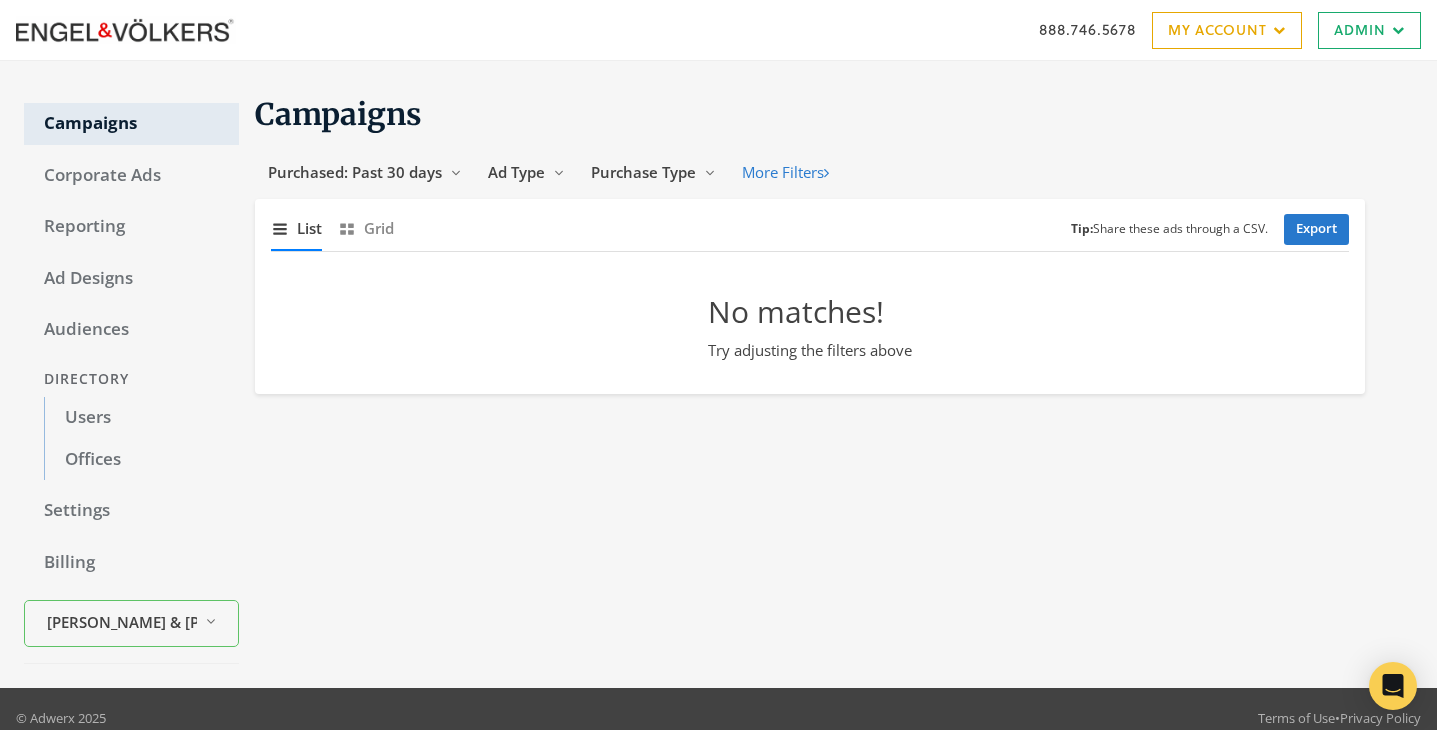 scroll, scrollTop: 0, scrollLeft: 0, axis: both 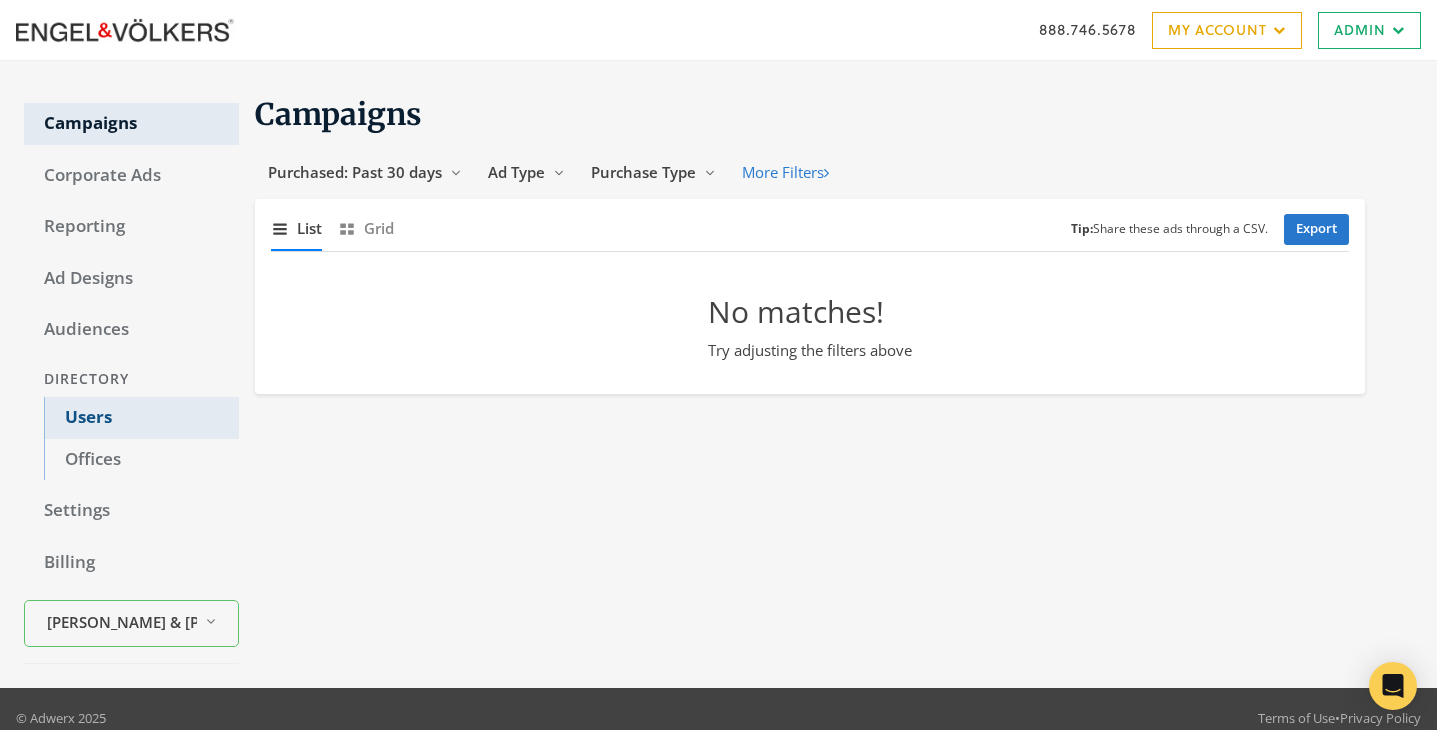 click on "Users" at bounding box center [141, 418] 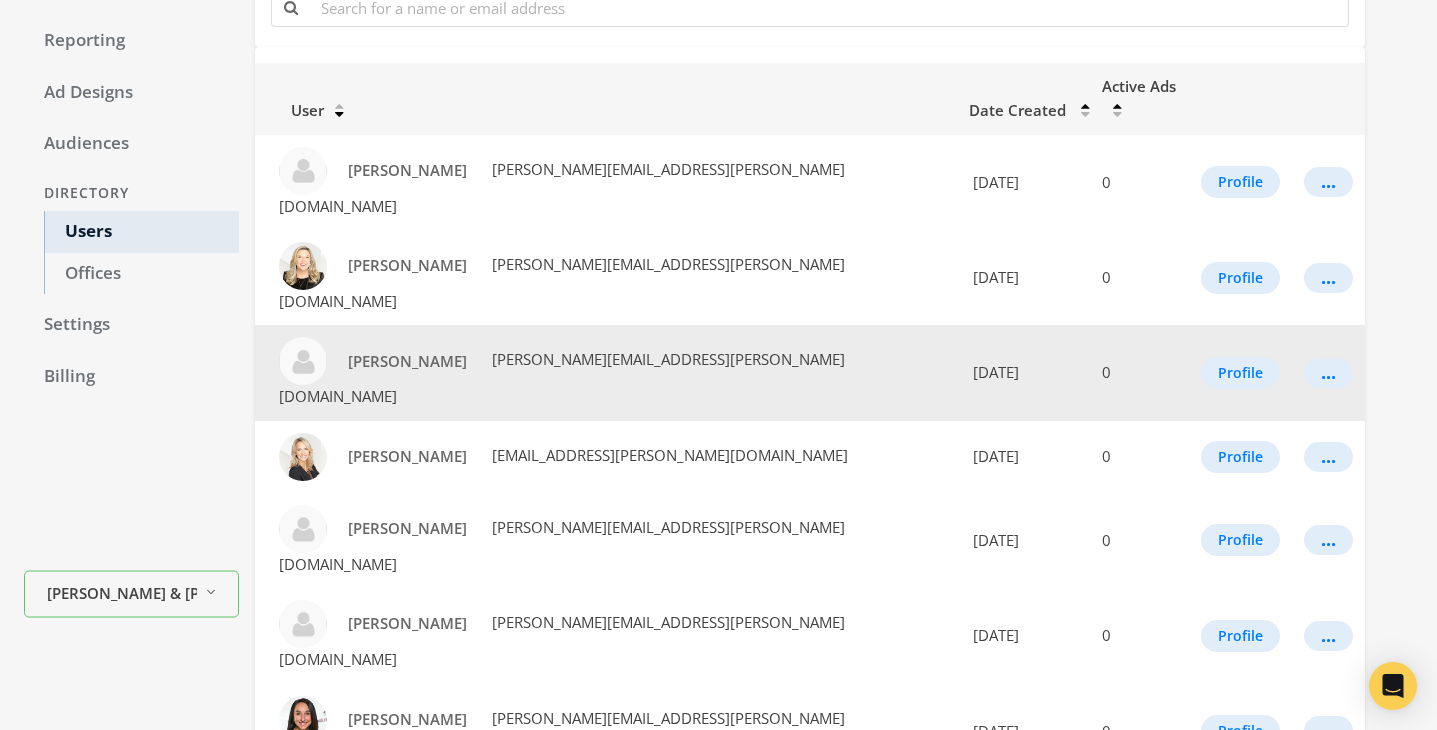 scroll, scrollTop: 0, scrollLeft: 0, axis: both 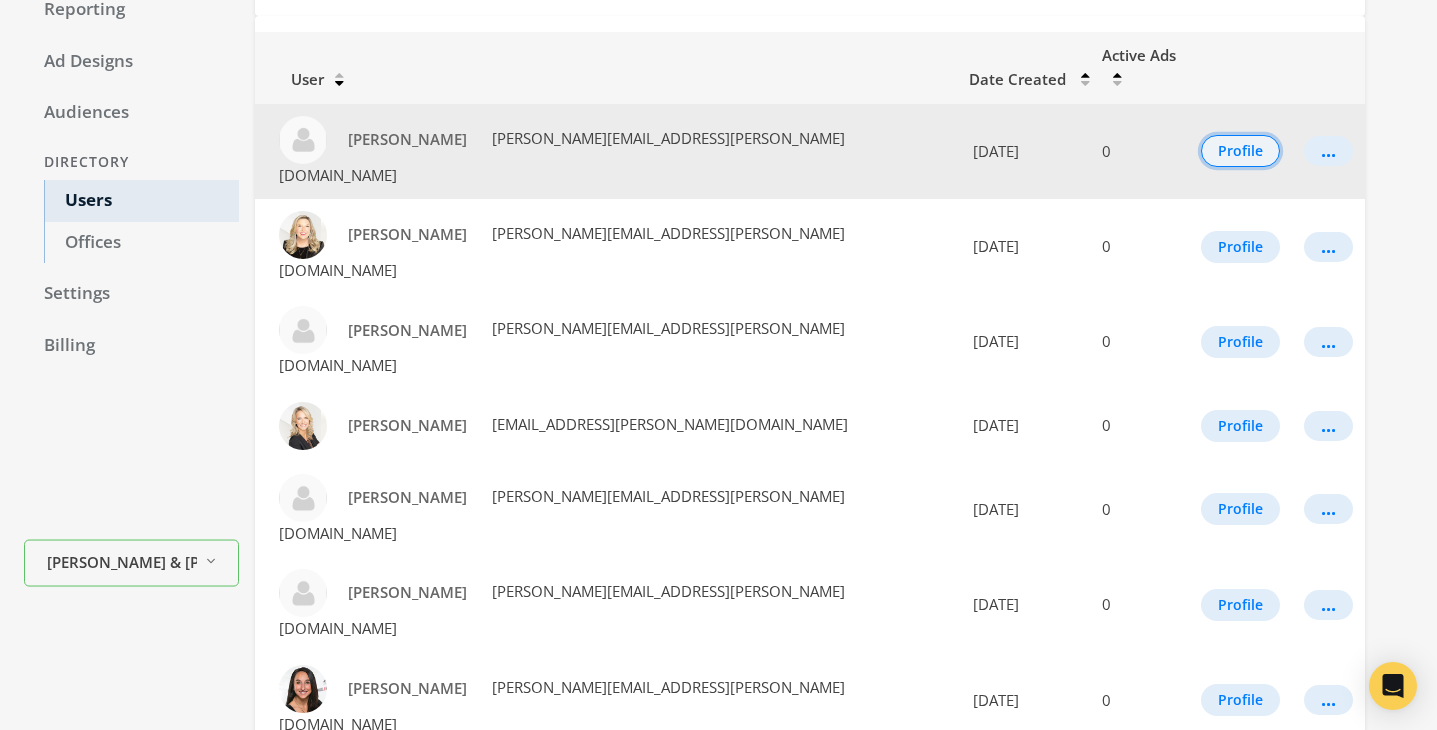 click on "Profile" at bounding box center (1240, 151) 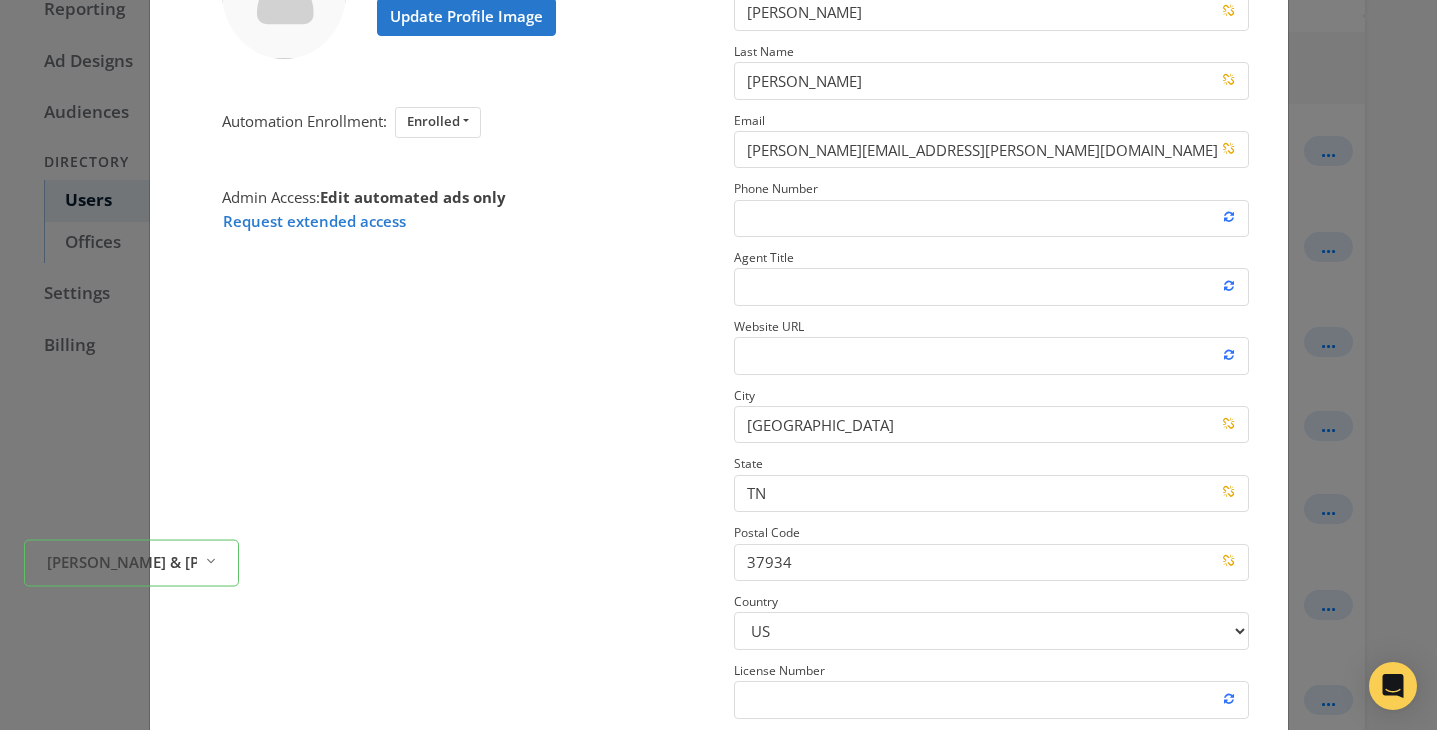 scroll, scrollTop: 187, scrollLeft: 0, axis: vertical 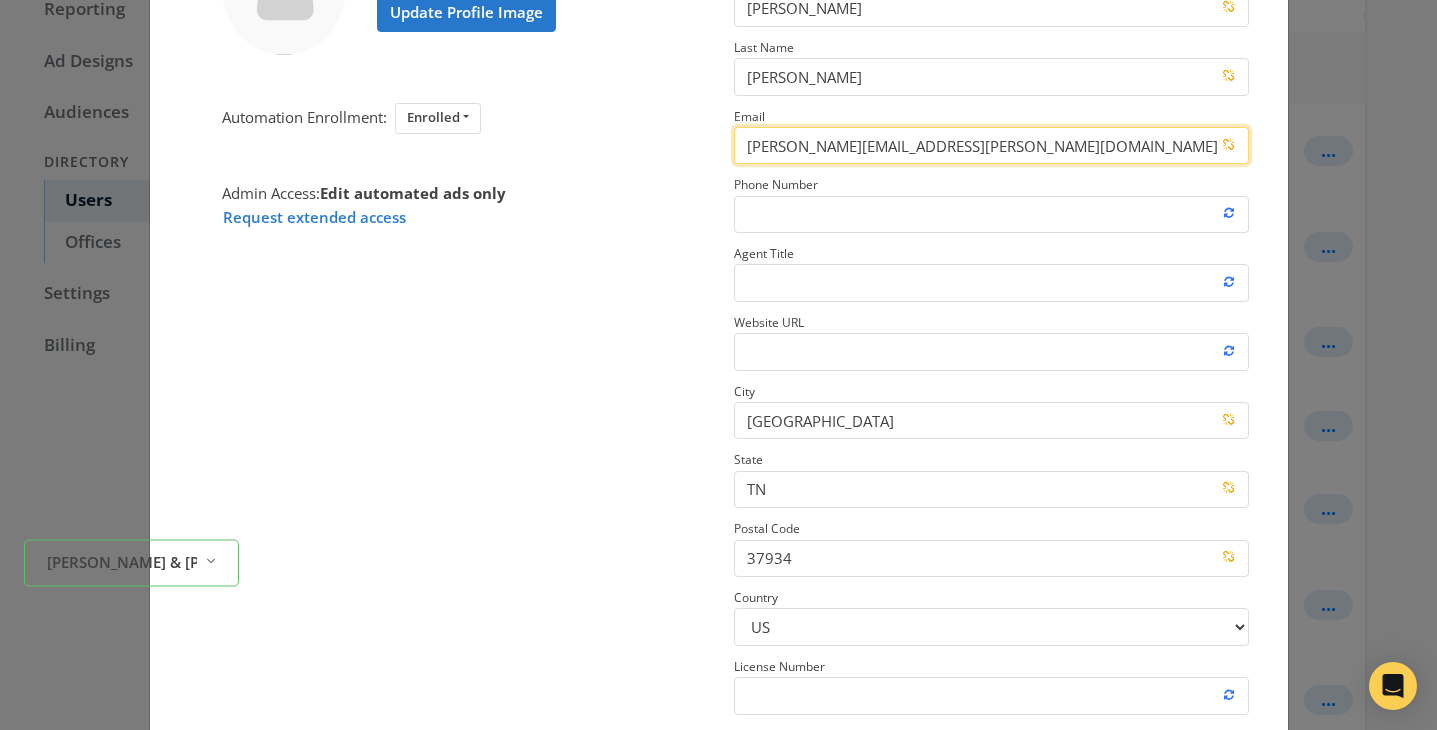 click on "[PERSON_NAME][EMAIL_ADDRESS][PERSON_NAME][DOMAIN_NAME]" at bounding box center (991, 145) 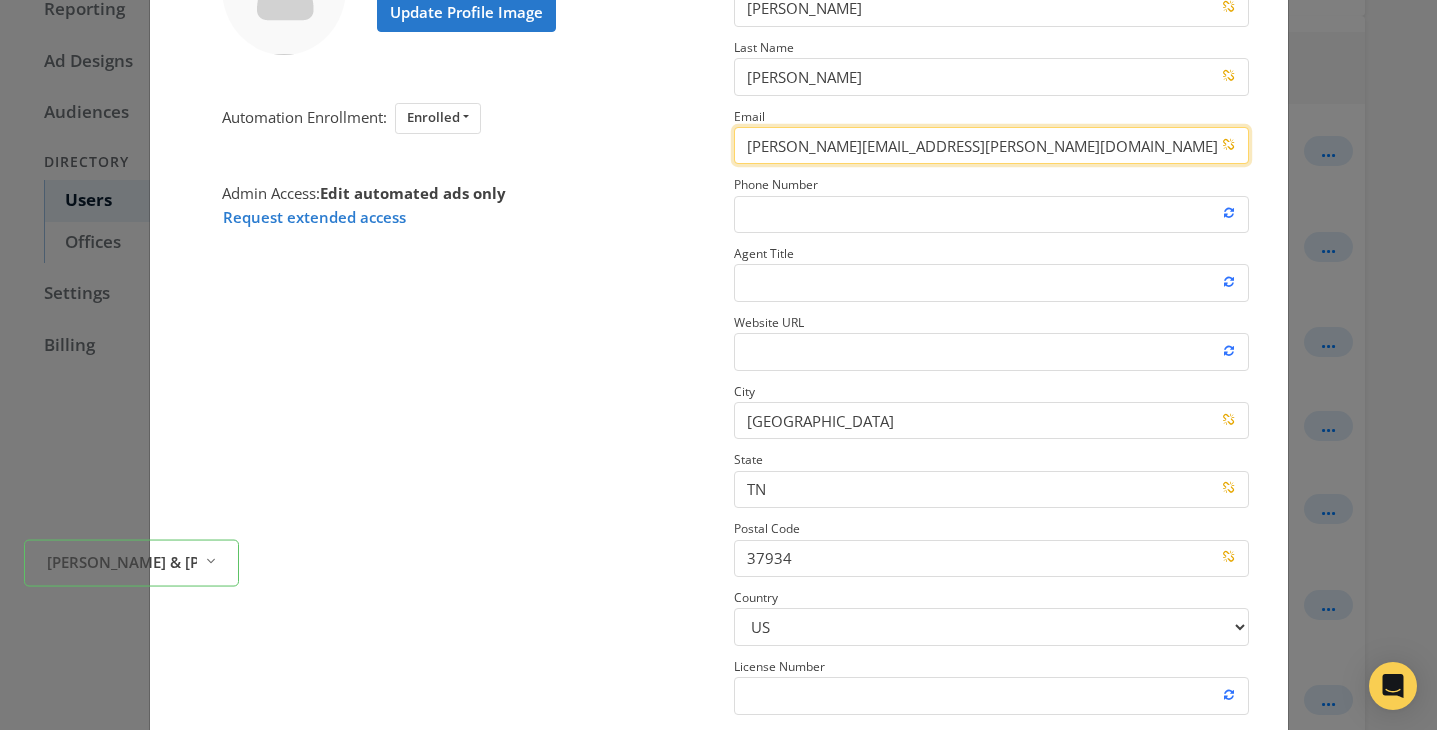 type on "[PERSON_NAME][EMAIL_ADDRESS][PERSON_NAME][DOMAIN_NAME]" 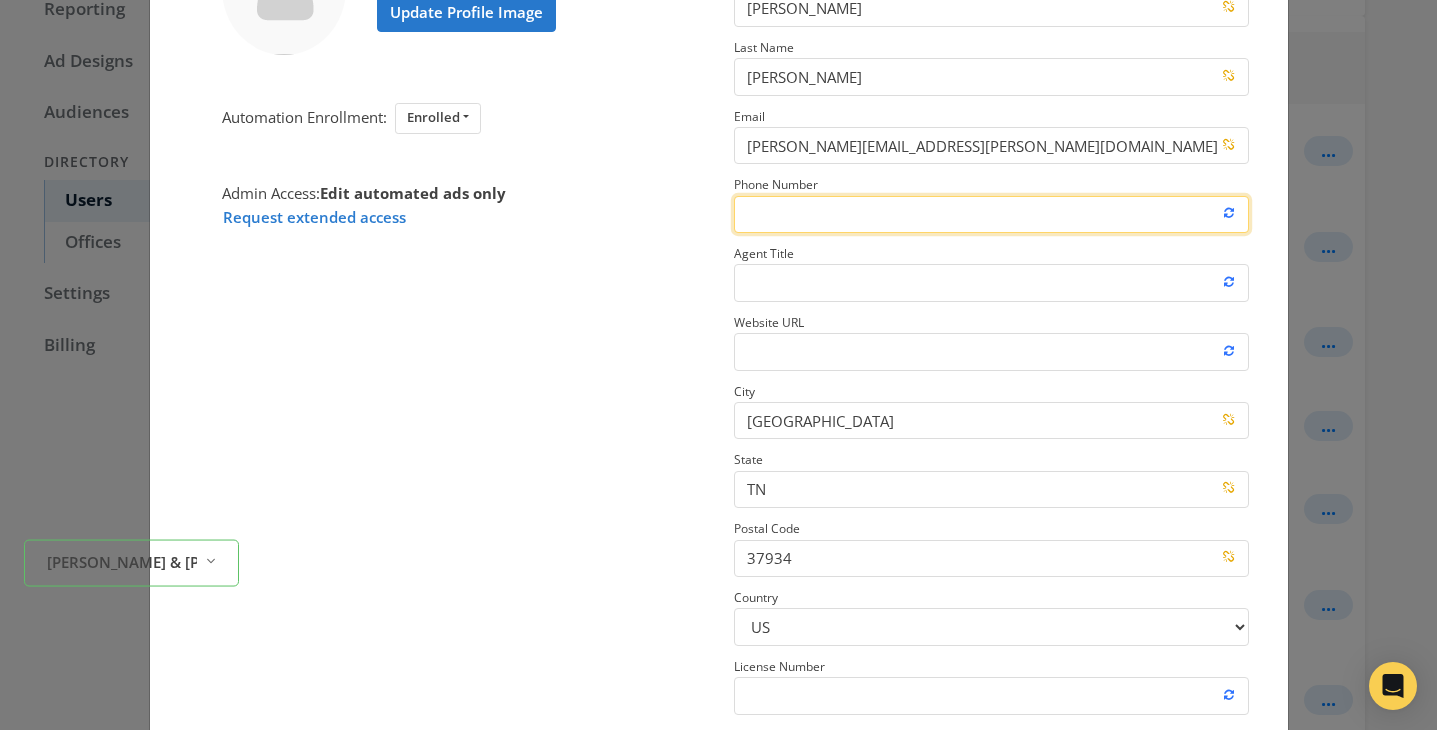 click on "Phone Number" at bounding box center (991, 214) 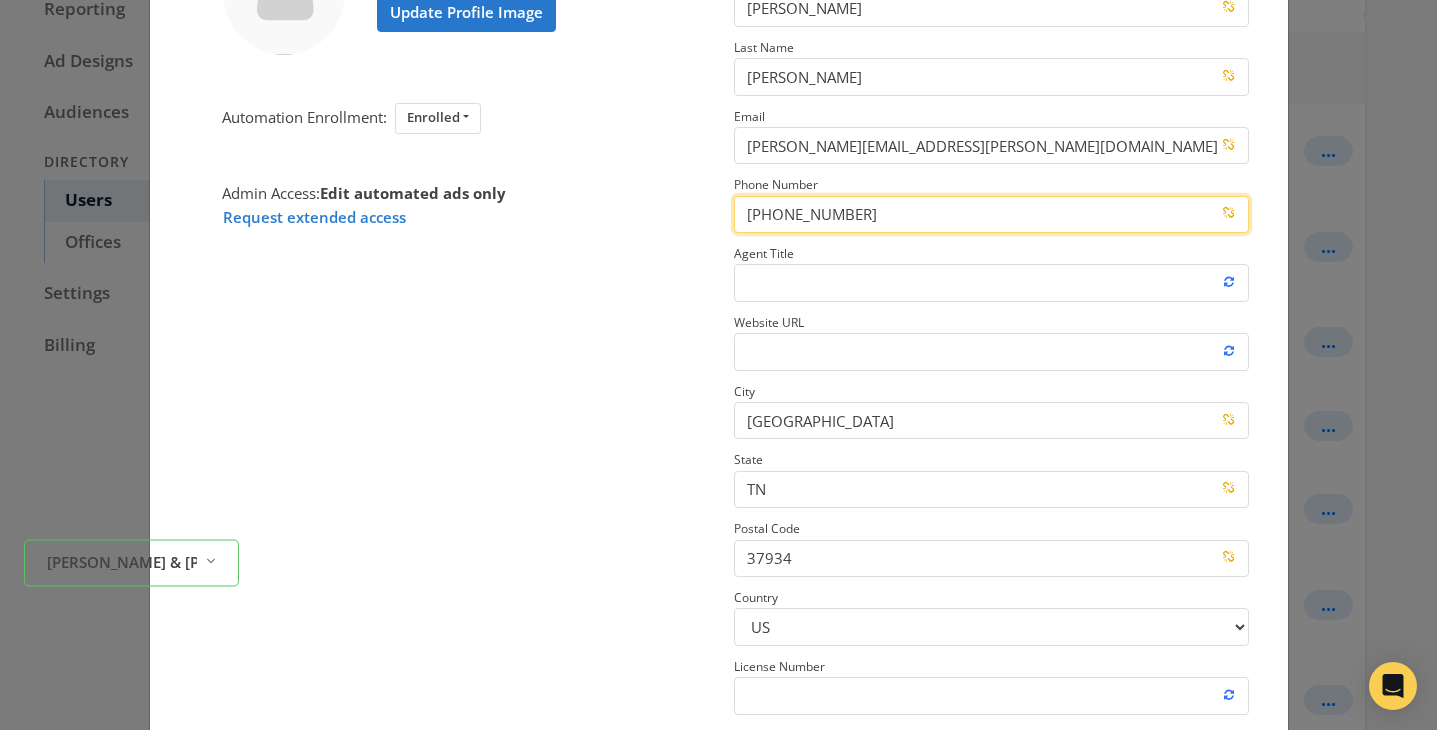 type on "[PHONE_NUMBER]" 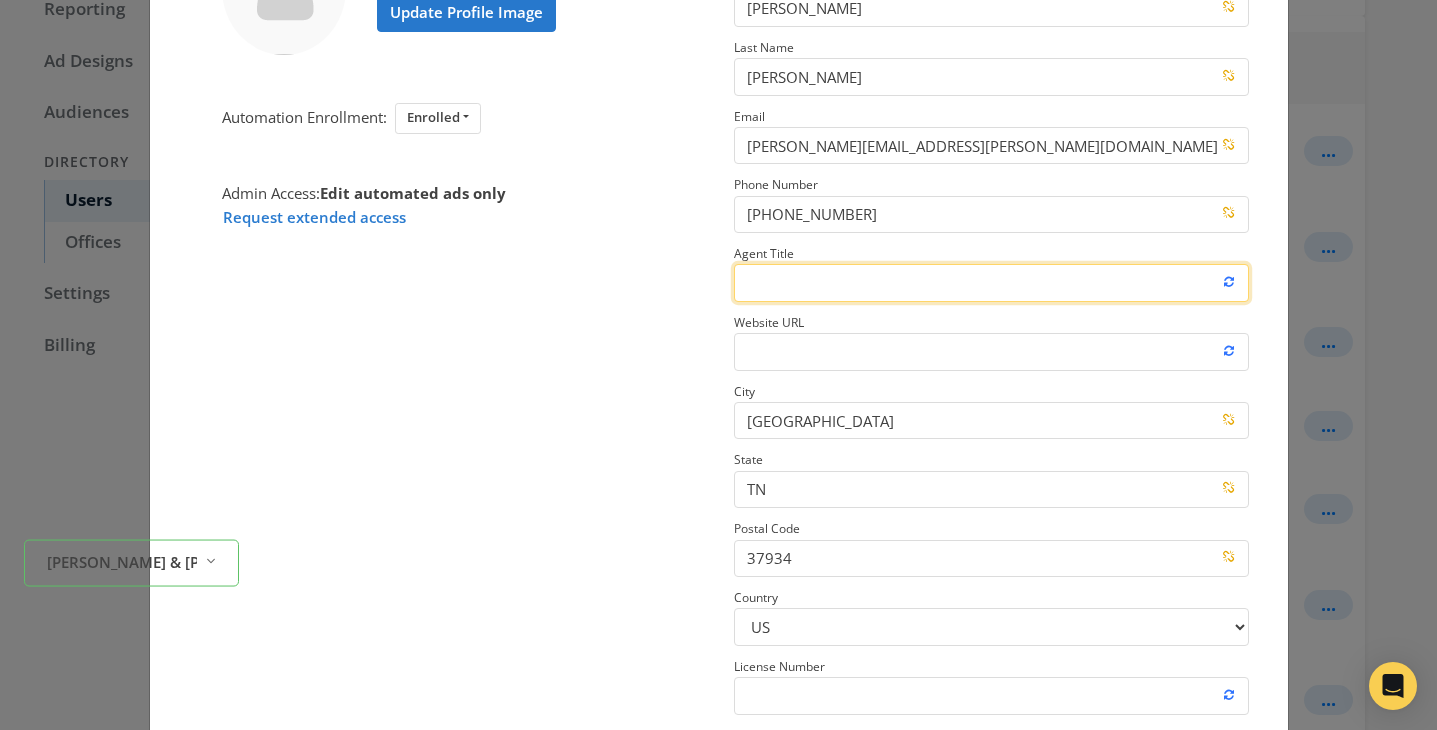 click on "Agent Title" at bounding box center (991, 282) 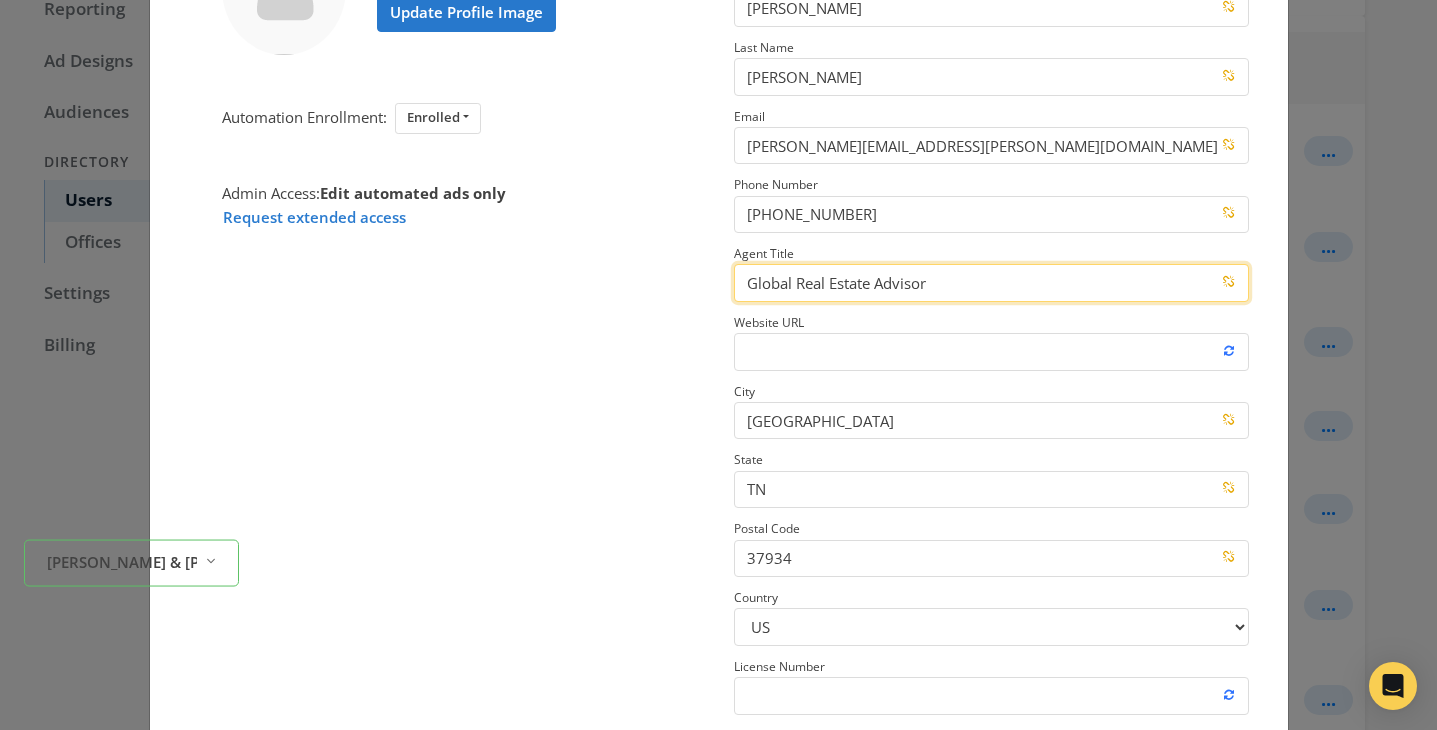 type on "Global Real Estate Advisor" 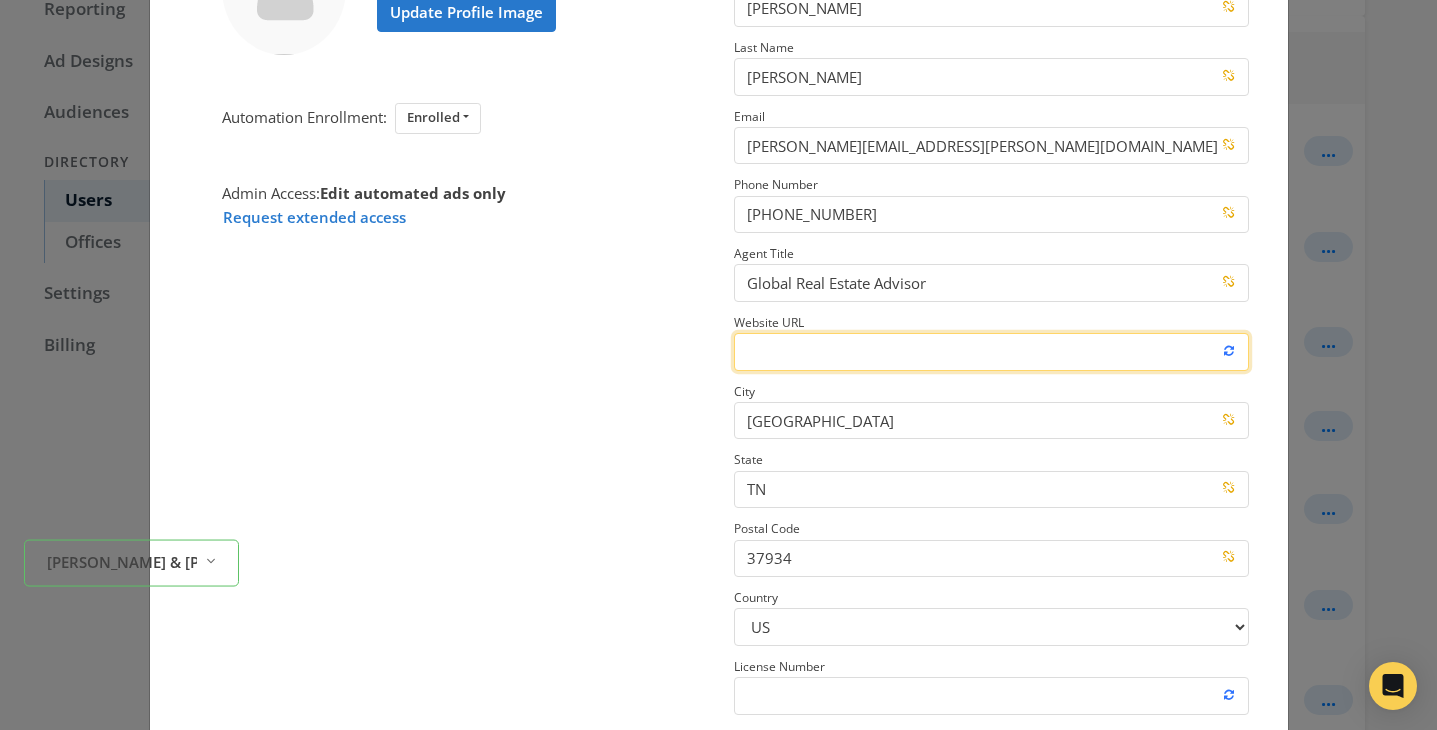 click on "Website URL" at bounding box center [991, 351] 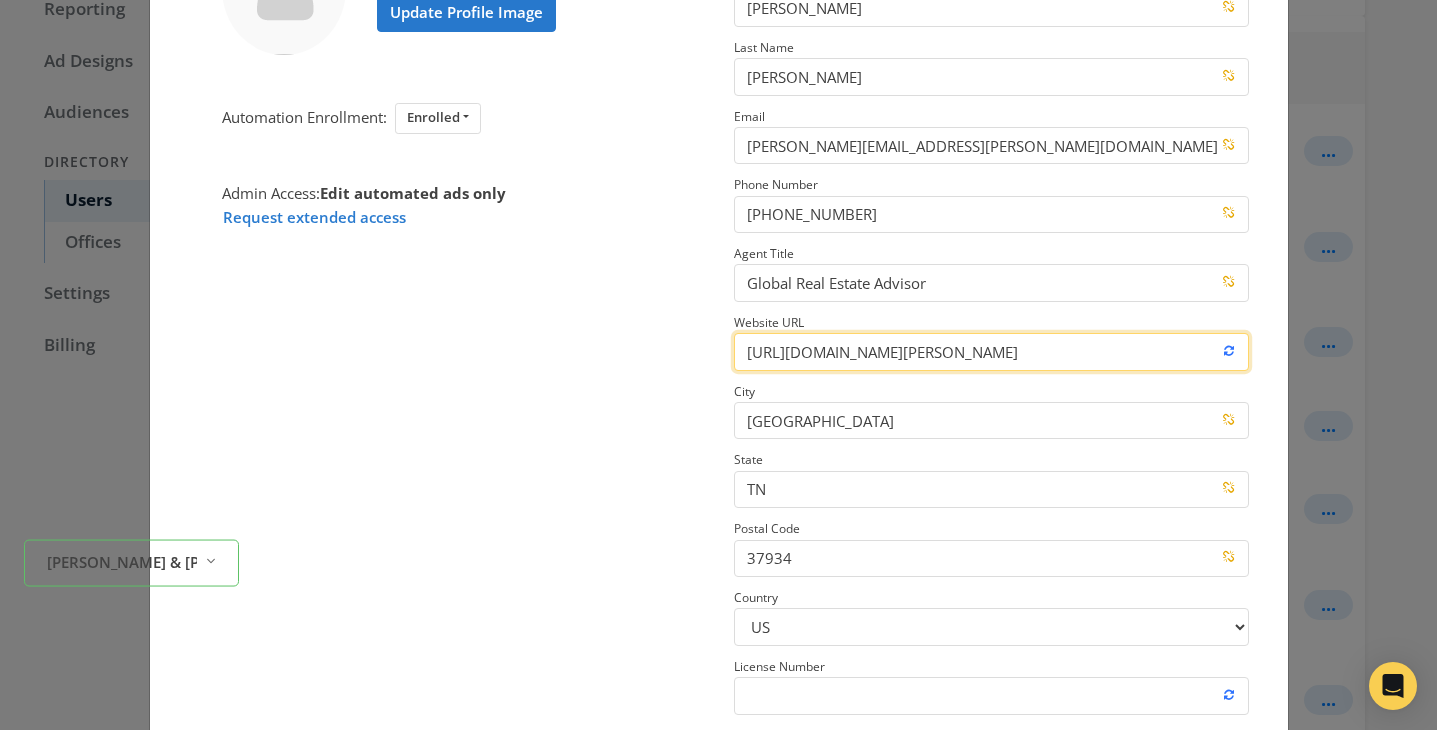 scroll, scrollTop: 0, scrollLeft: 678, axis: horizontal 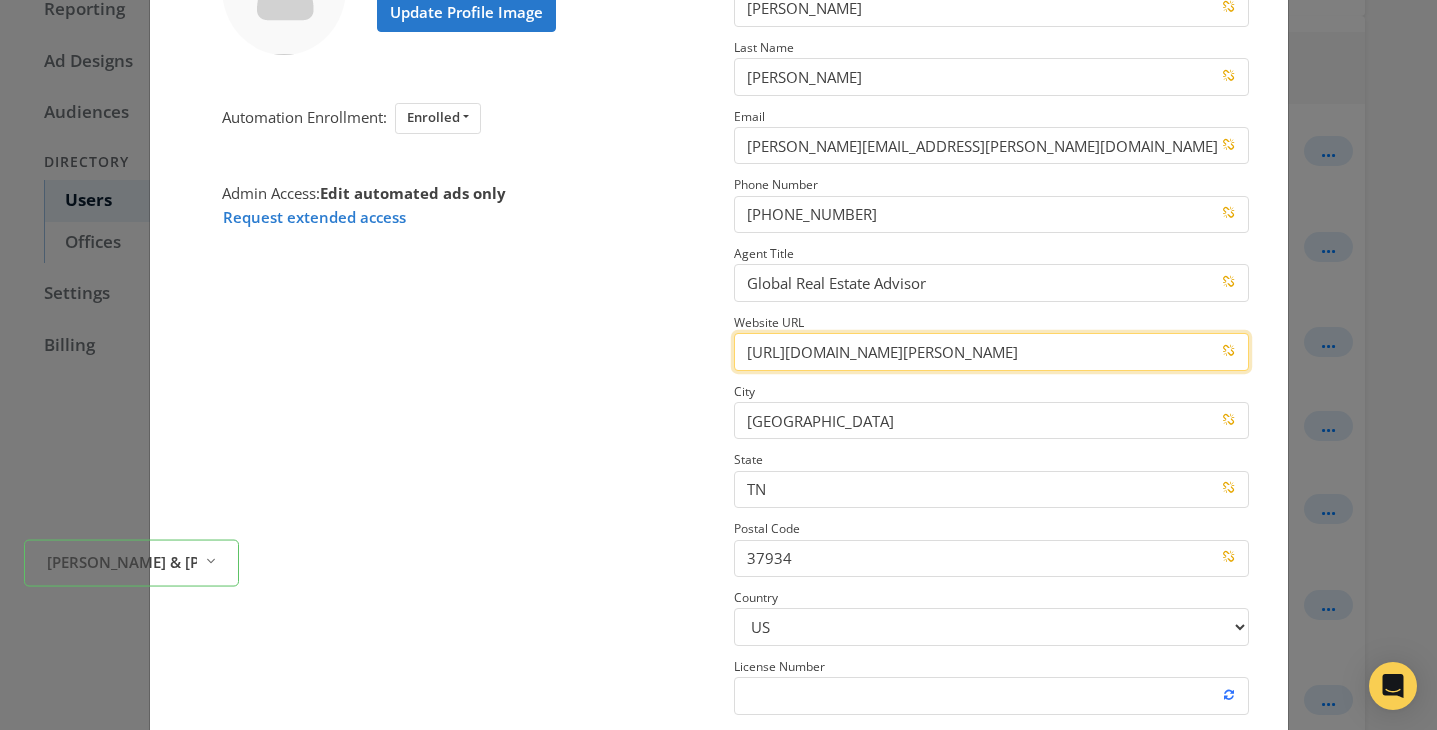 type on "[URL][DOMAIN_NAME][PERSON_NAME]" 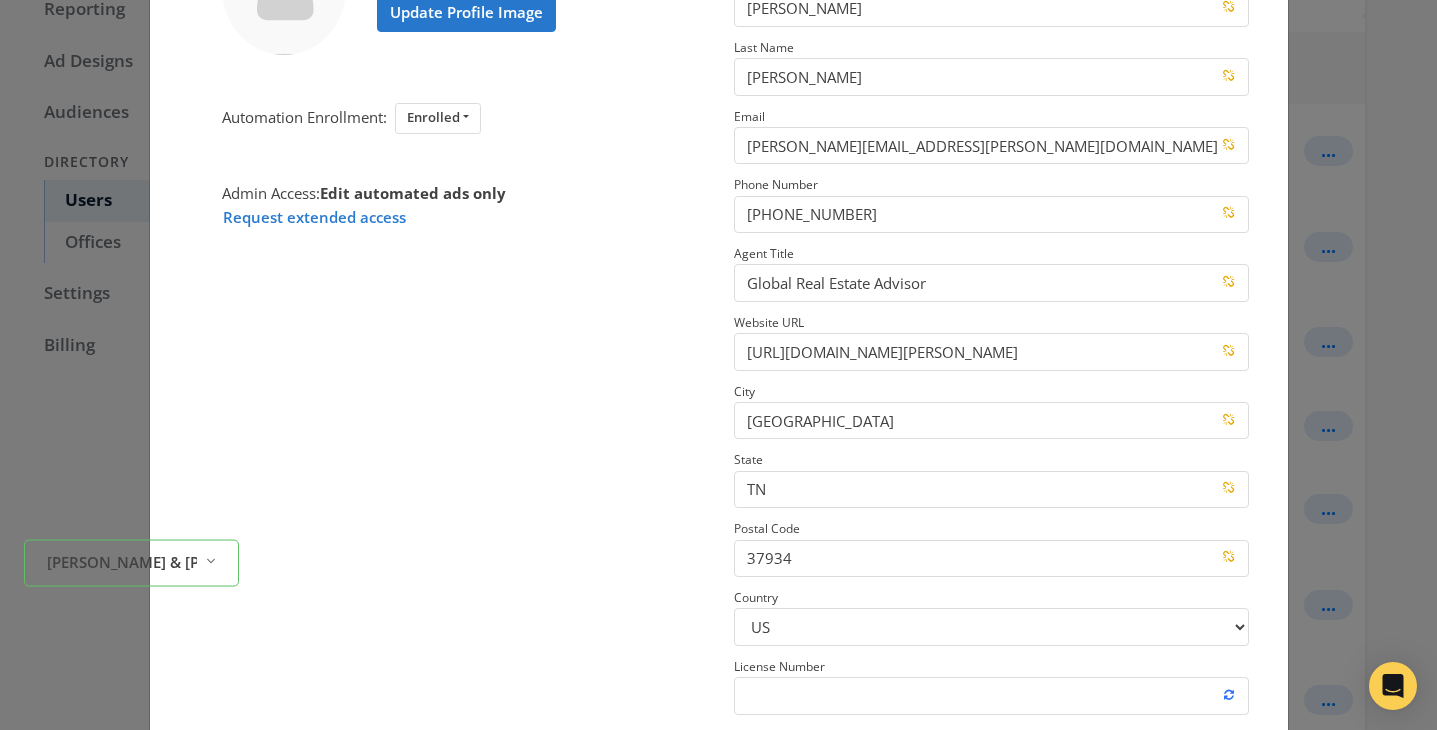 scroll, scrollTop: 0, scrollLeft: 0, axis: both 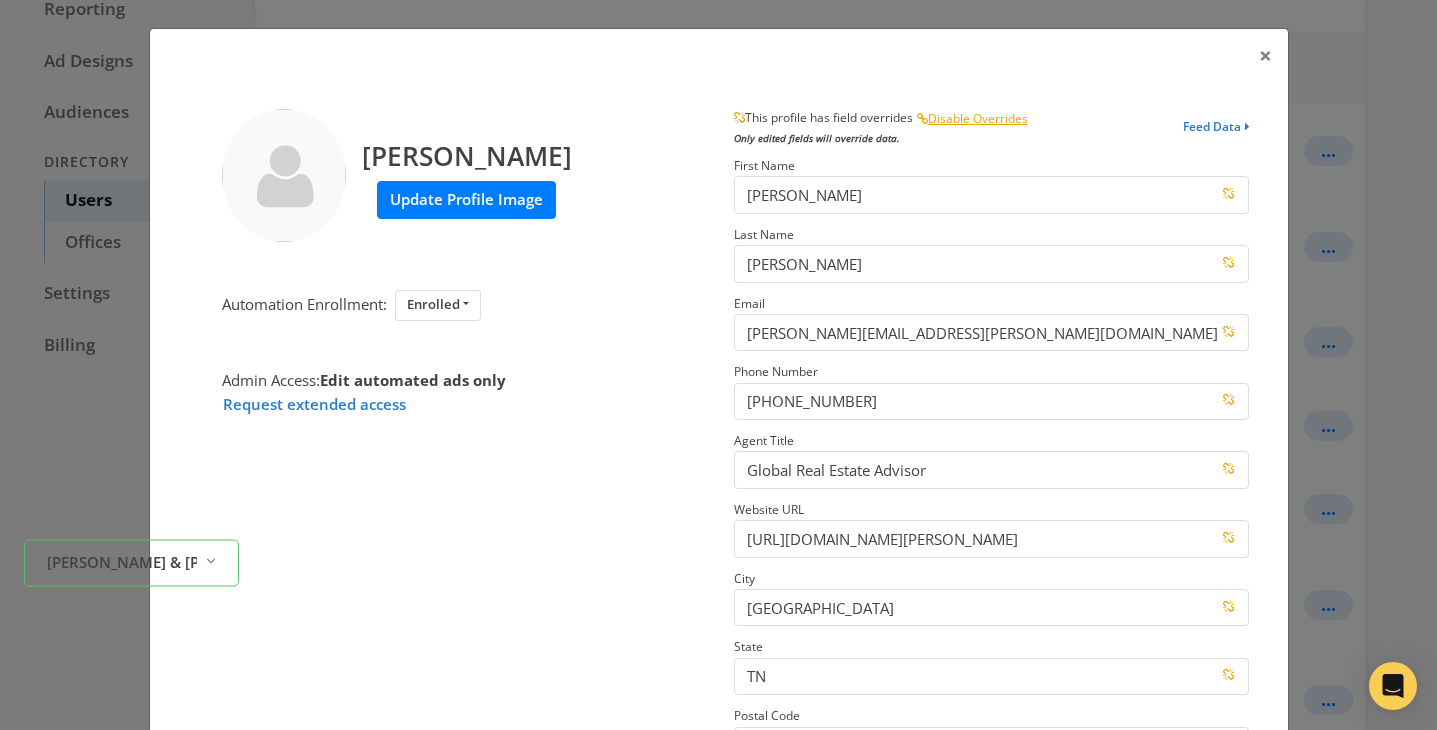 click on "Update Profile Image" at bounding box center (466, 199) 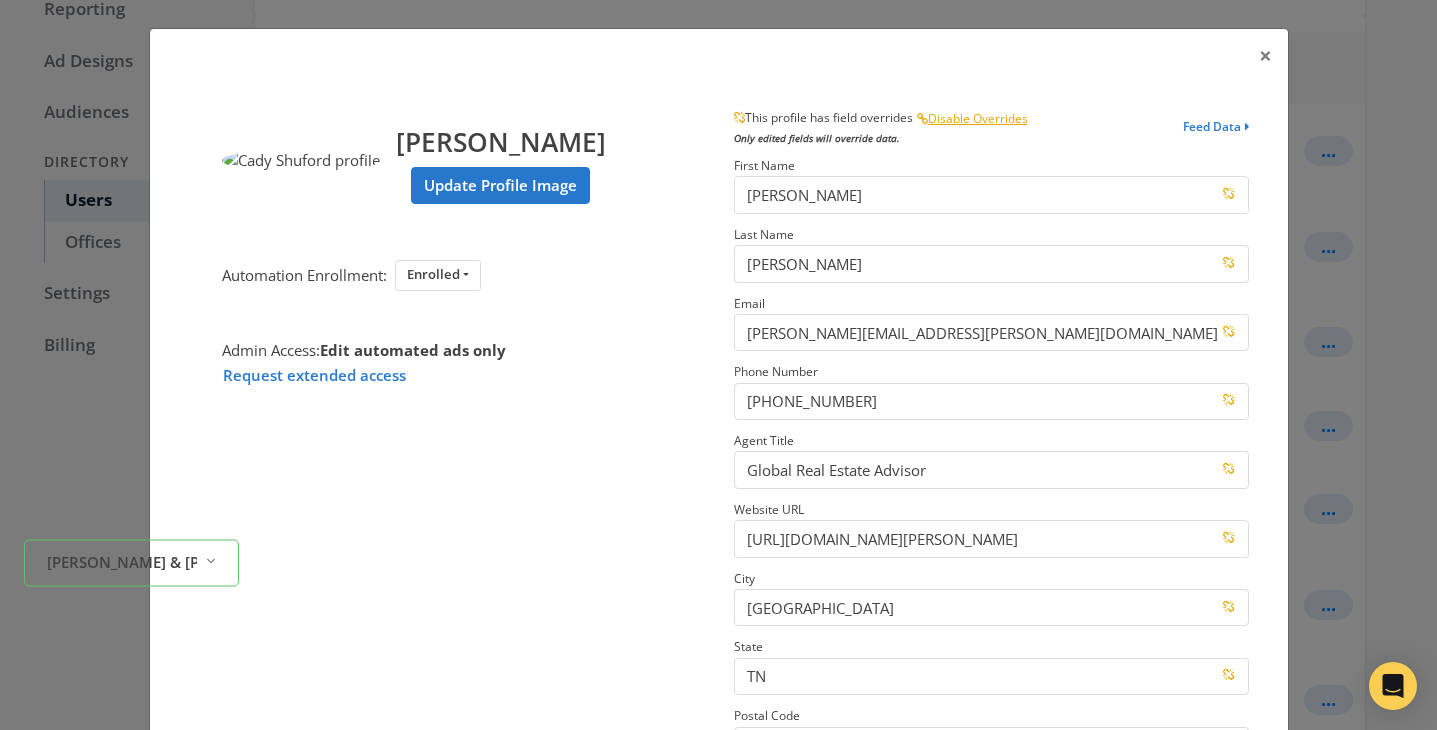scroll, scrollTop: 286, scrollLeft: 0, axis: vertical 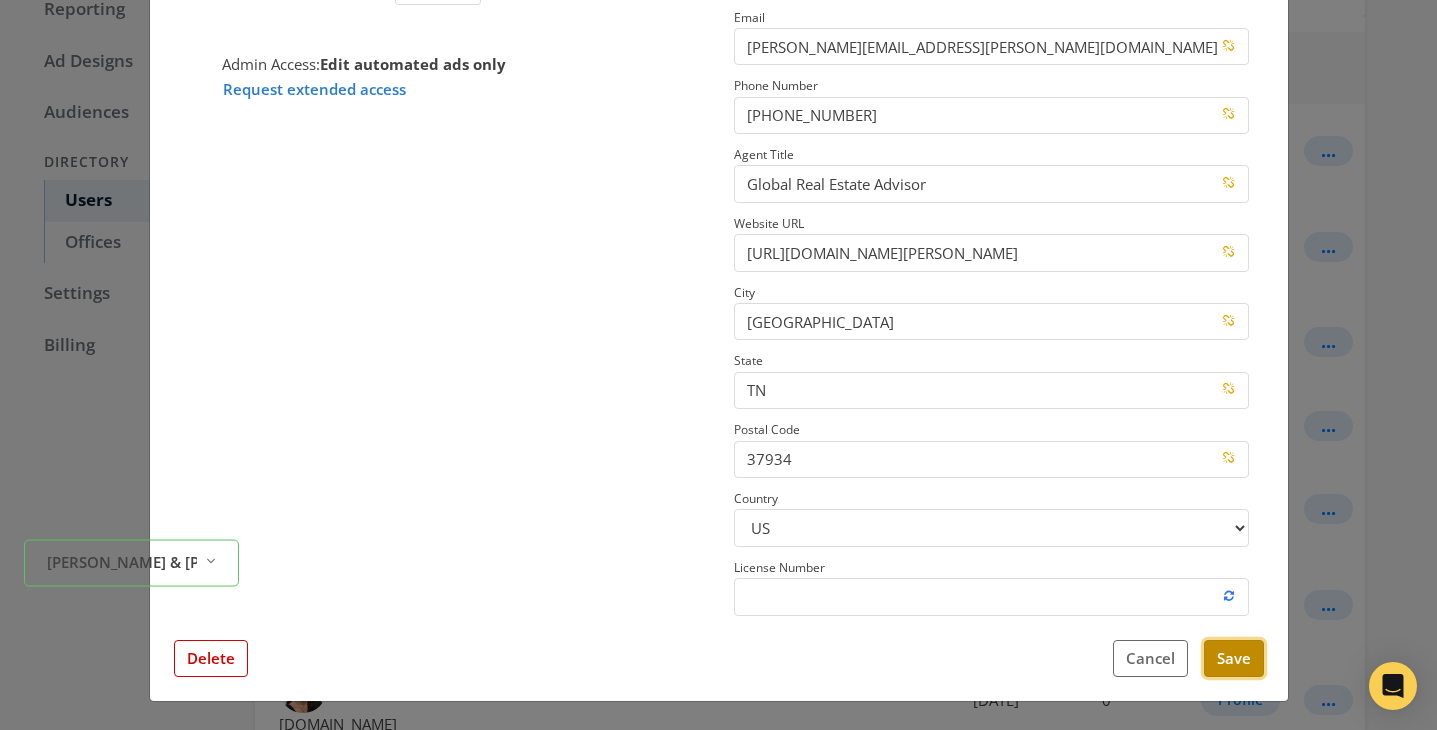 click on "Save" at bounding box center [1234, 658] 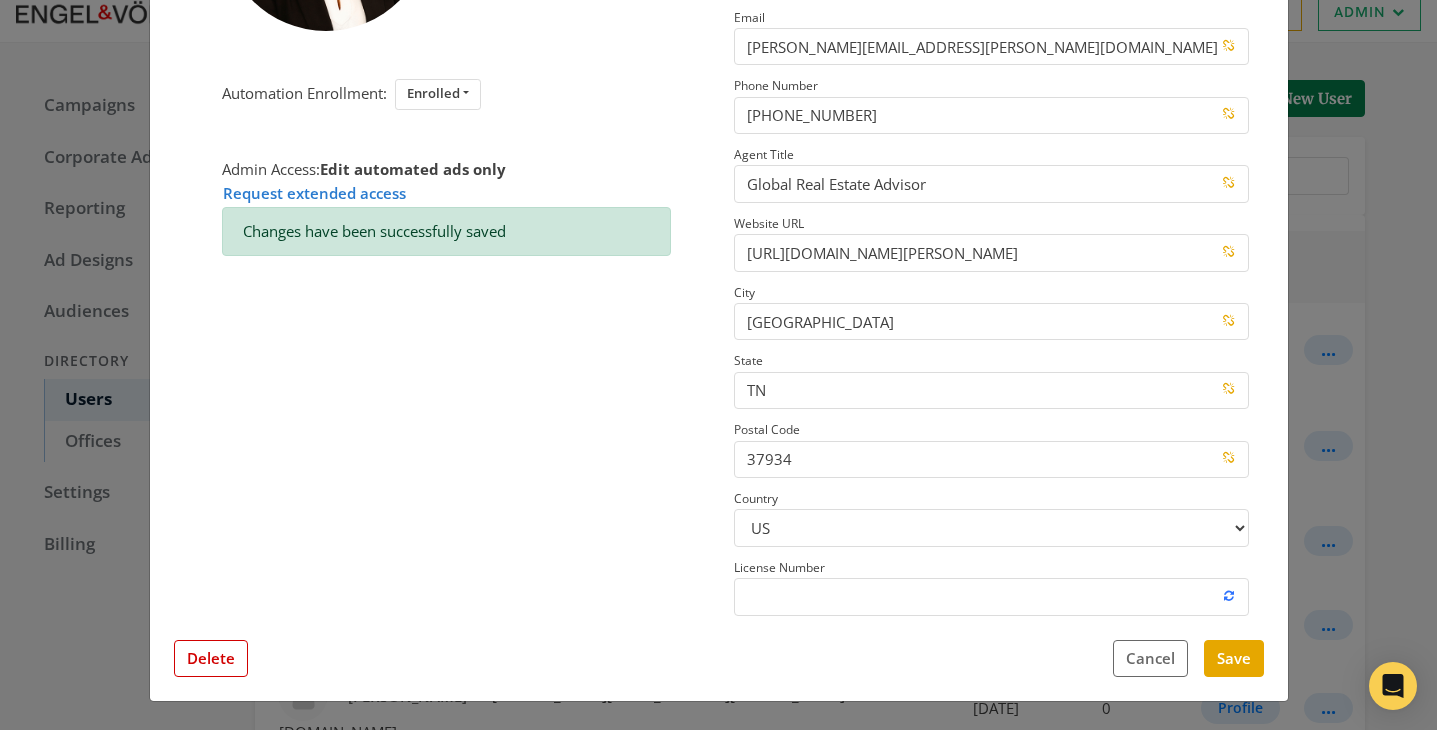 scroll, scrollTop: 217, scrollLeft: 0, axis: vertical 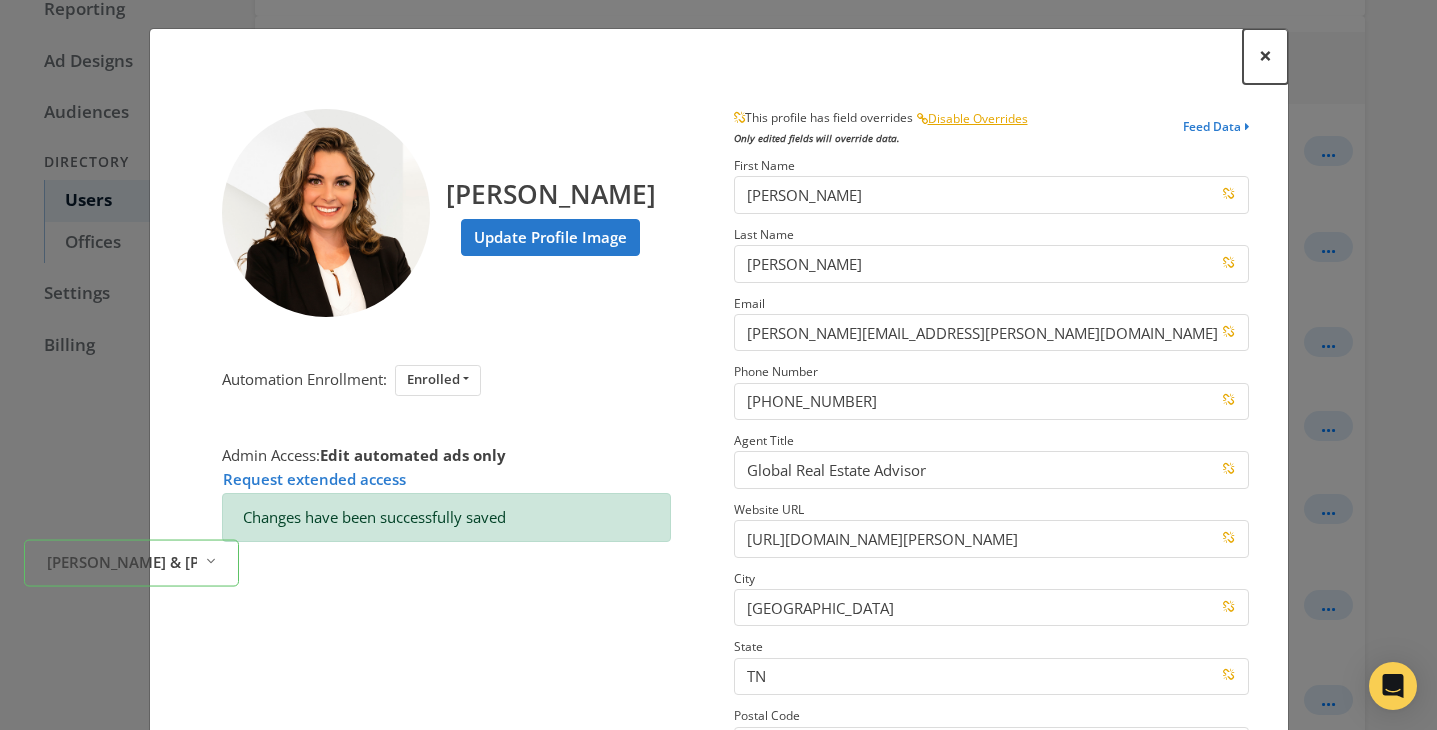 click on "×" at bounding box center (1265, 55) 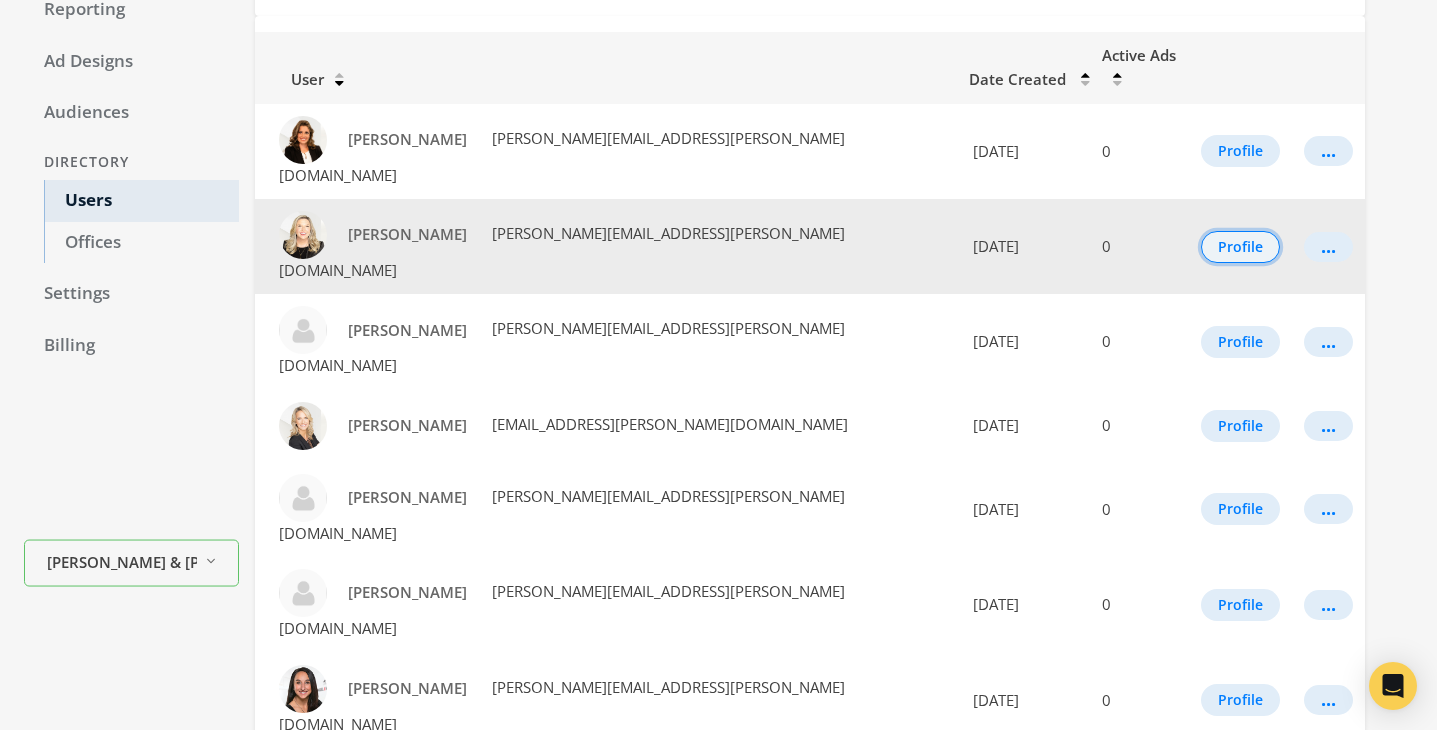 click on "Profile" at bounding box center [1240, 247] 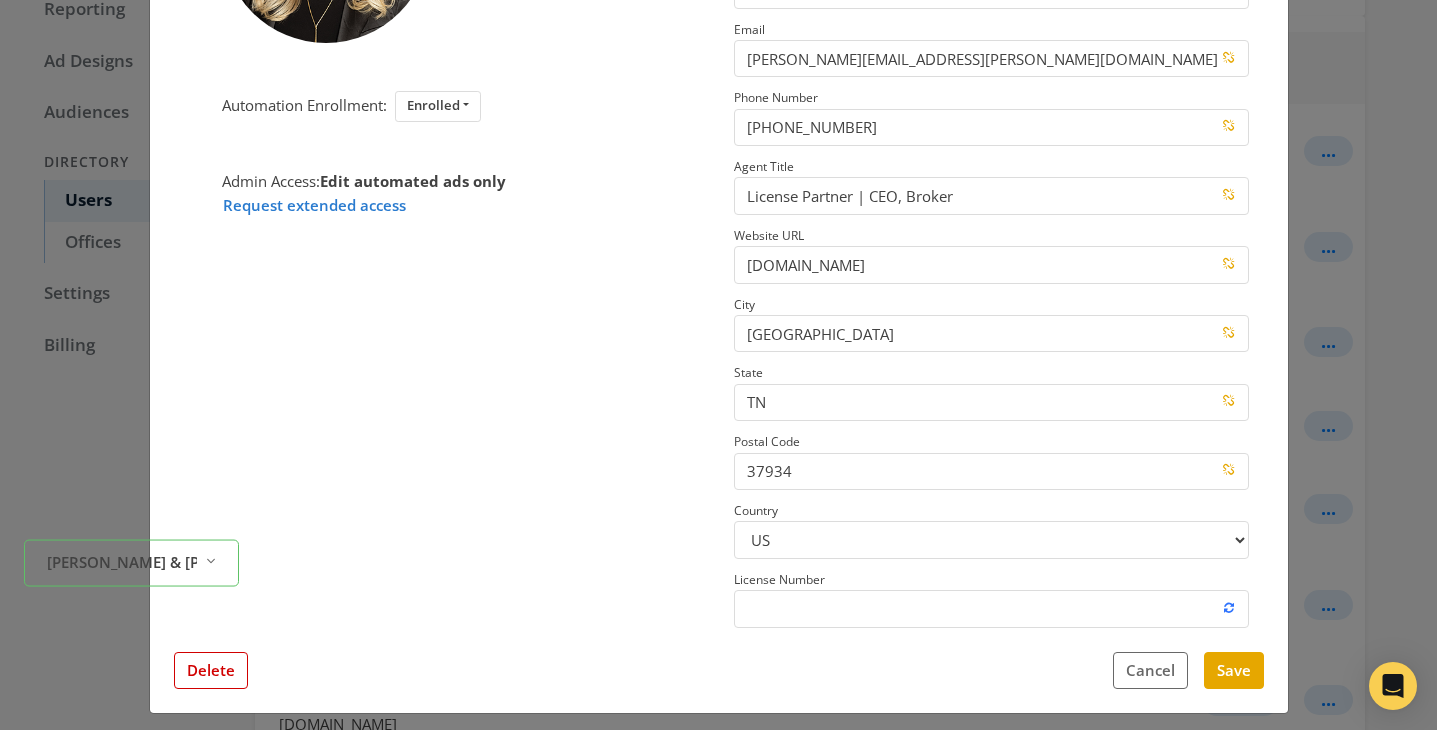 scroll, scrollTop: 268, scrollLeft: 0, axis: vertical 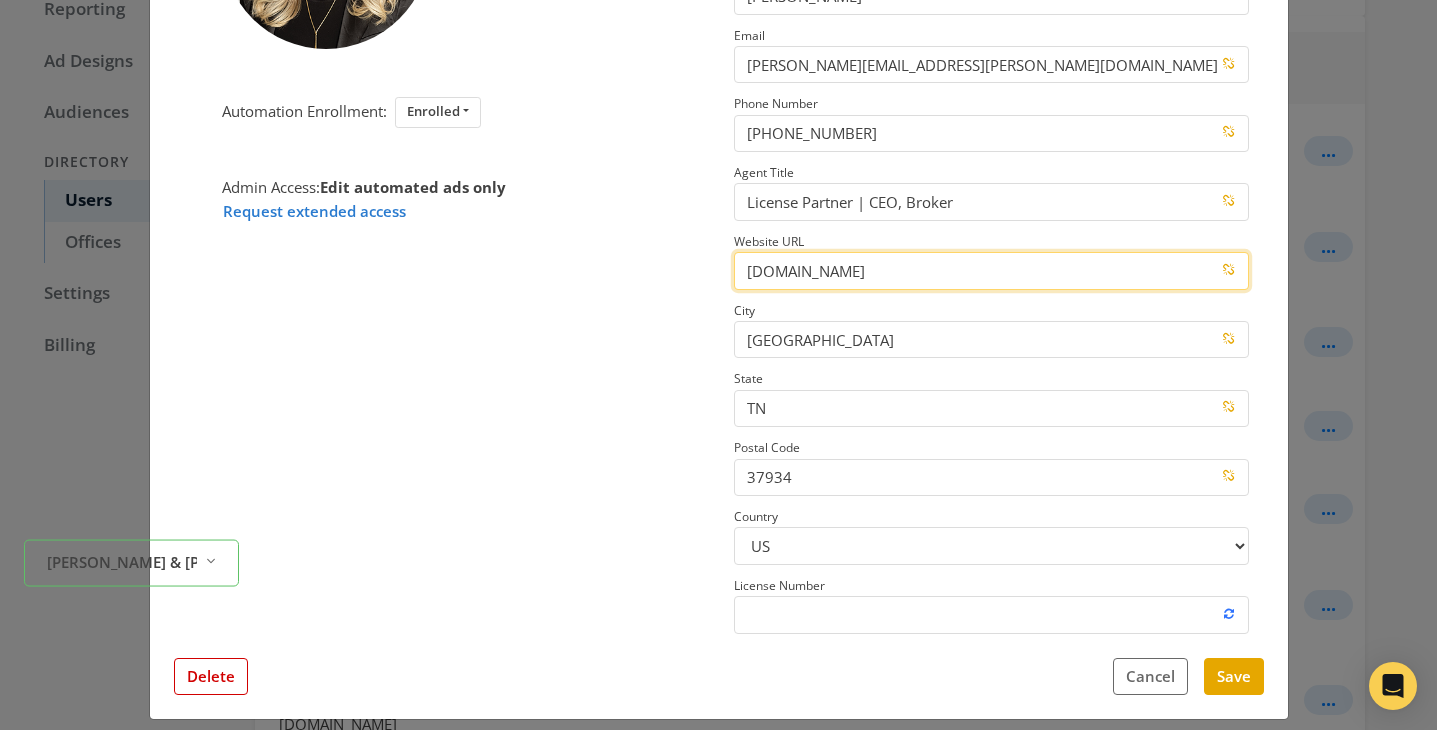 click on "[DOMAIN_NAME]" at bounding box center [991, 270] 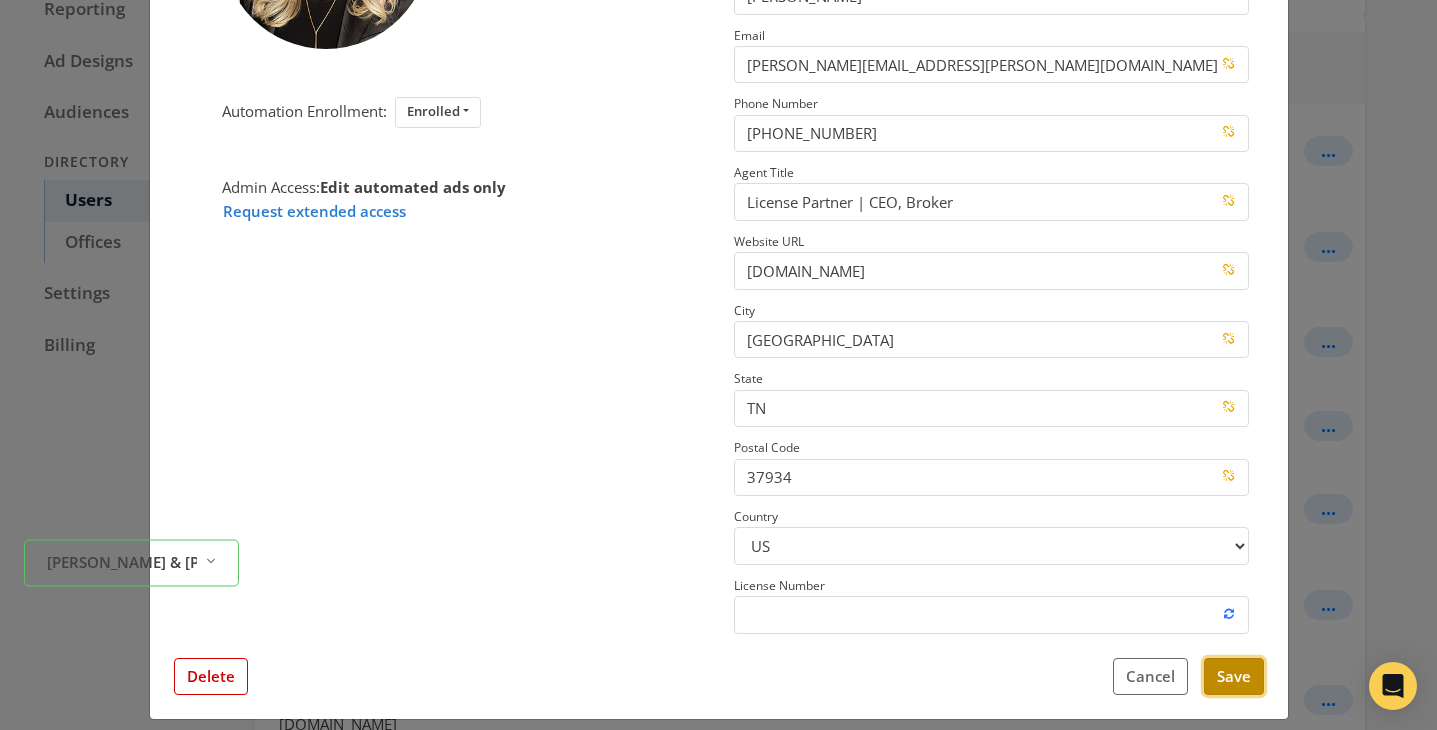 click on "Save" at bounding box center [1234, 676] 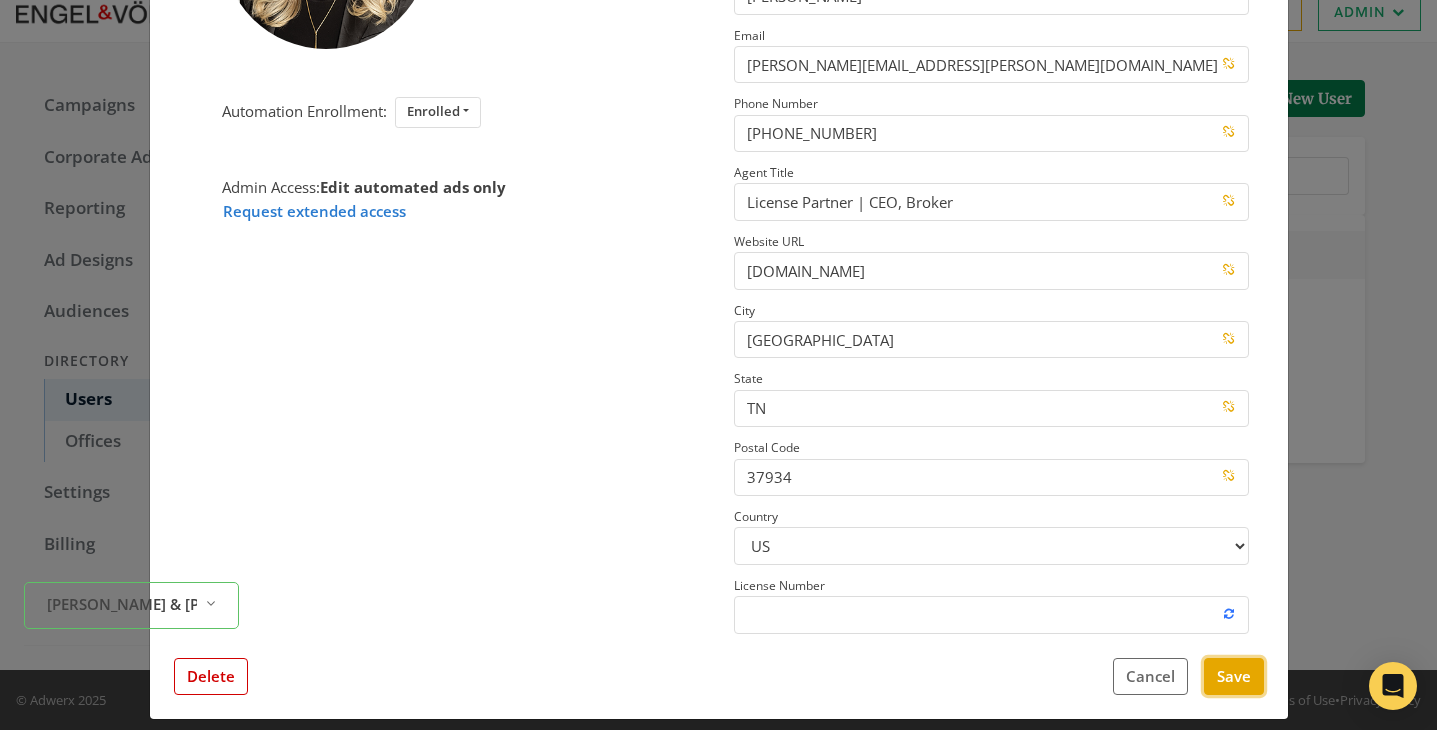 scroll, scrollTop: 217, scrollLeft: 0, axis: vertical 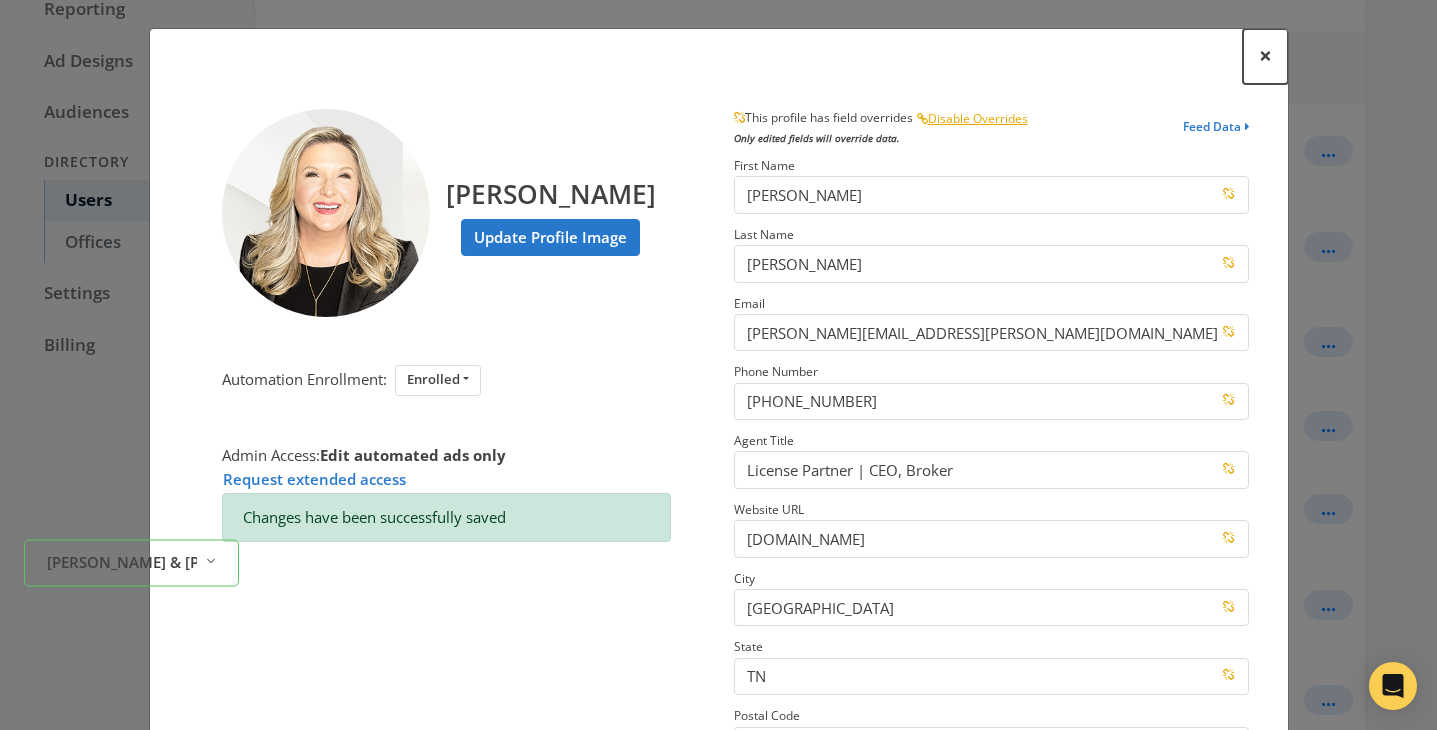 click on "×" at bounding box center [1265, 55] 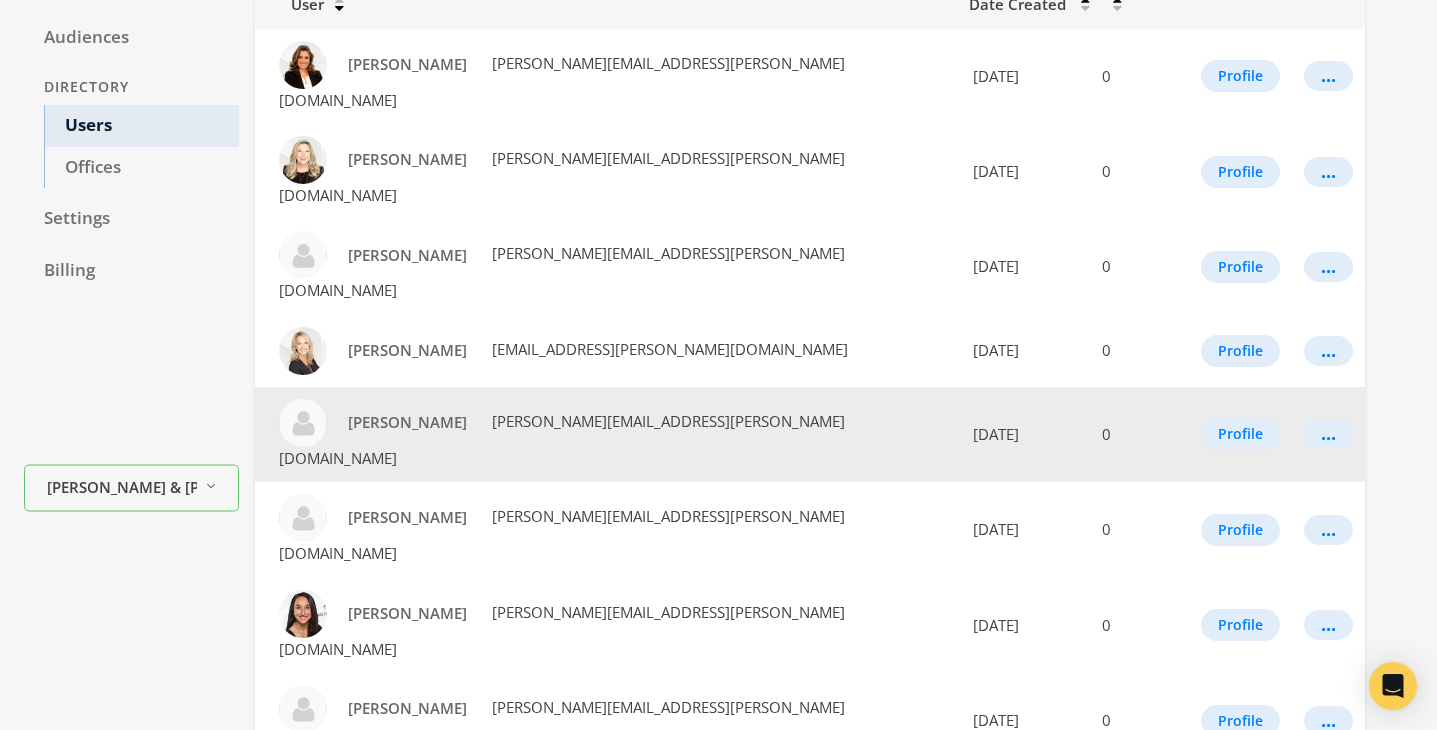 scroll, scrollTop: 310, scrollLeft: 0, axis: vertical 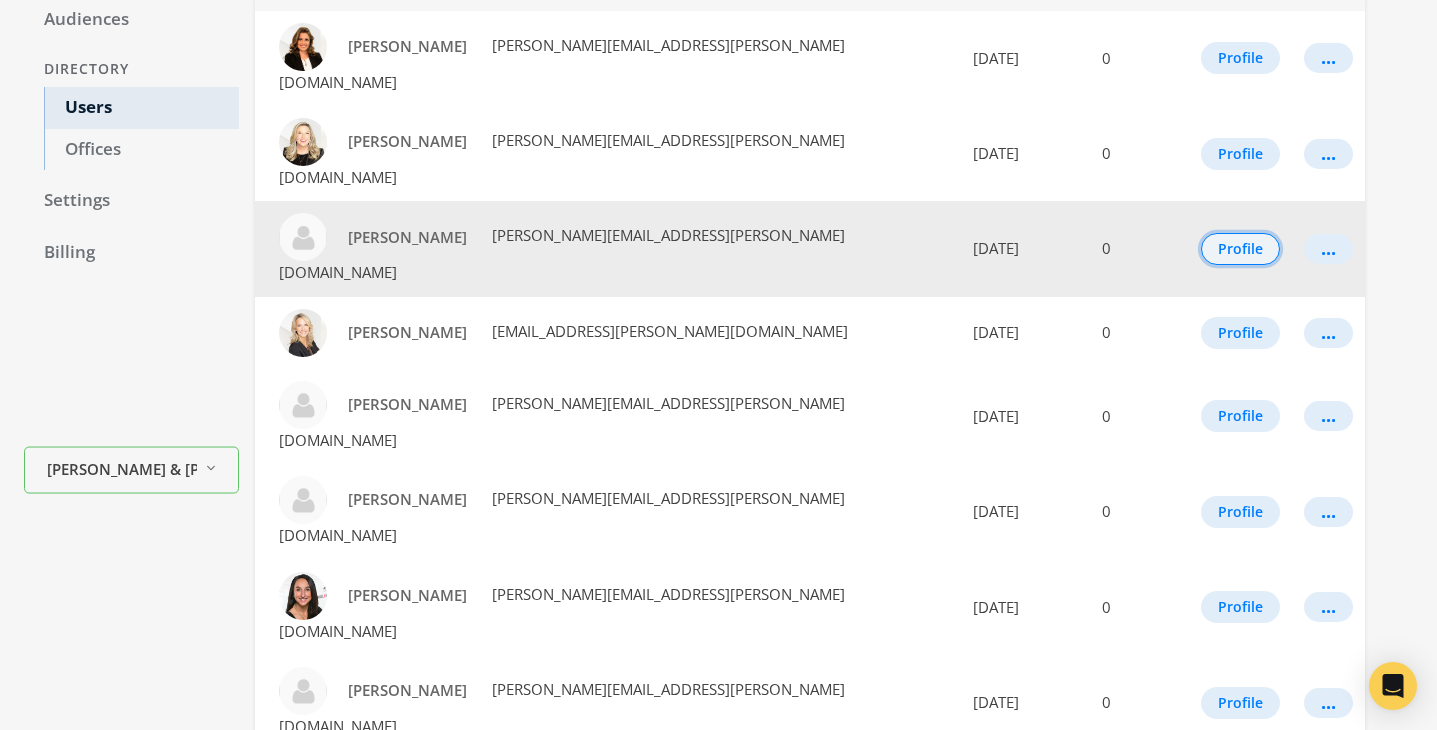 click on "Profile" at bounding box center [1240, 249] 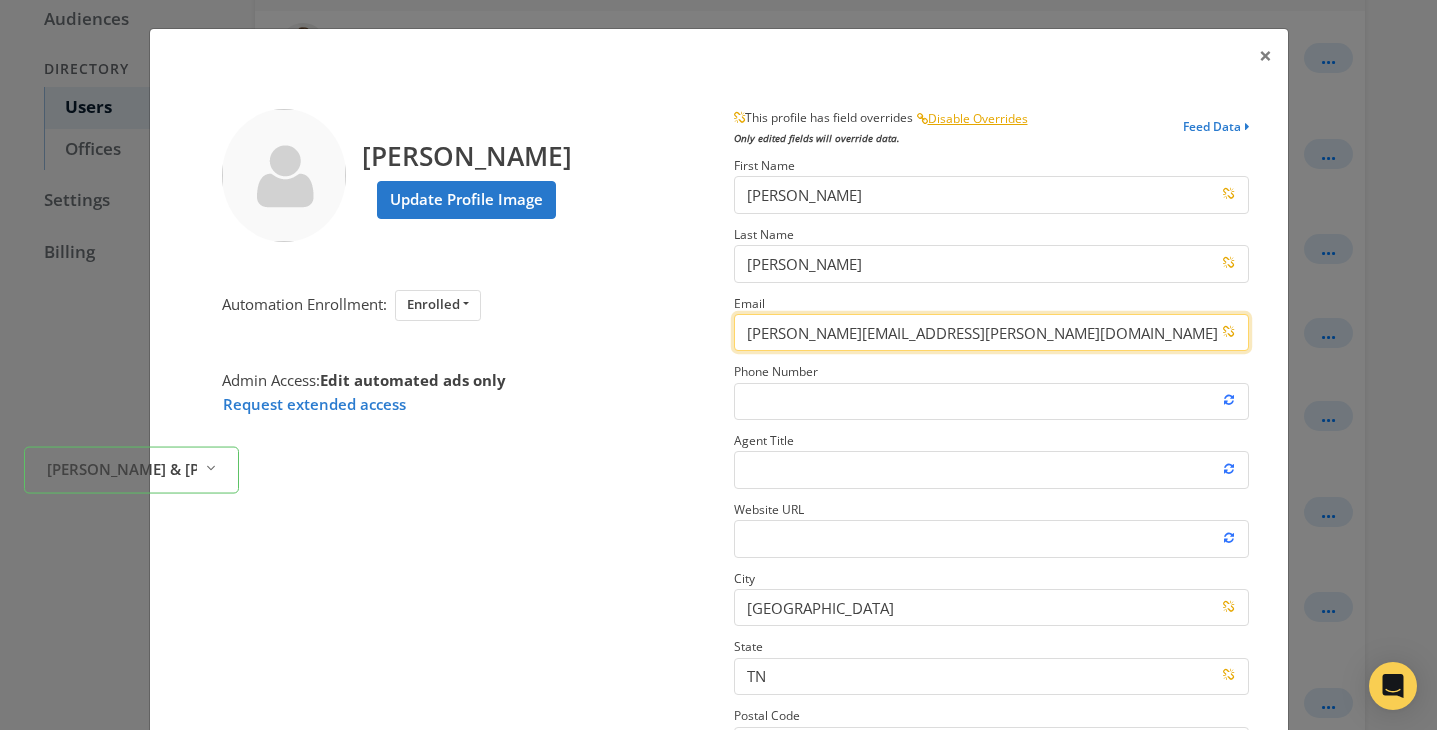 click on "[PERSON_NAME][EMAIL_ADDRESS][PERSON_NAME][DOMAIN_NAME]" at bounding box center [991, 332] 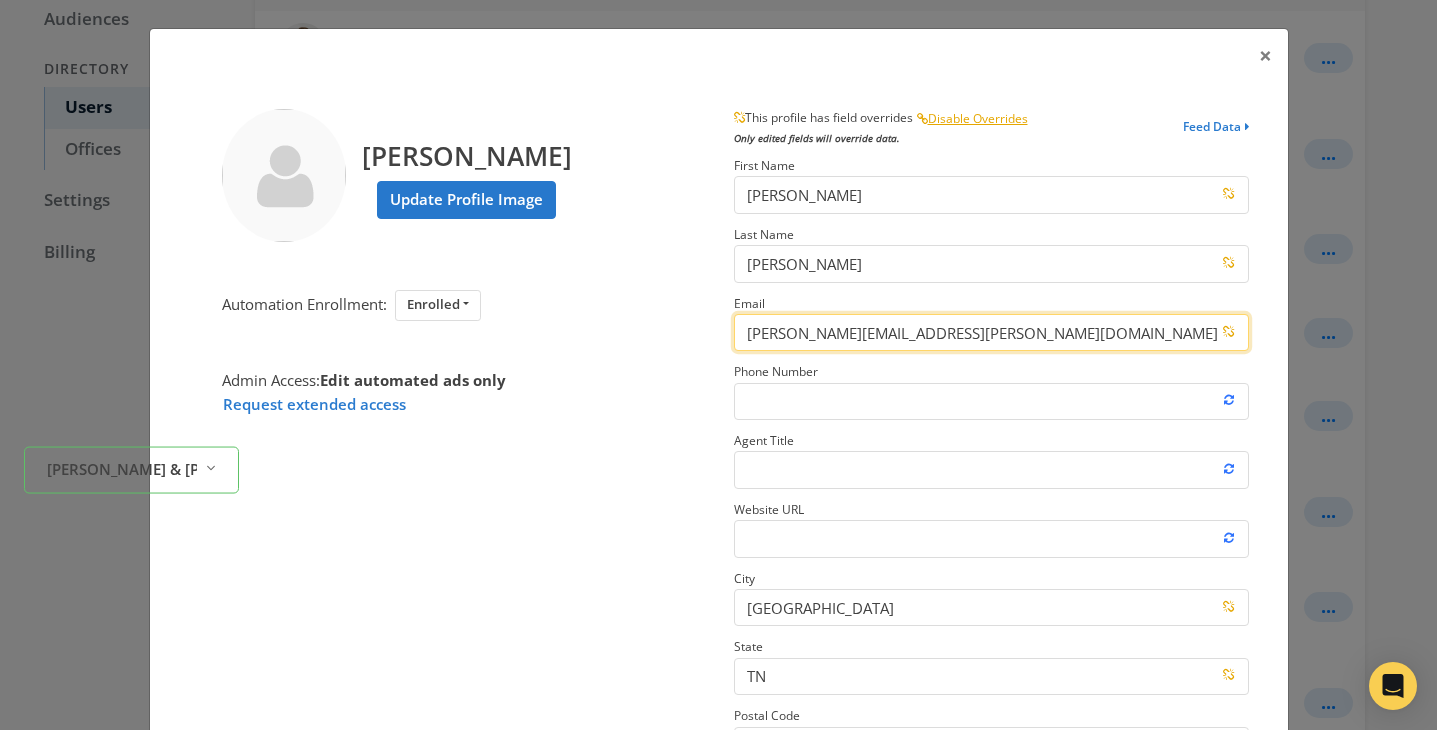 type on "[PERSON_NAME][EMAIL_ADDRESS][PERSON_NAME][DOMAIN_NAME]" 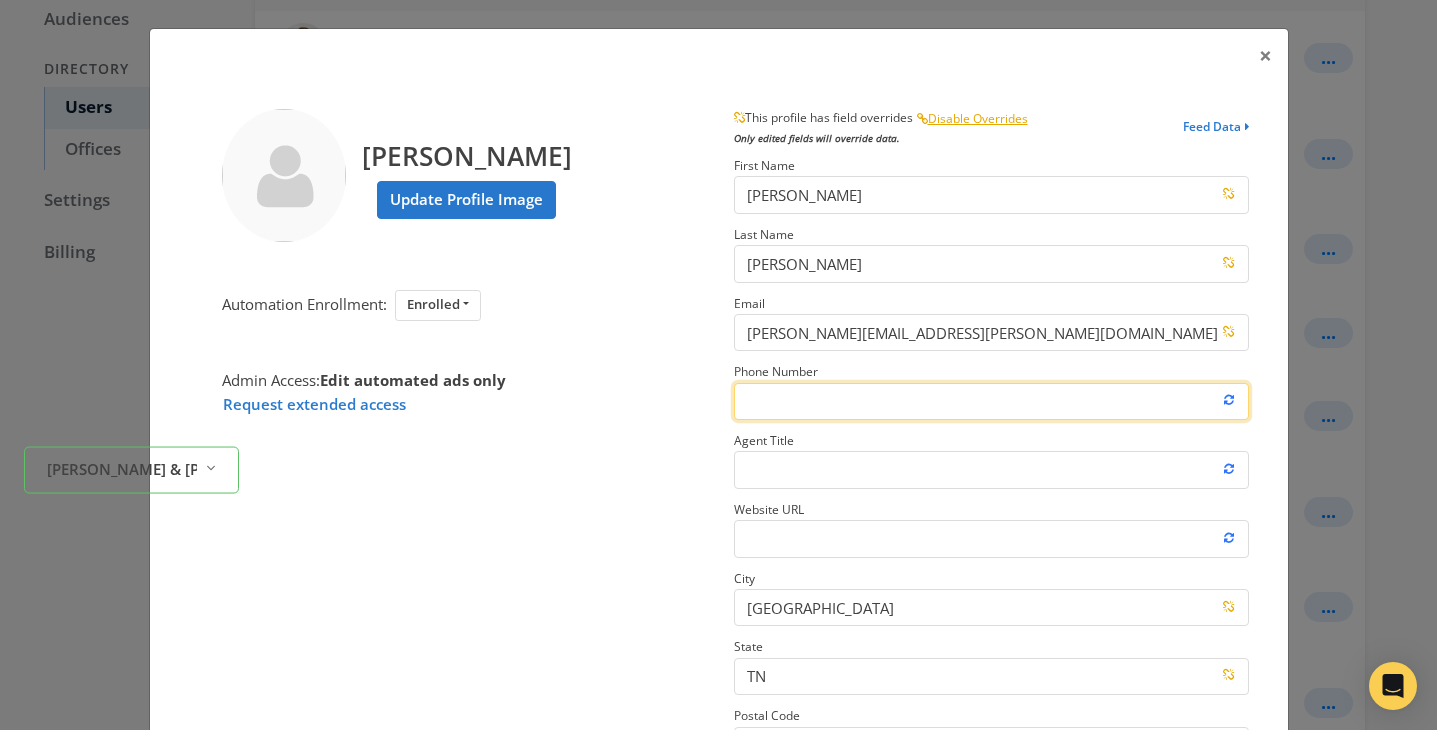 click on "Phone Number" at bounding box center (991, 401) 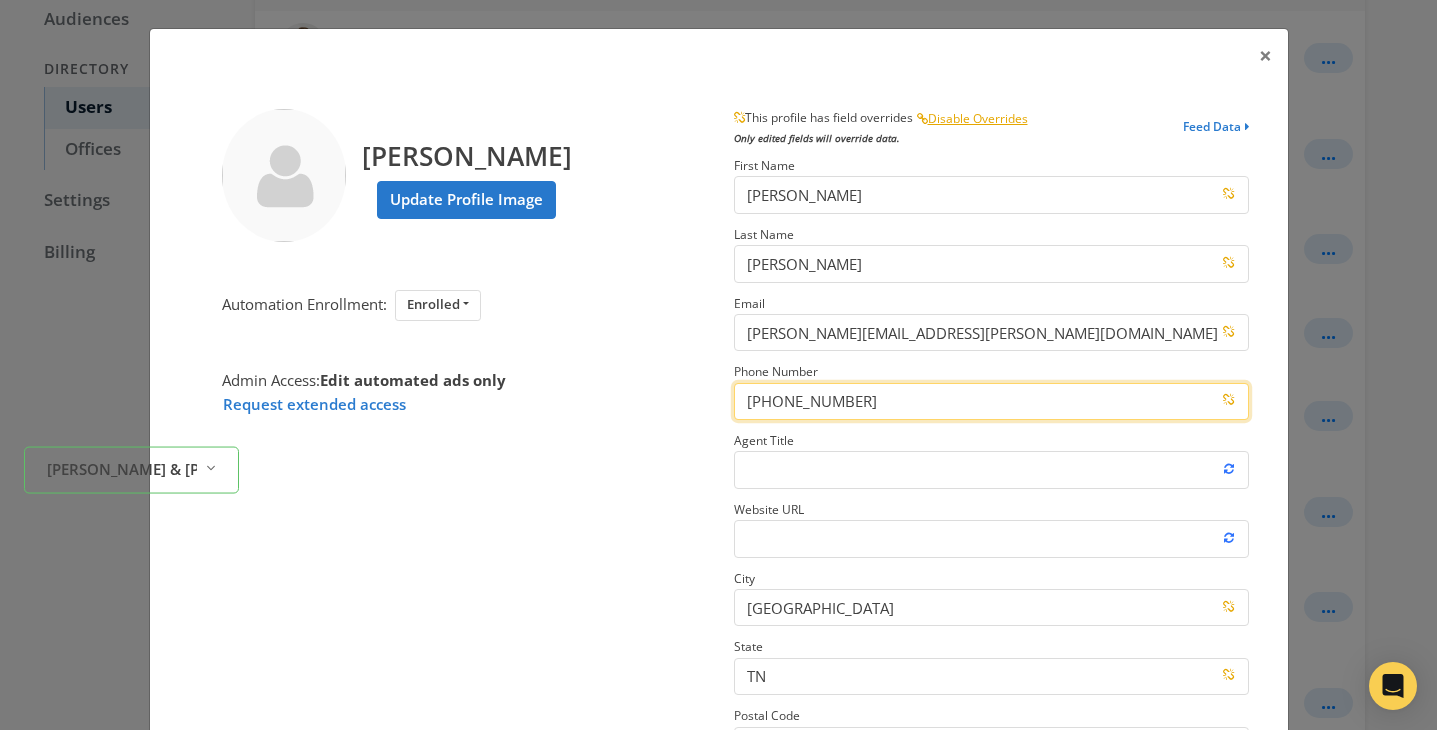 type on "[PHONE_NUMBER]" 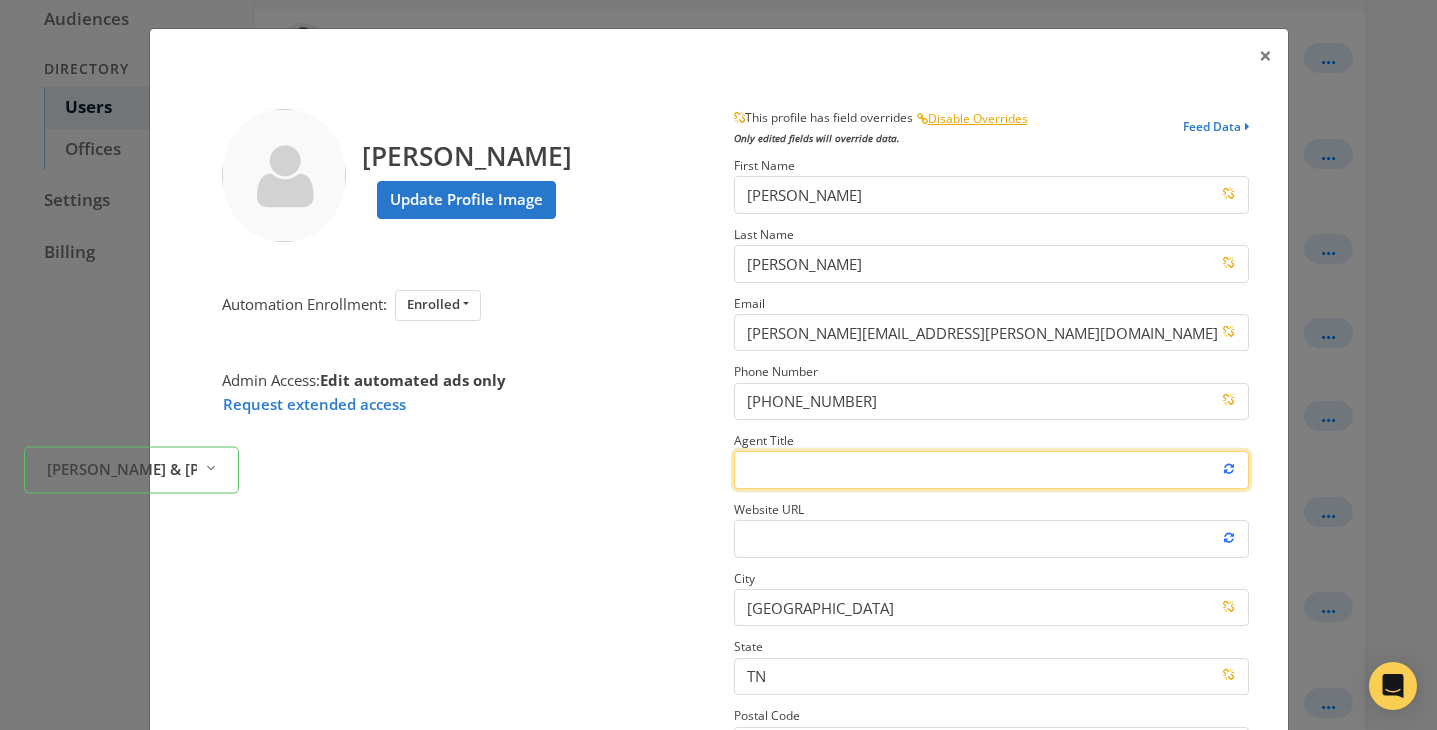 click on "Agent Title" at bounding box center (991, 469) 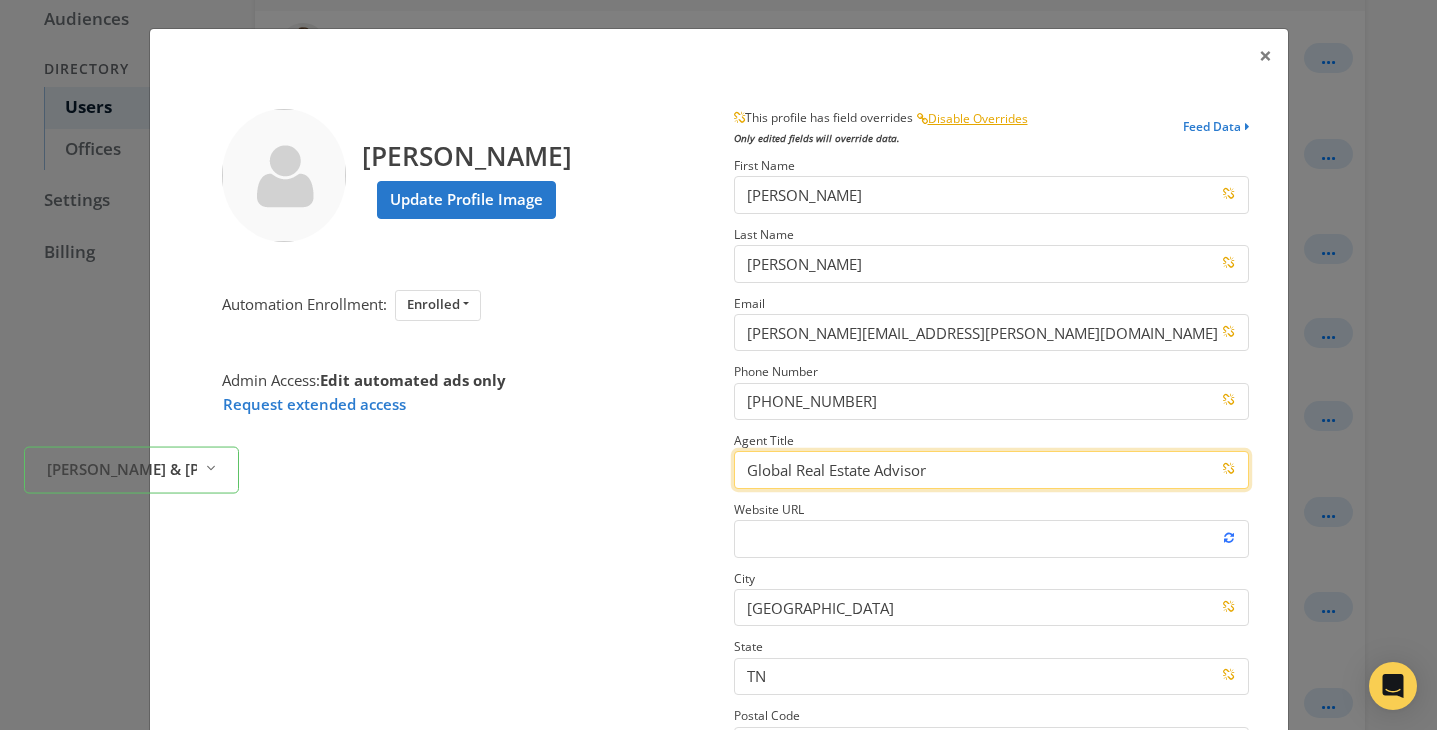 type on "Global Real Estate Advisor" 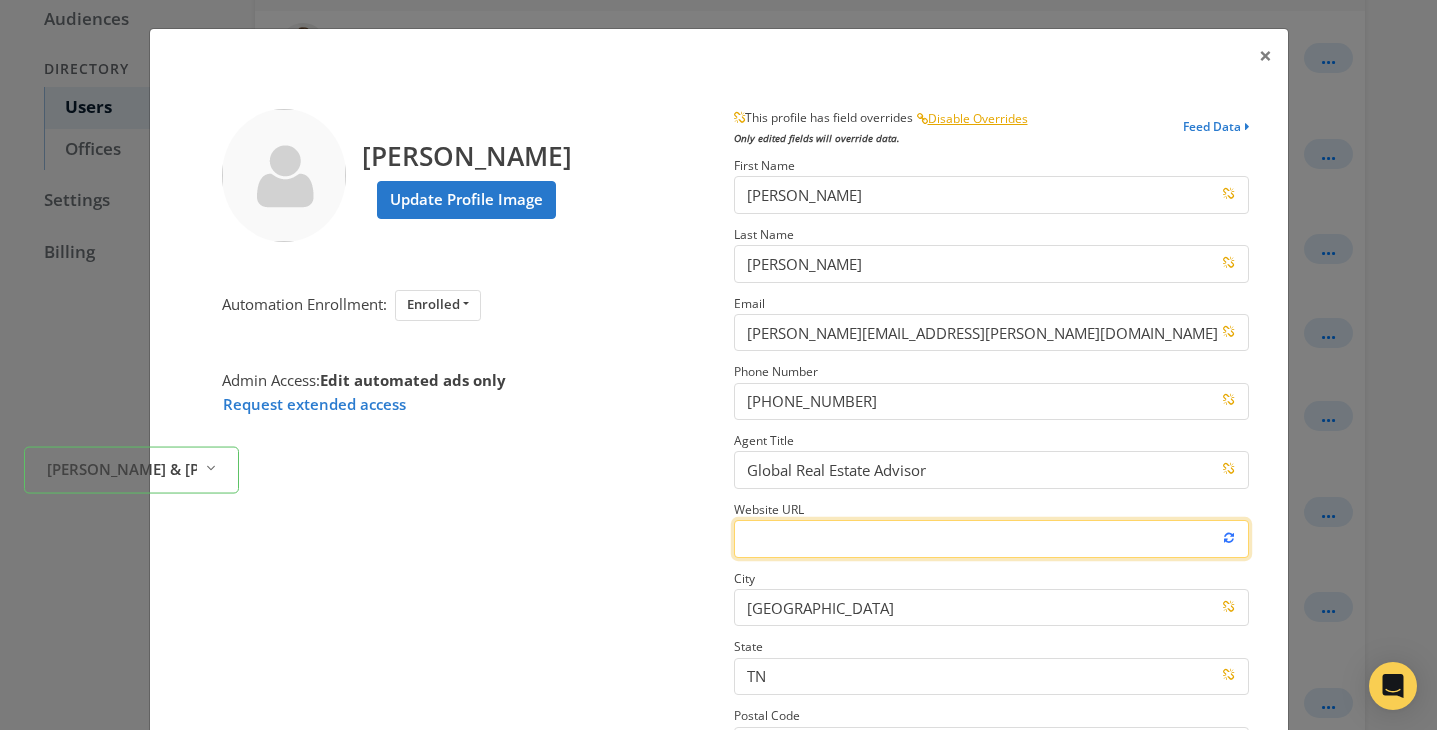 click on "Website URL" at bounding box center (991, 538) 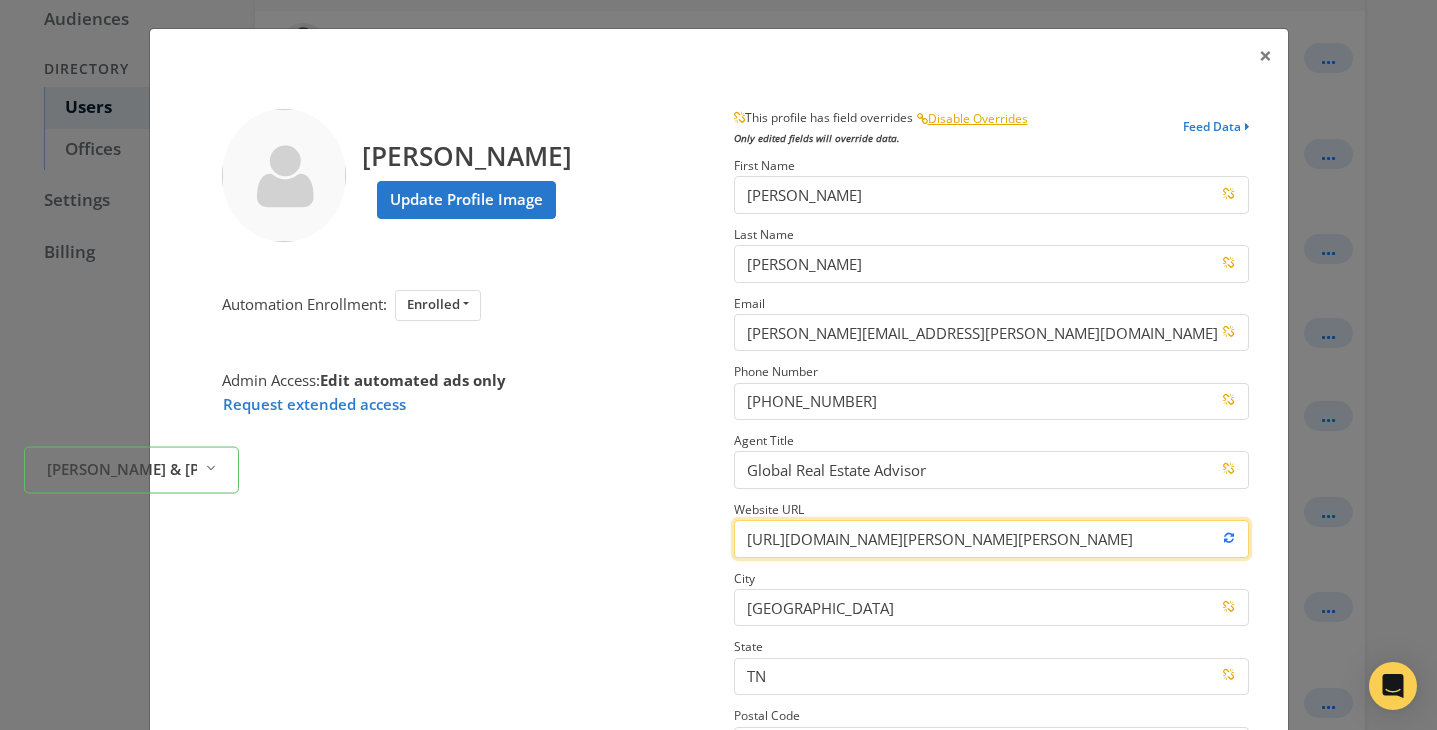 scroll, scrollTop: 0, scrollLeft: 748, axis: horizontal 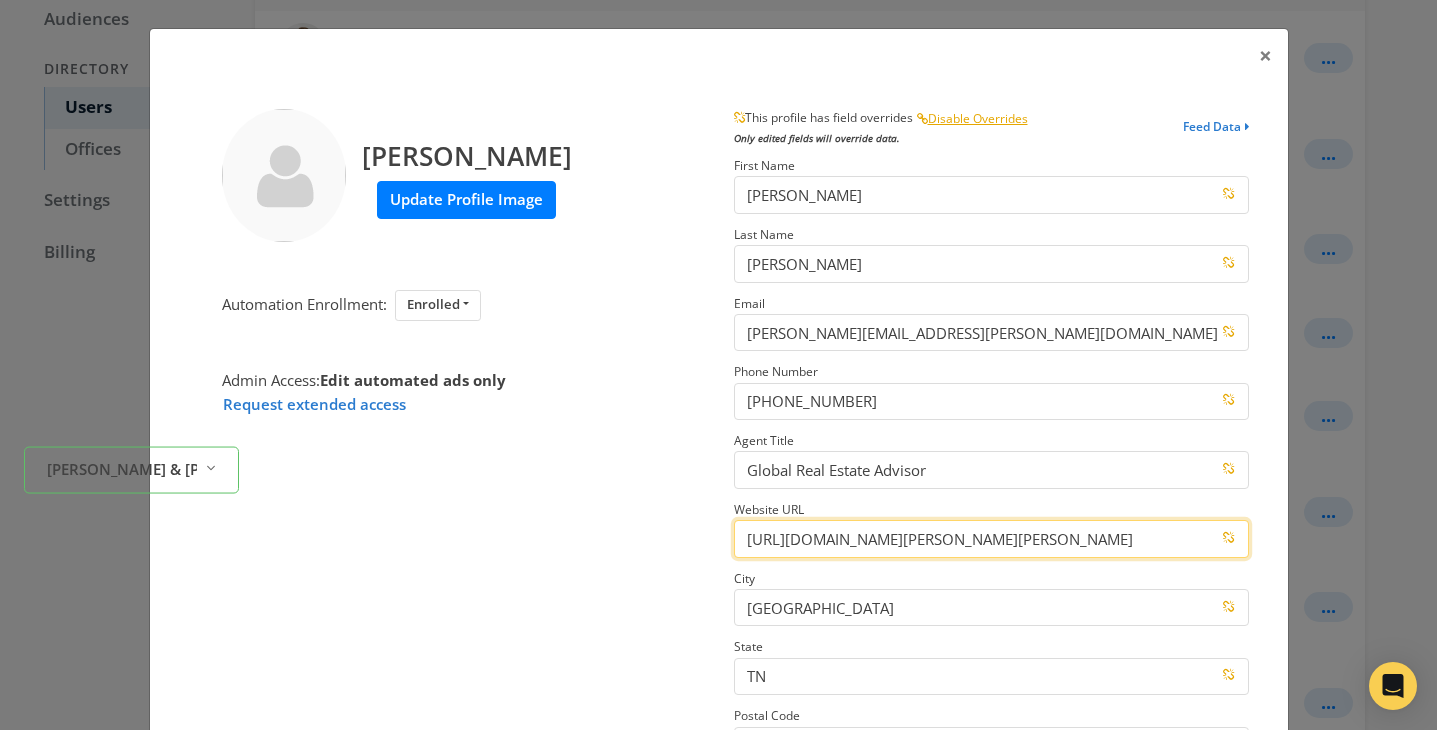 type on "[URL][DOMAIN_NAME][PERSON_NAME][PERSON_NAME]" 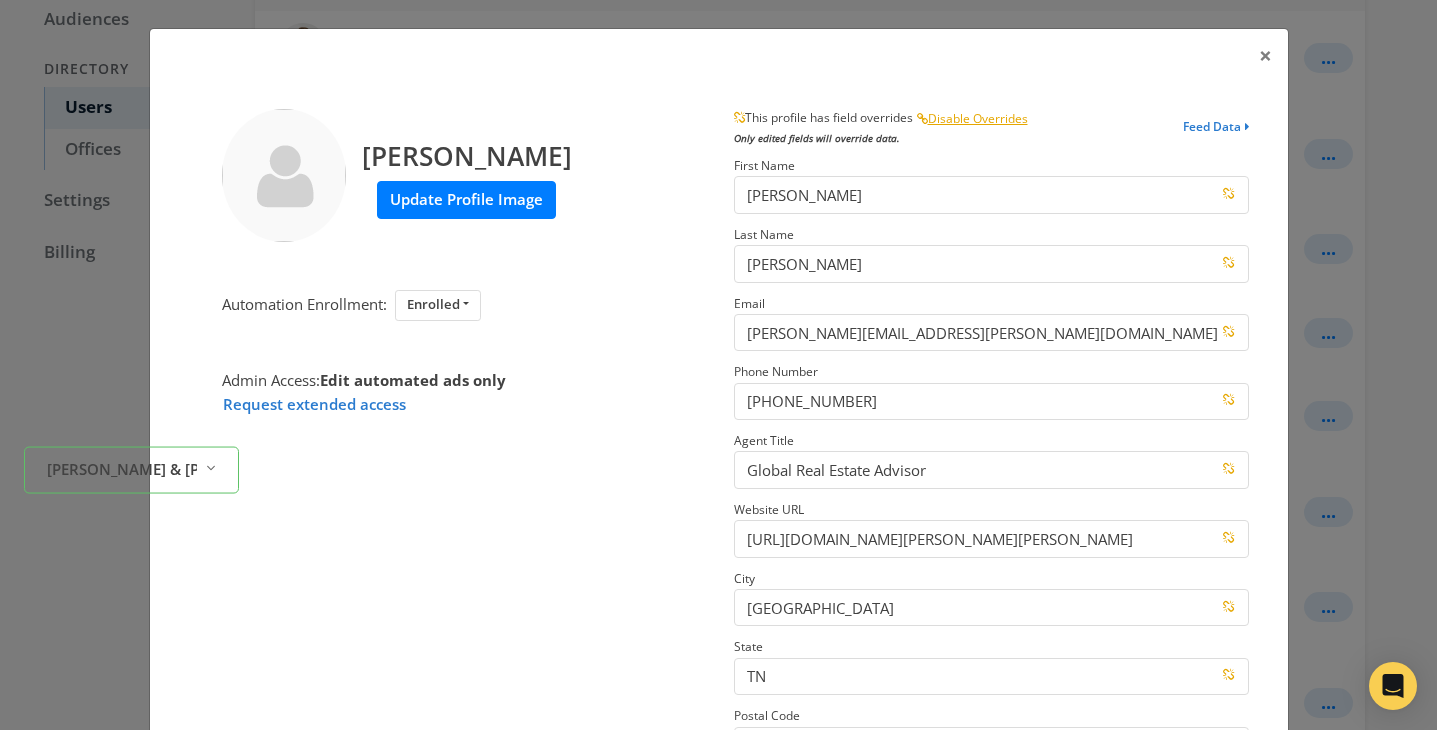 scroll, scrollTop: 0, scrollLeft: 0, axis: both 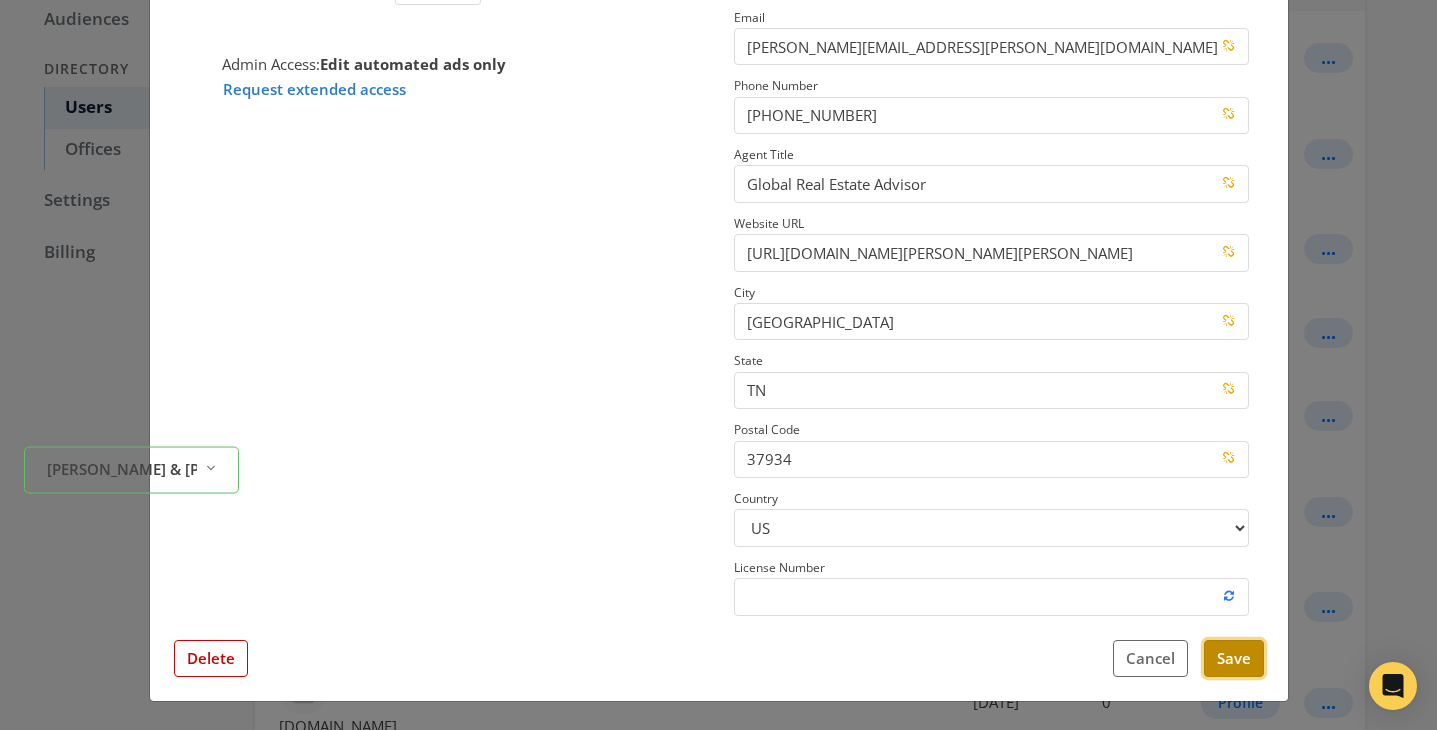 click on "Save" at bounding box center (1234, 658) 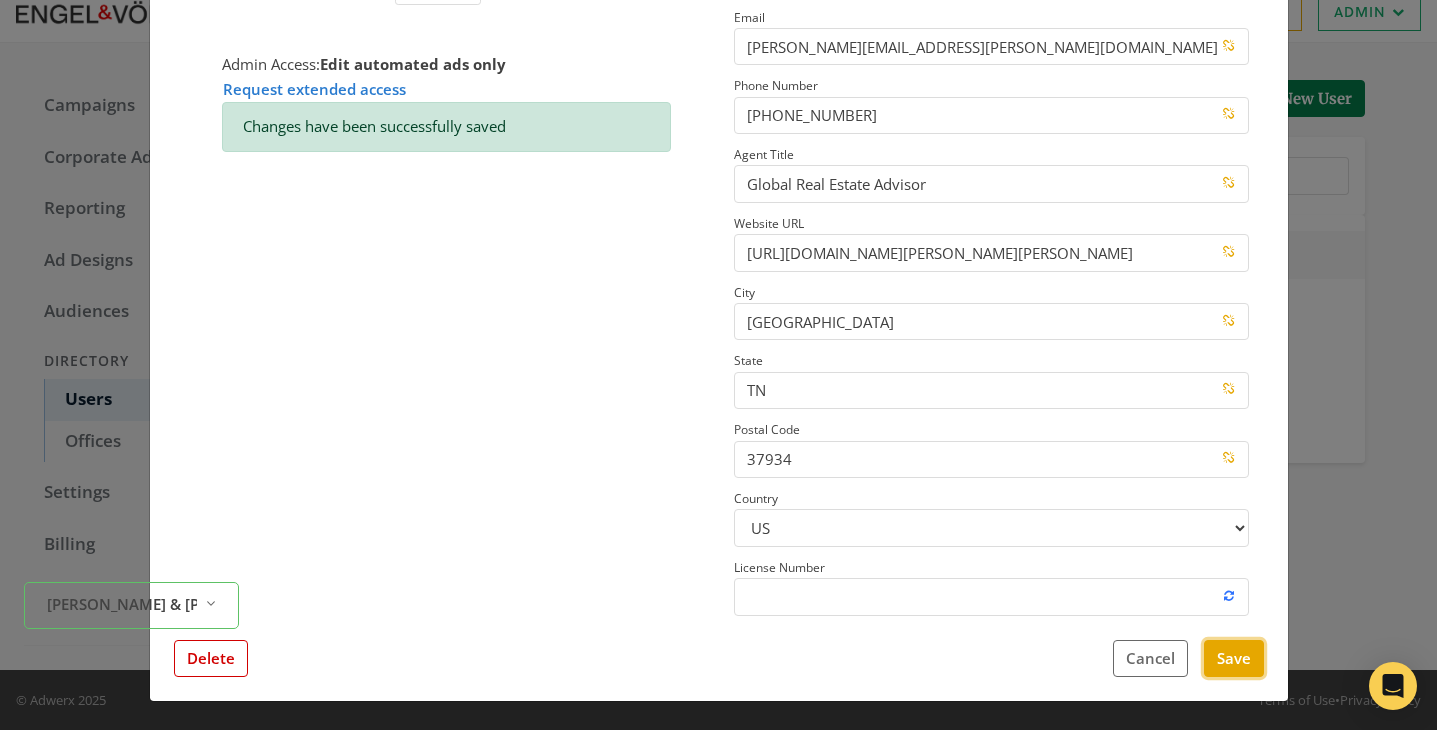 scroll, scrollTop: 310, scrollLeft: 0, axis: vertical 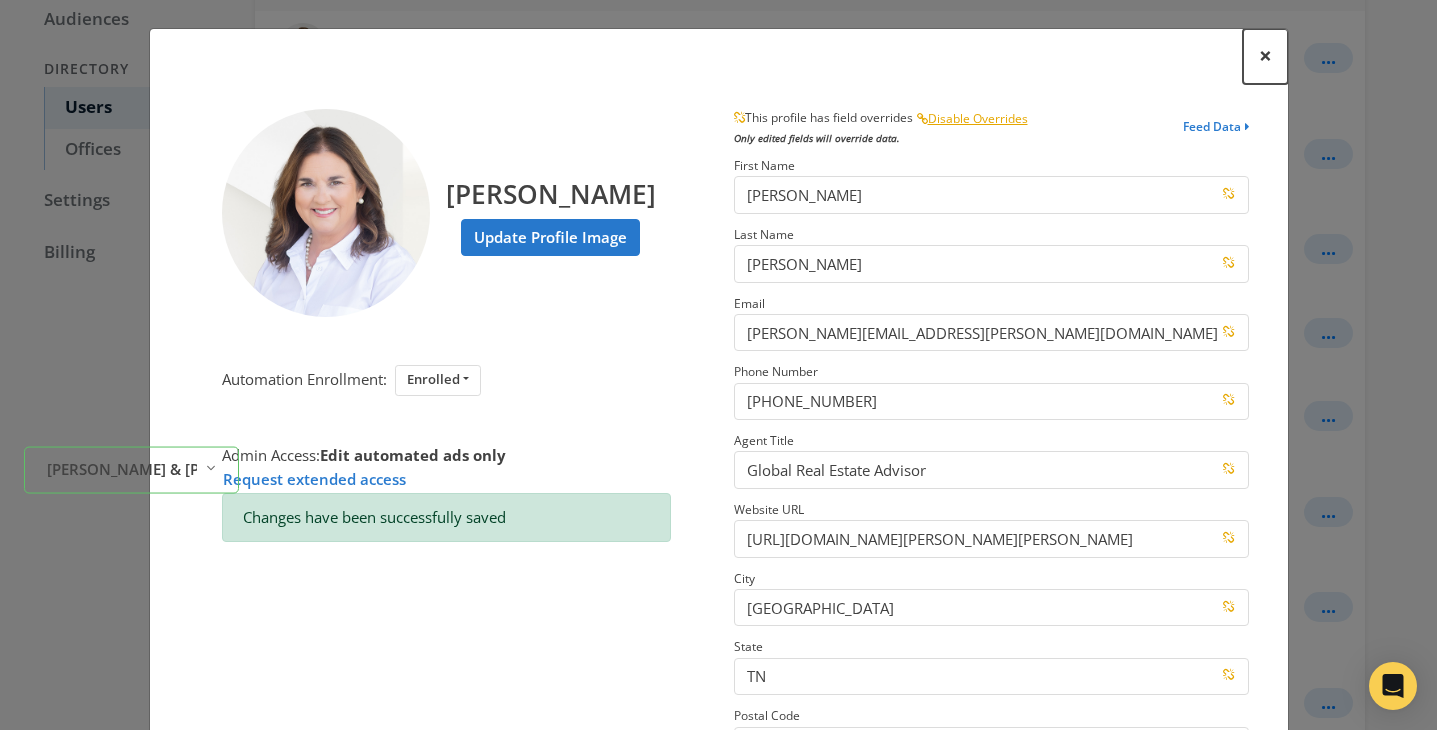 click on "×" at bounding box center [1265, 55] 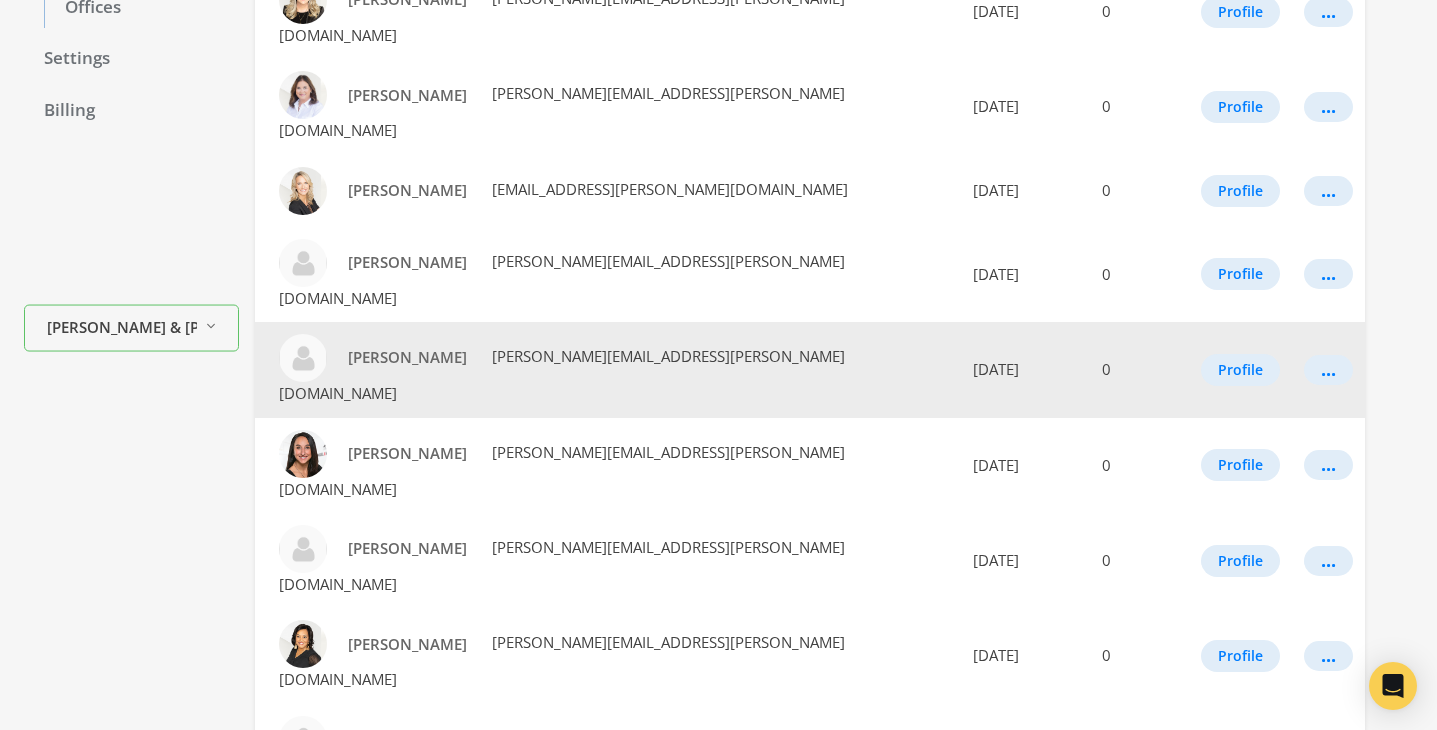scroll, scrollTop: 453, scrollLeft: 0, axis: vertical 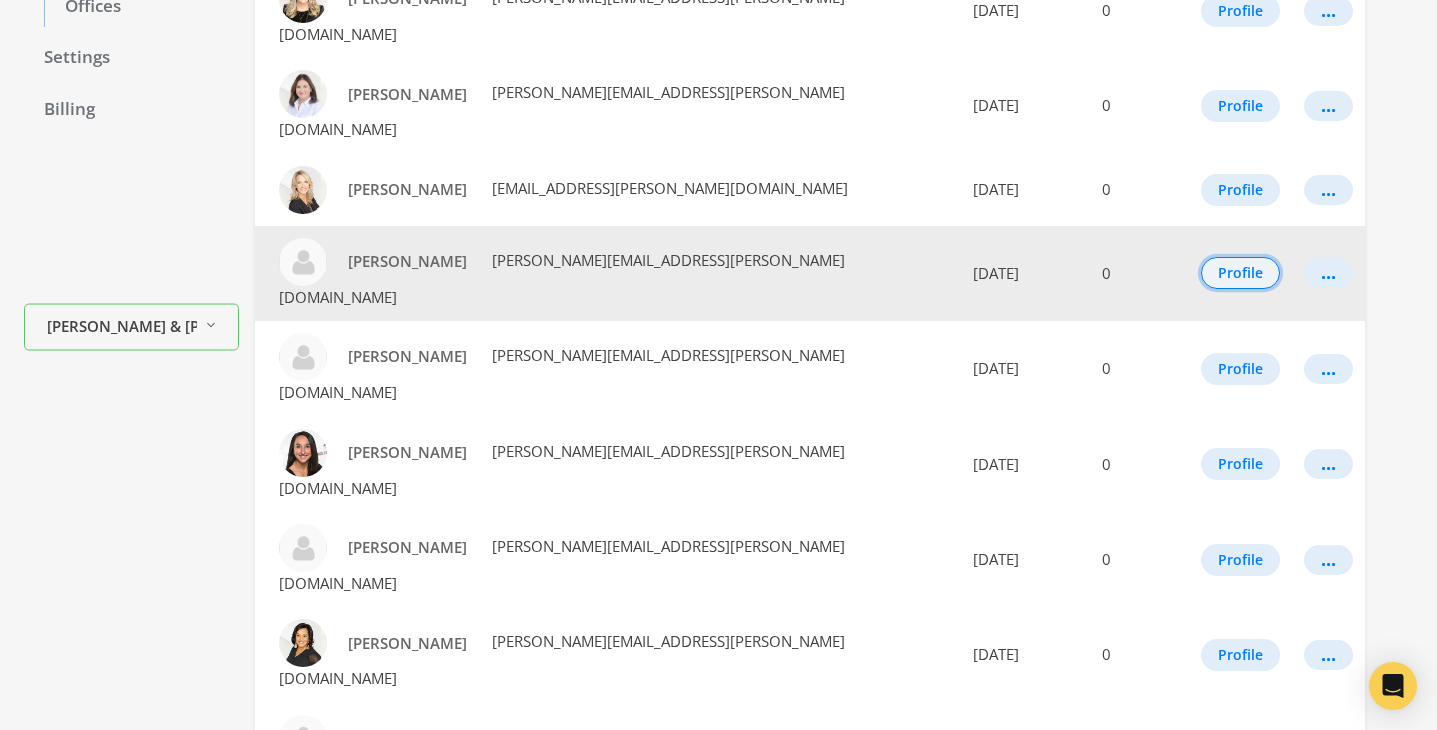 click on "Profile" at bounding box center (1240, 273) 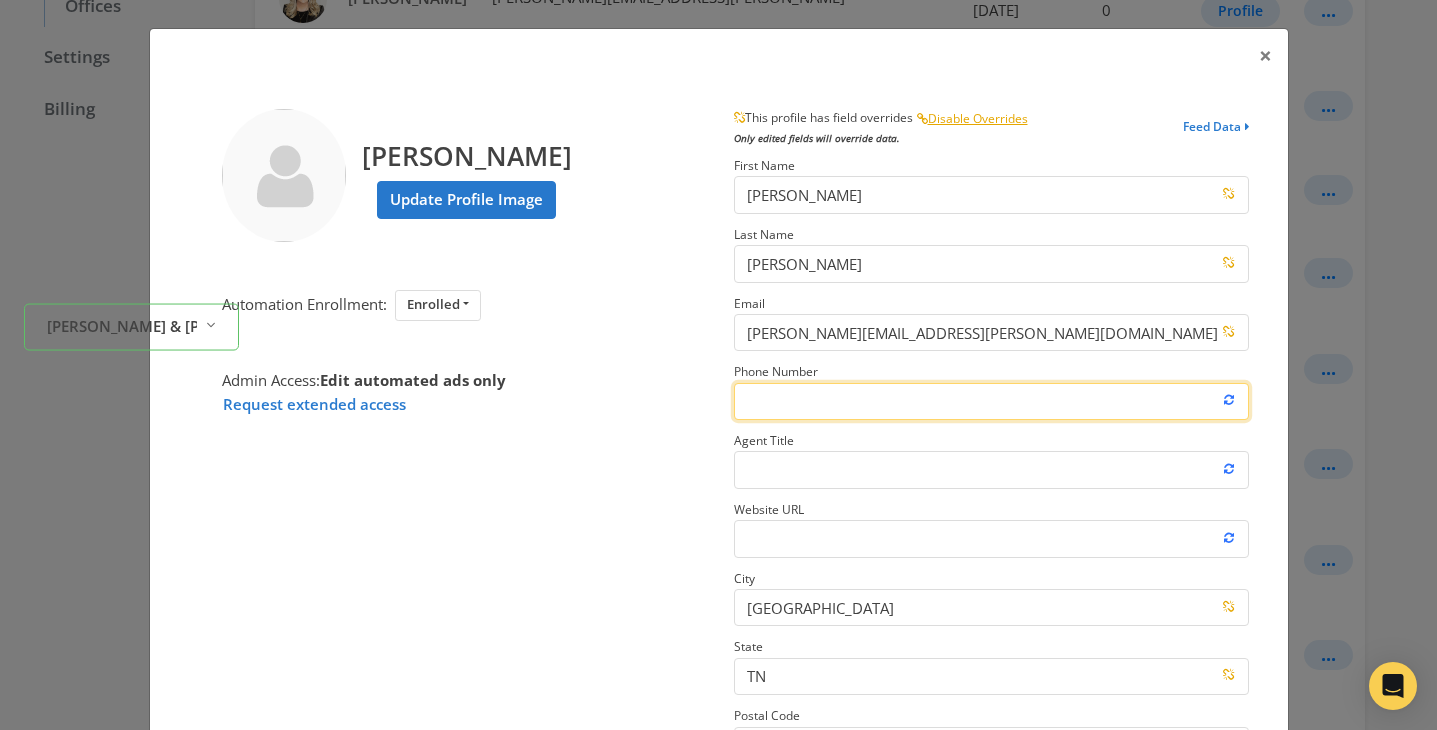 click on "Phone Number" at bounding box center [991, 401] 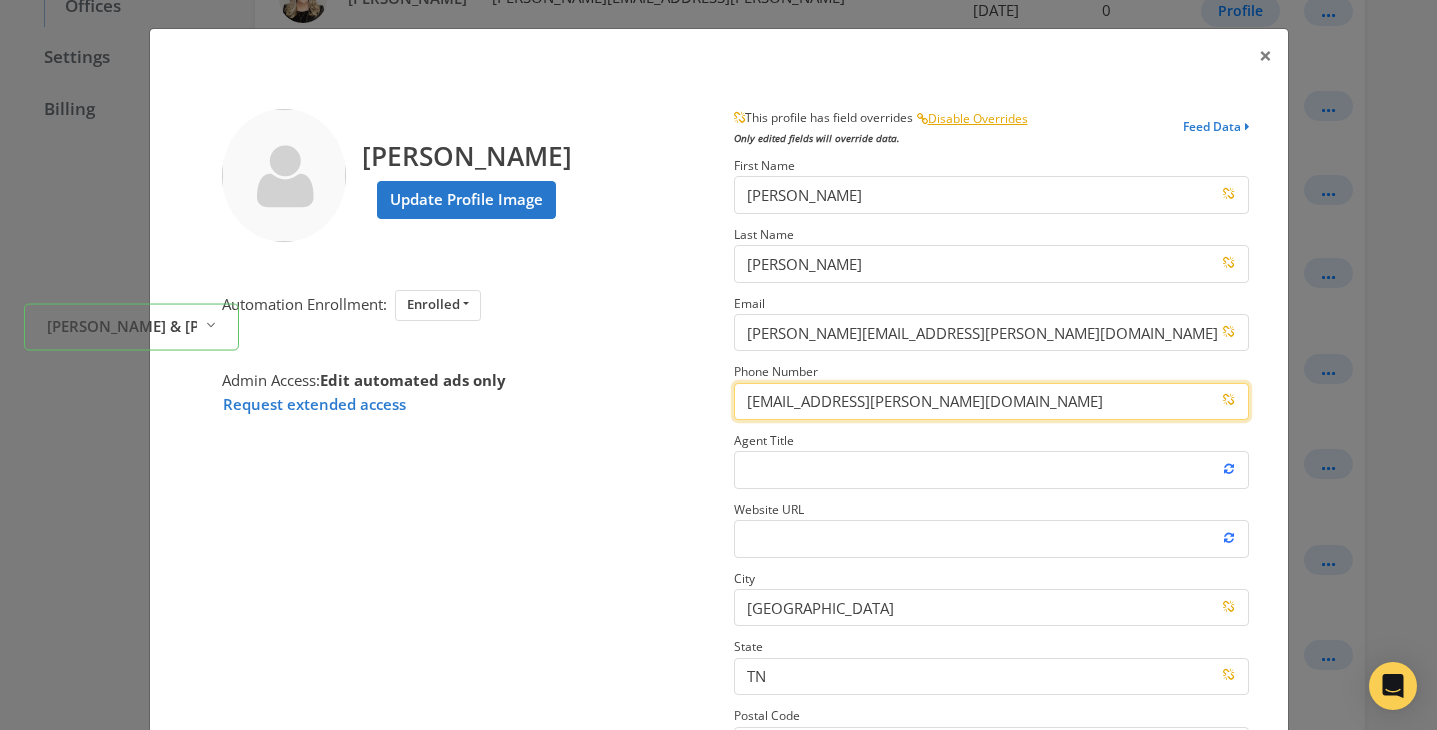 type on "[EMAIL_ADDRESS][PERSON_NAME][DOMAIN_NAME]" 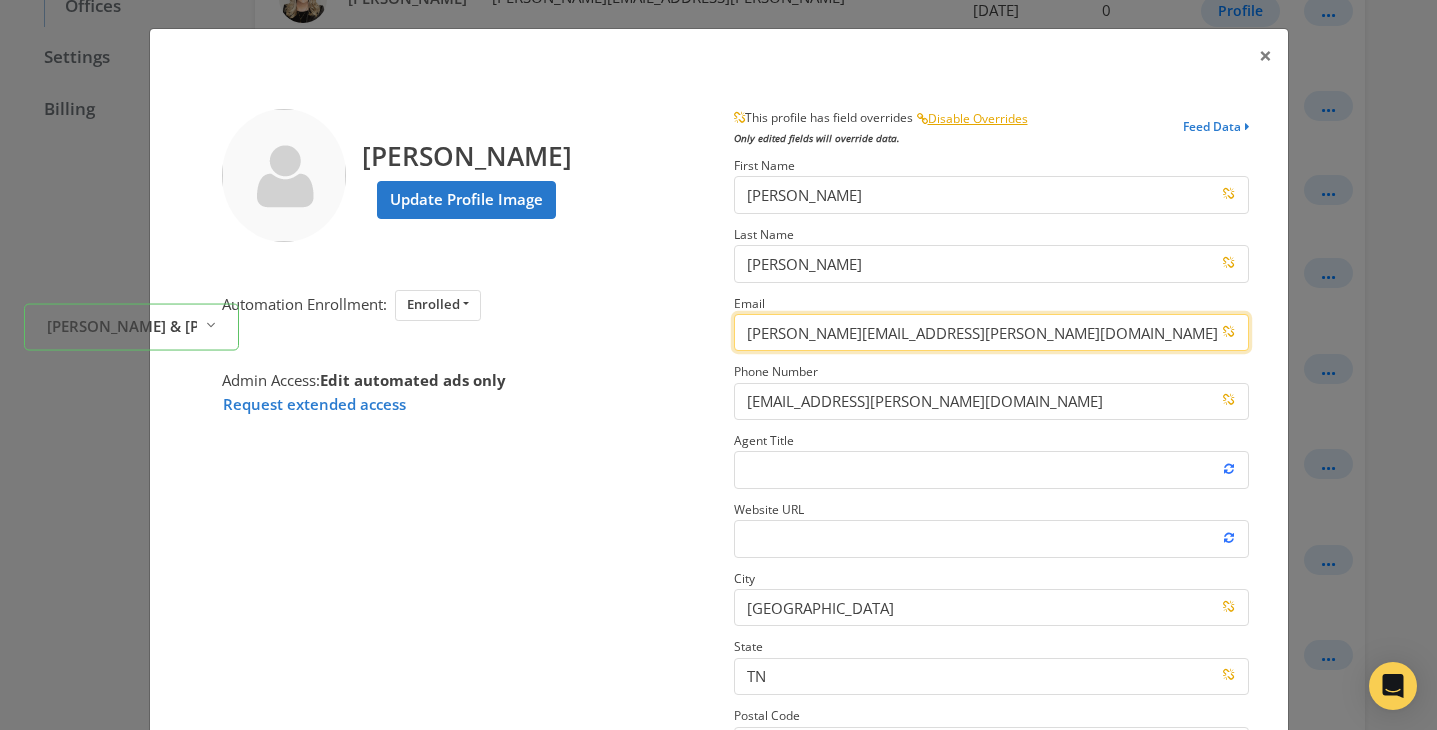 click on "[PERSON_NAME][EMAIL_ADDRESS][PERSON_NAME][DOMAIN_NAME]" at bounding box center [991, 332] 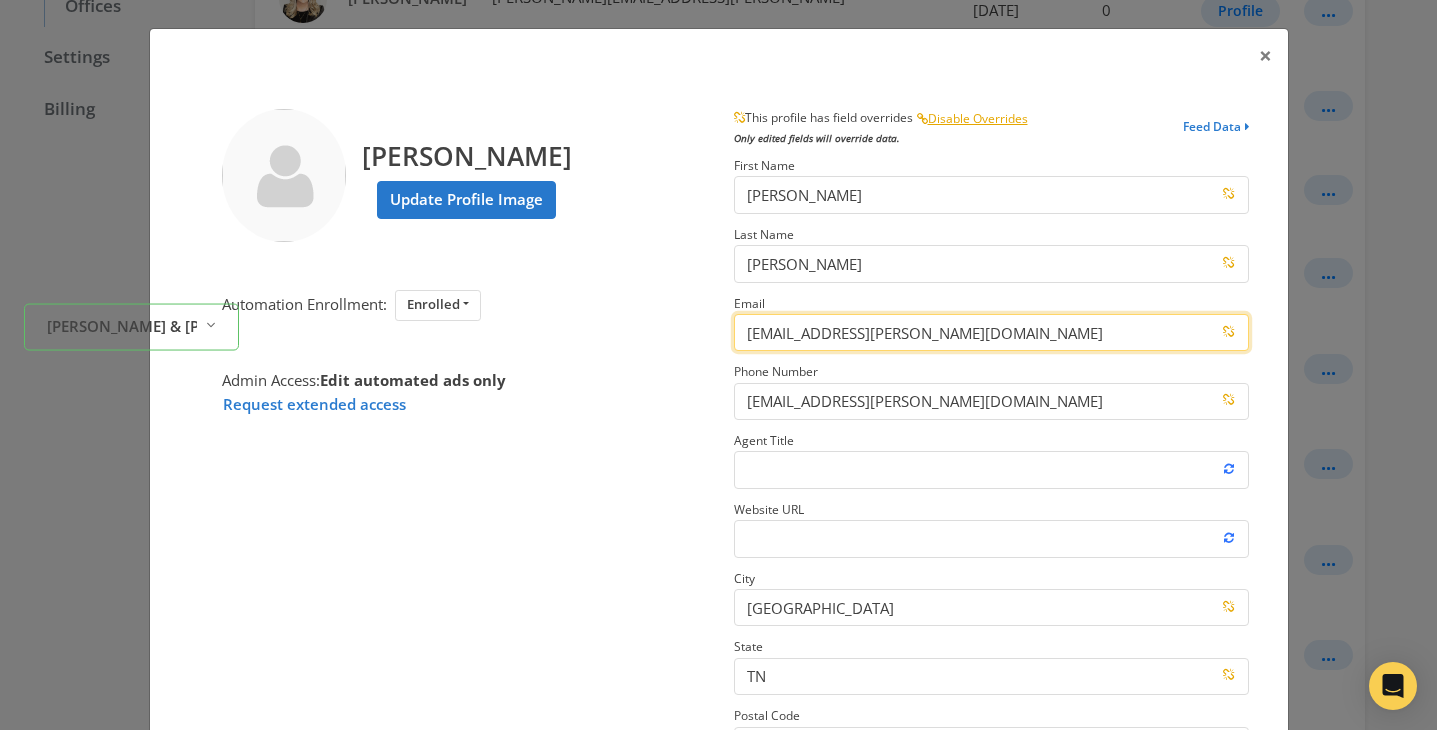 type on "[EMAIL_ADDRESS][PERSON_NAME][DOMAIN_NAME]" 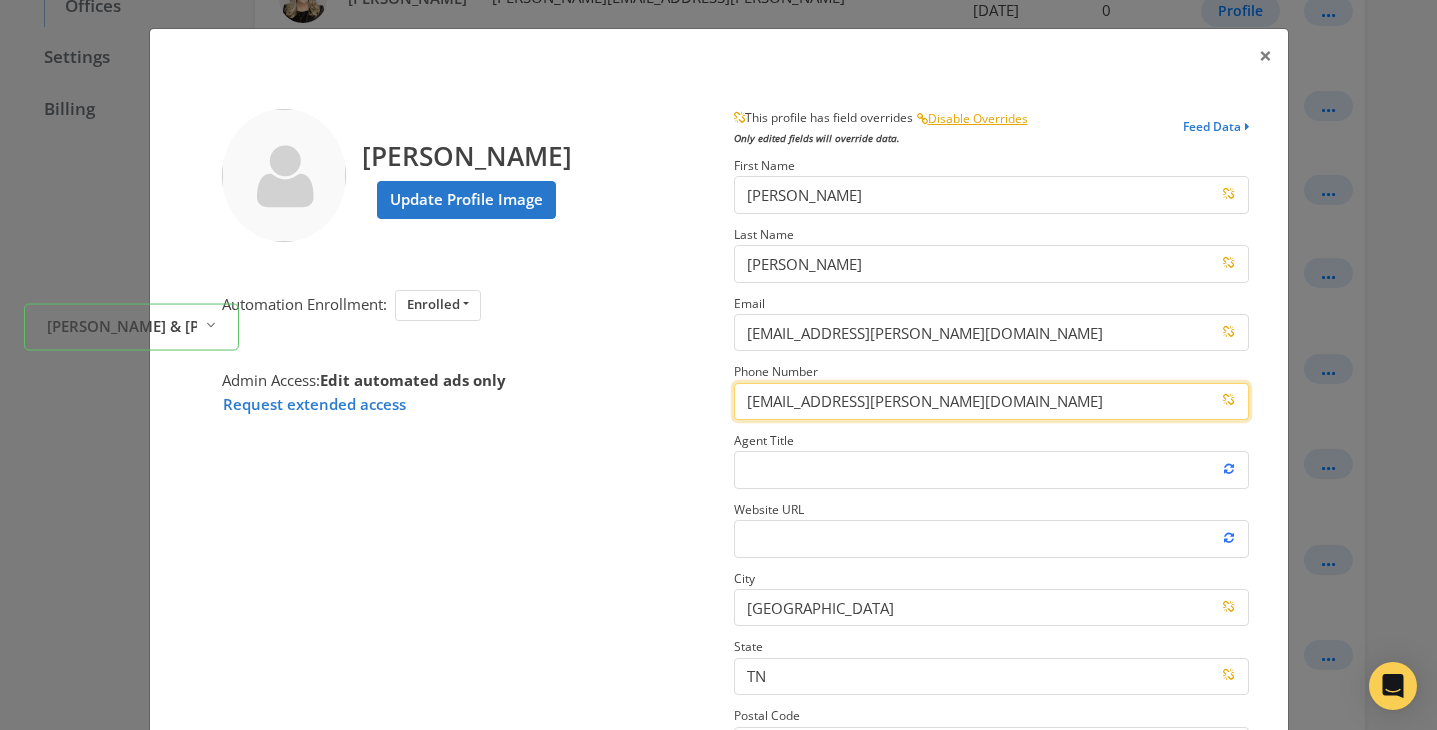 click on "[EMAIL_ADDRESS][PERSON_NAME][DOMAIN_NAME]" at bounding box center (991, 401) 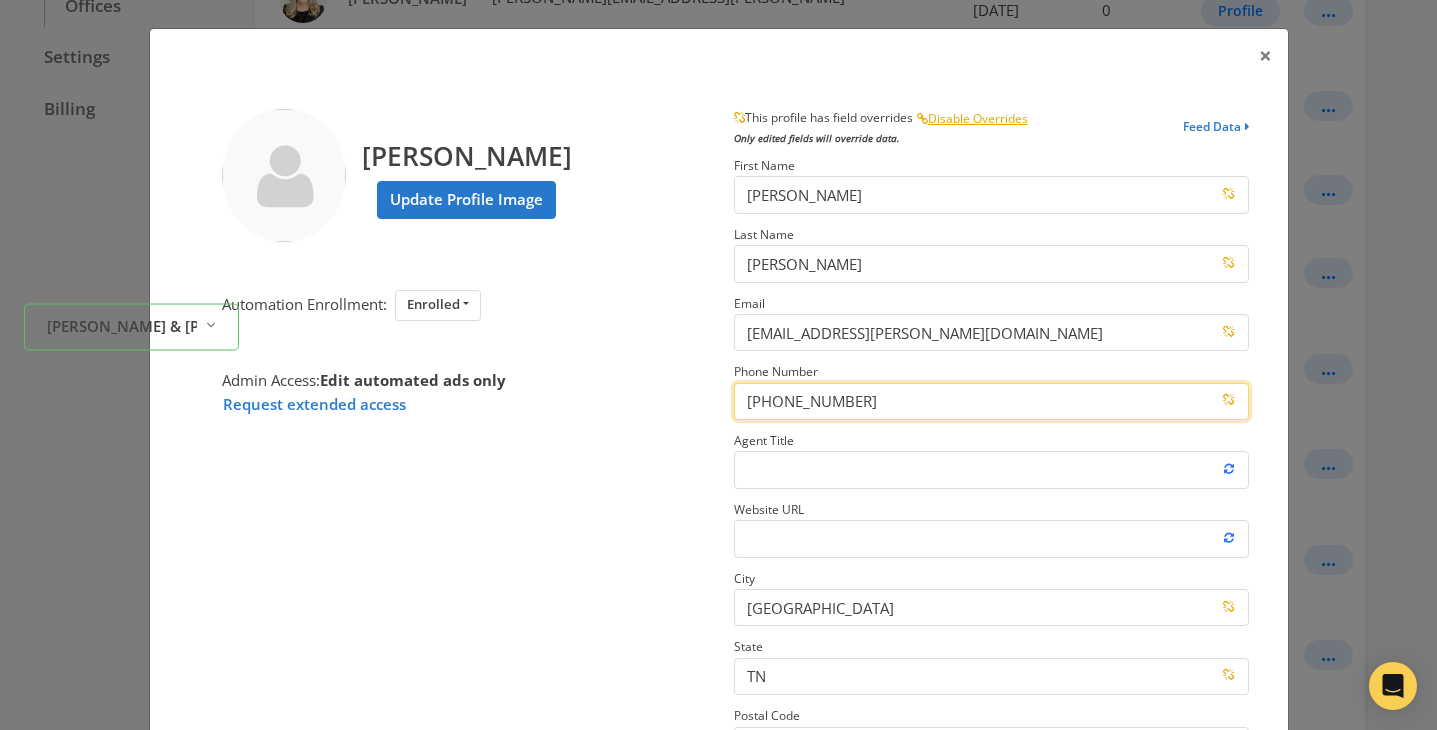type on "[PHONE_NUMBER]" 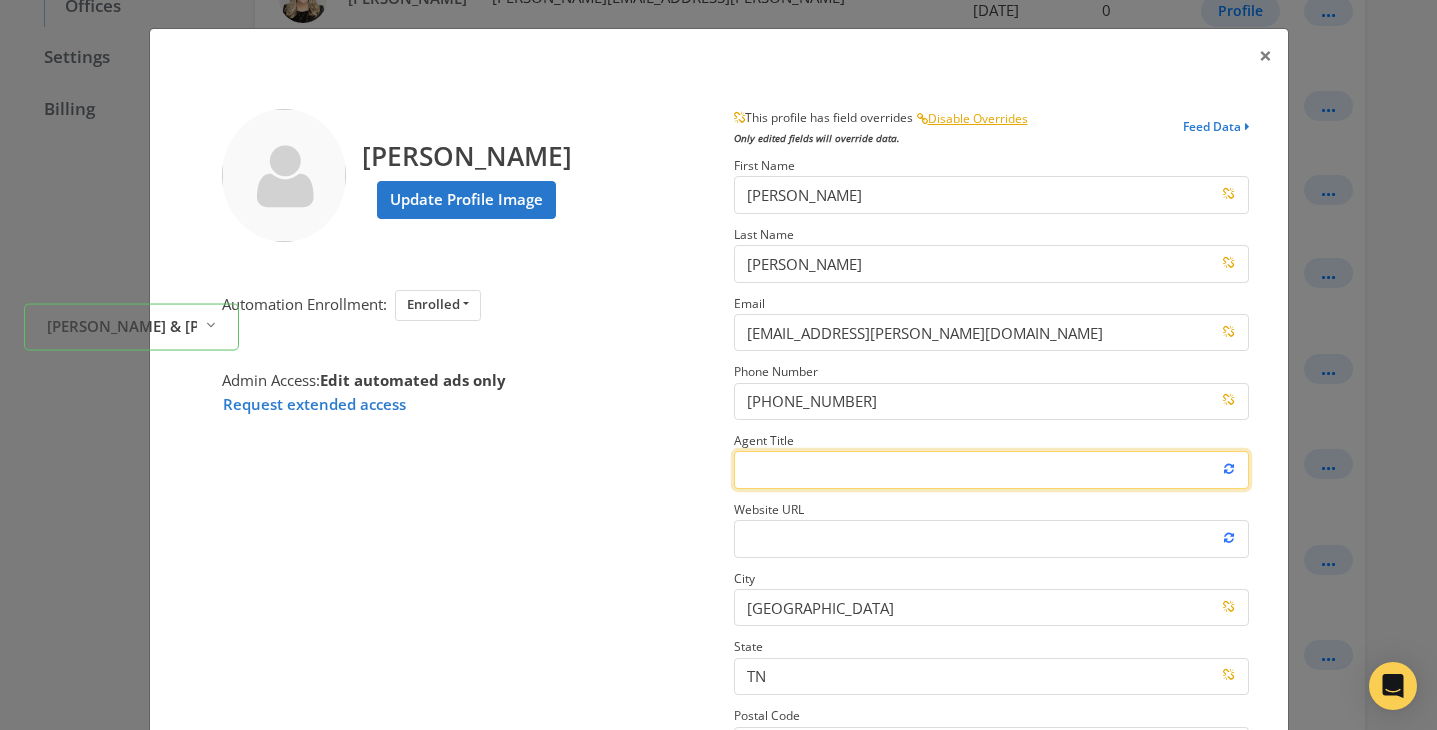 click on "Agent Title" at bounding box center [991, 469] 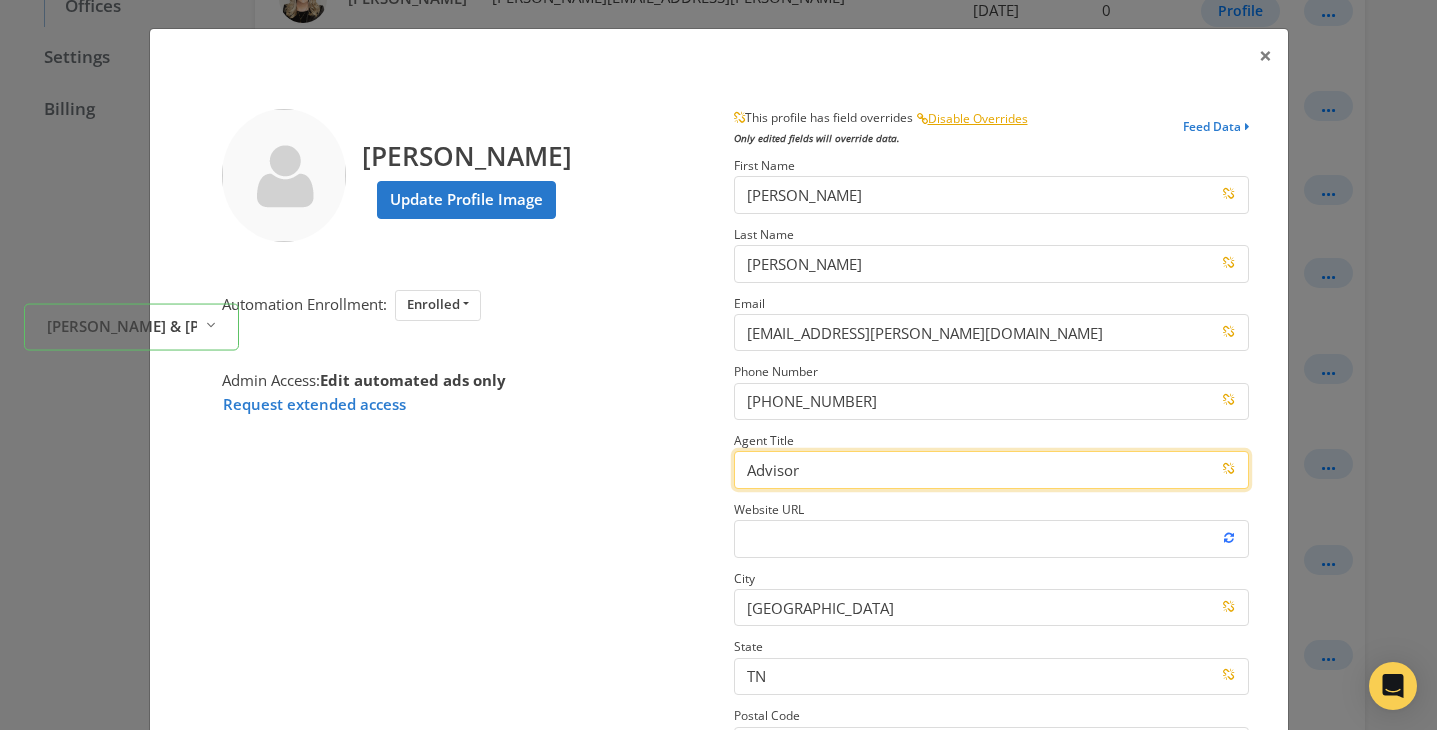 type on "Advisor" 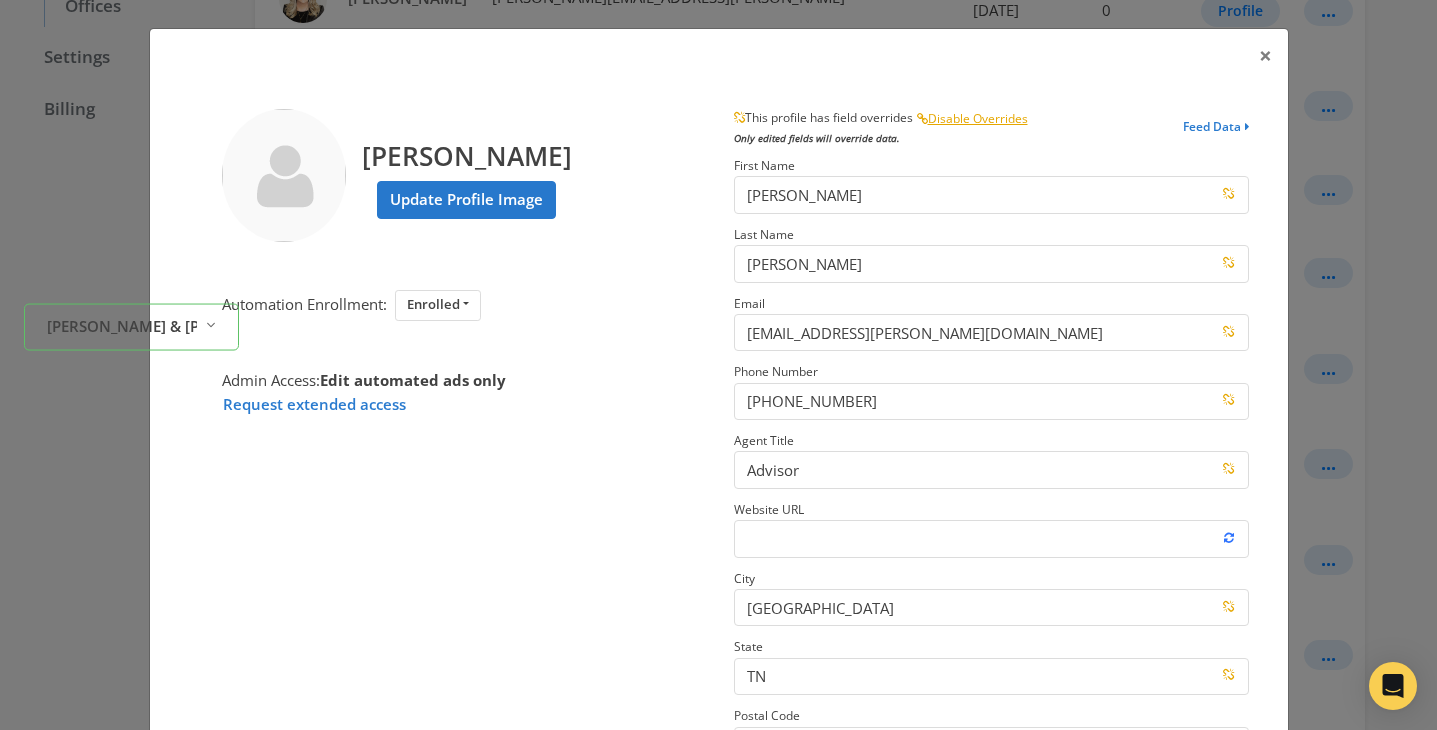 click on "This profile has field overrides    Disable Overrides Only edited fields will override data. Feed Data  First Name [PERSON_NAME] Last Name [PERSON_NAME] [PERSON_NAME][EMAIL_ADDRESS][PERSON_NAME][DOMAIN_NAME] Phone Number [PHONE_NUMBER] Agent Title Advisor Website URL City [GEOGRAPHIC_DATA] [US_STATE] Postal Code 37934 Country [GEOGRAPHIC_DATA] [GEOGRAPHIC_DATA] License Number" at bounding box center [991, 509] 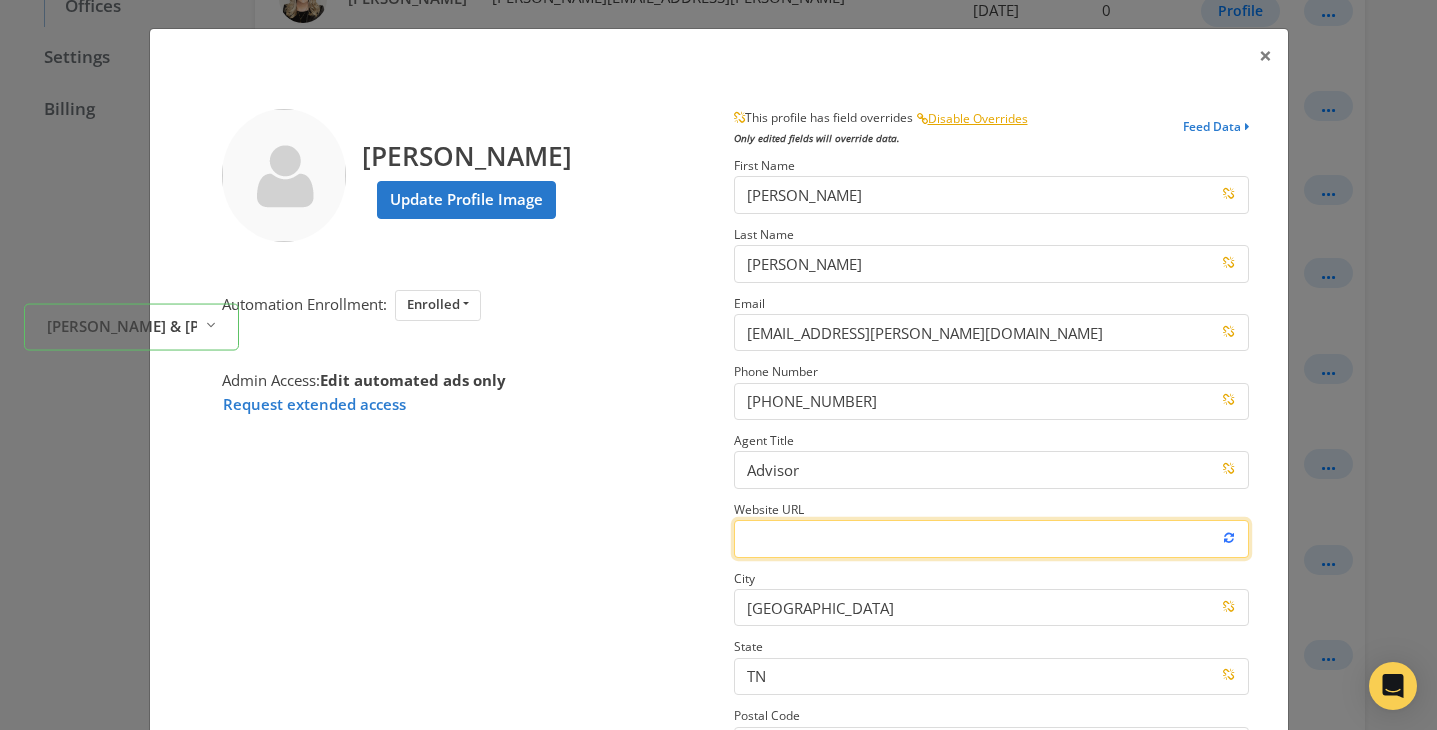 click on "Website URL" at bounding box center (991, 538) 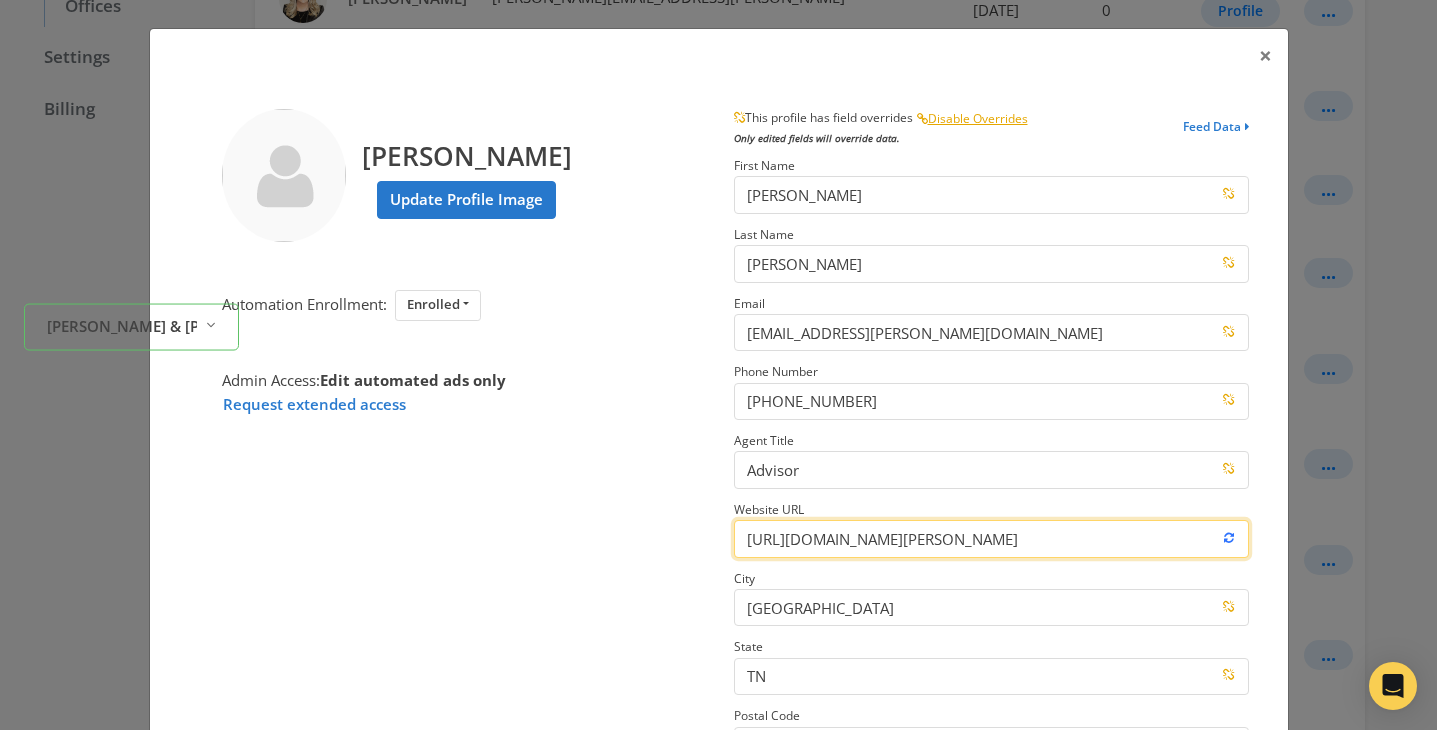 scroll, scrollTop: 0, scrollLeft: 686, axis: horizontal 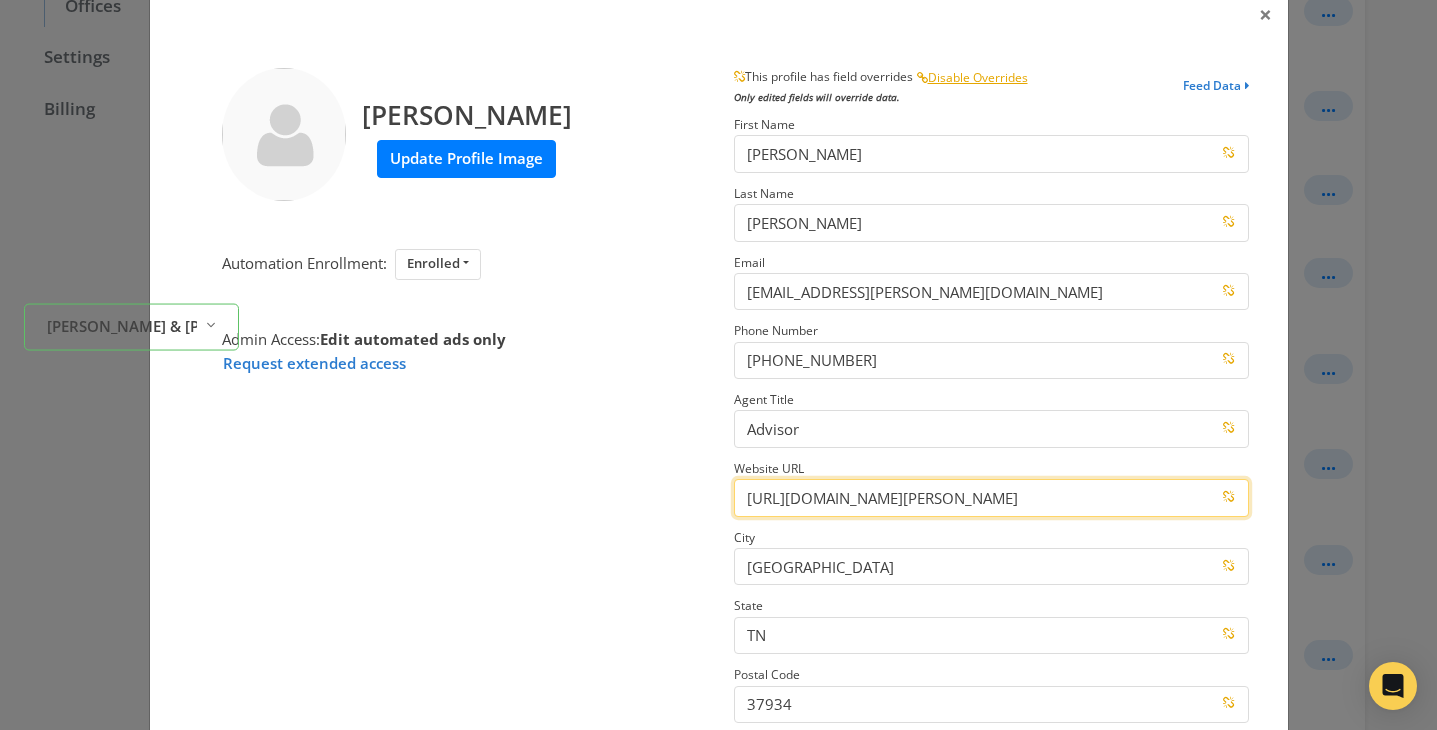 type on "[URL][DOMAIN_NAME][PERSON_NAME]" 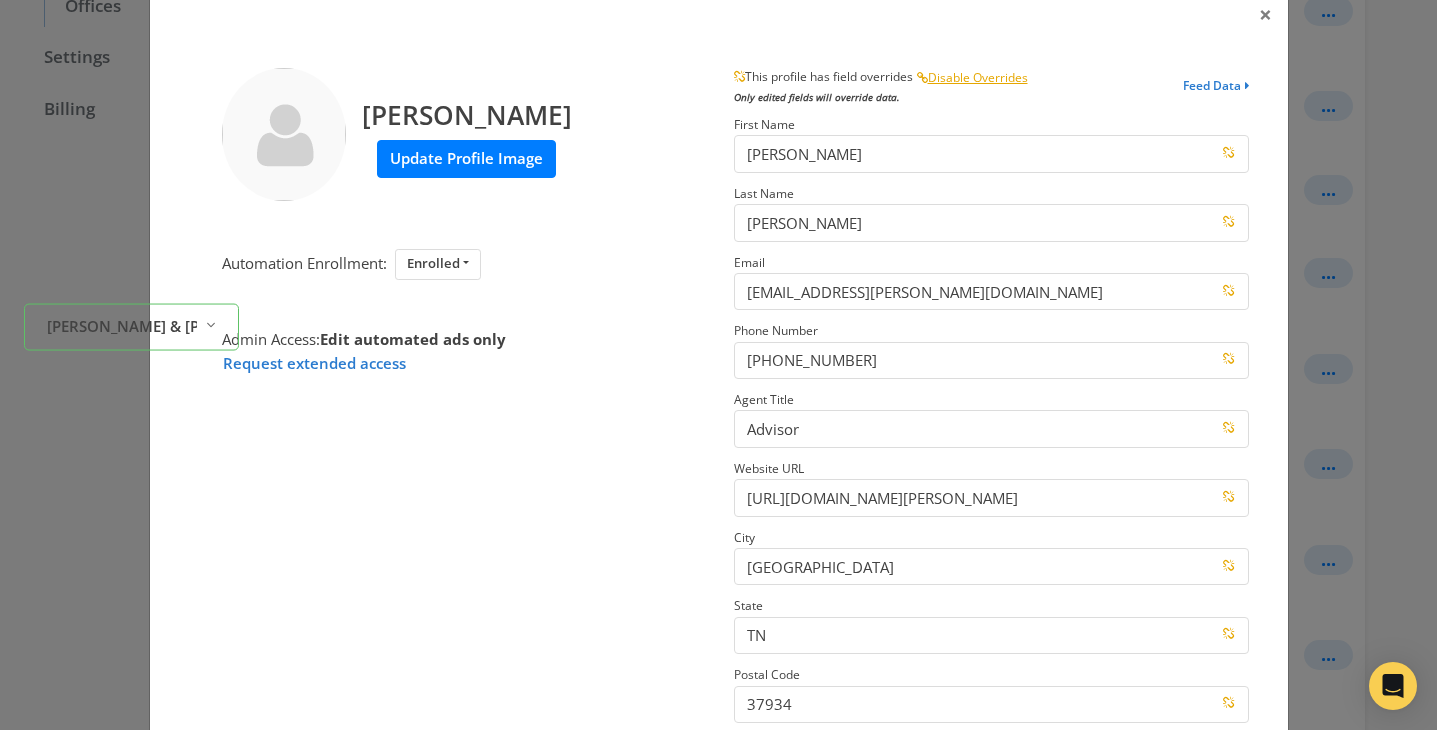 scroll, scrollTop: 0, scrollLeft: 0, axis: both 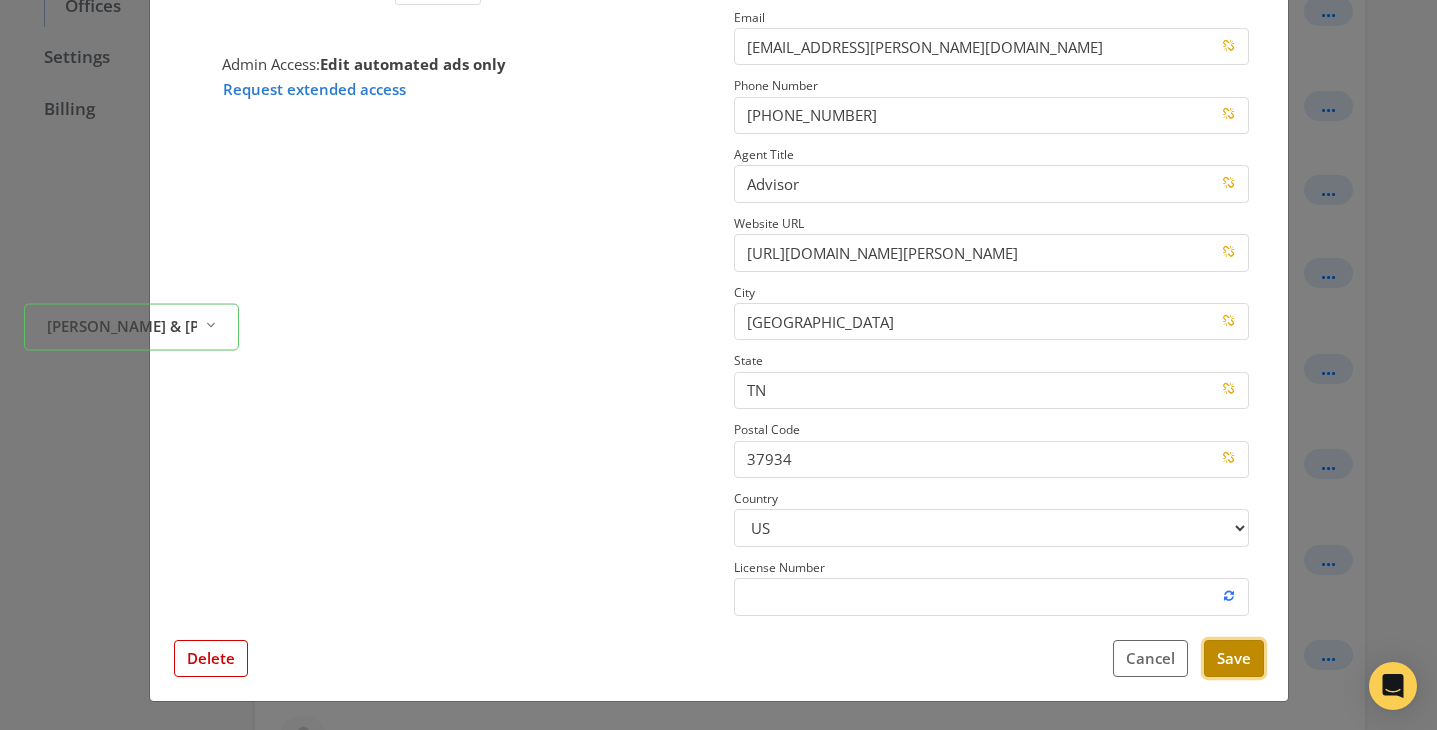 click on "Save" at bounding box center [1234, 658] 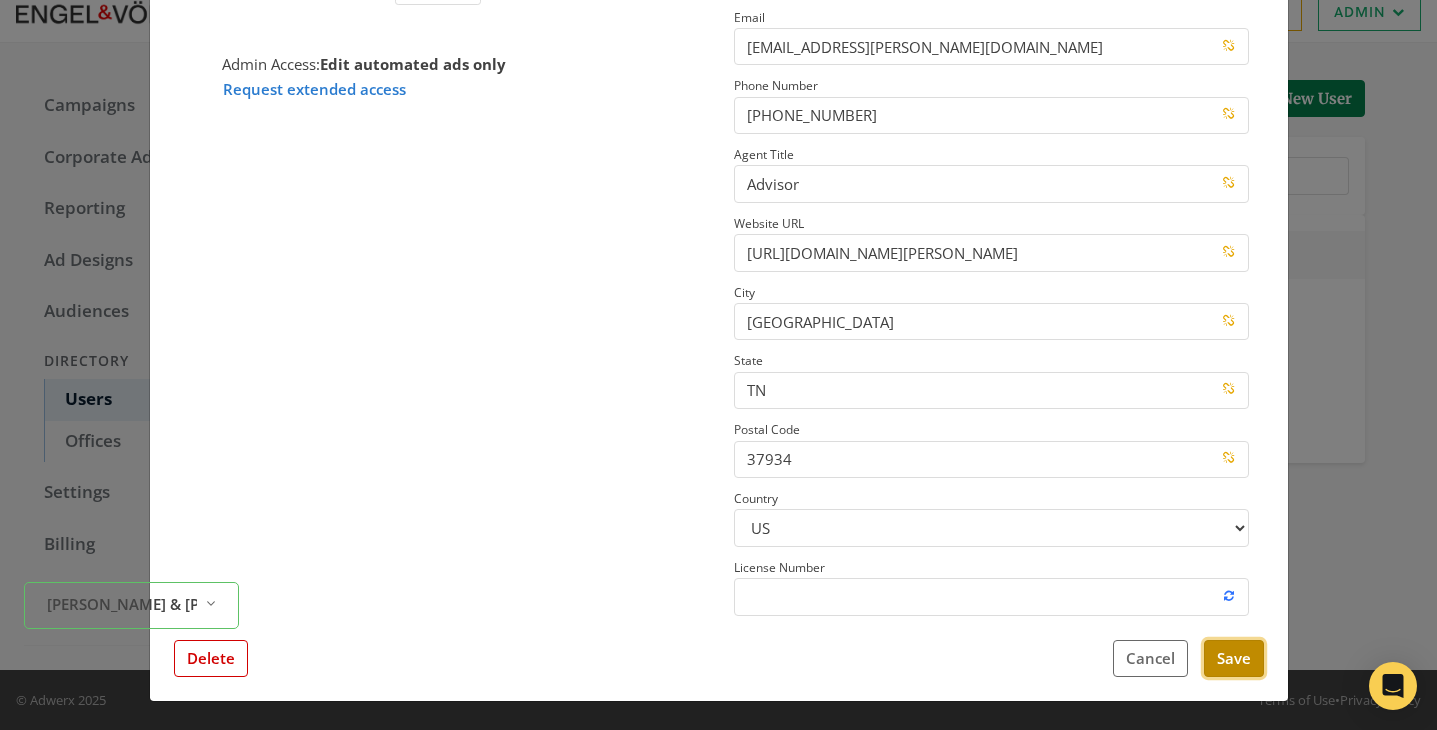 scroll, scrollTop: 453, scrollLeft: 0, axis: vertical 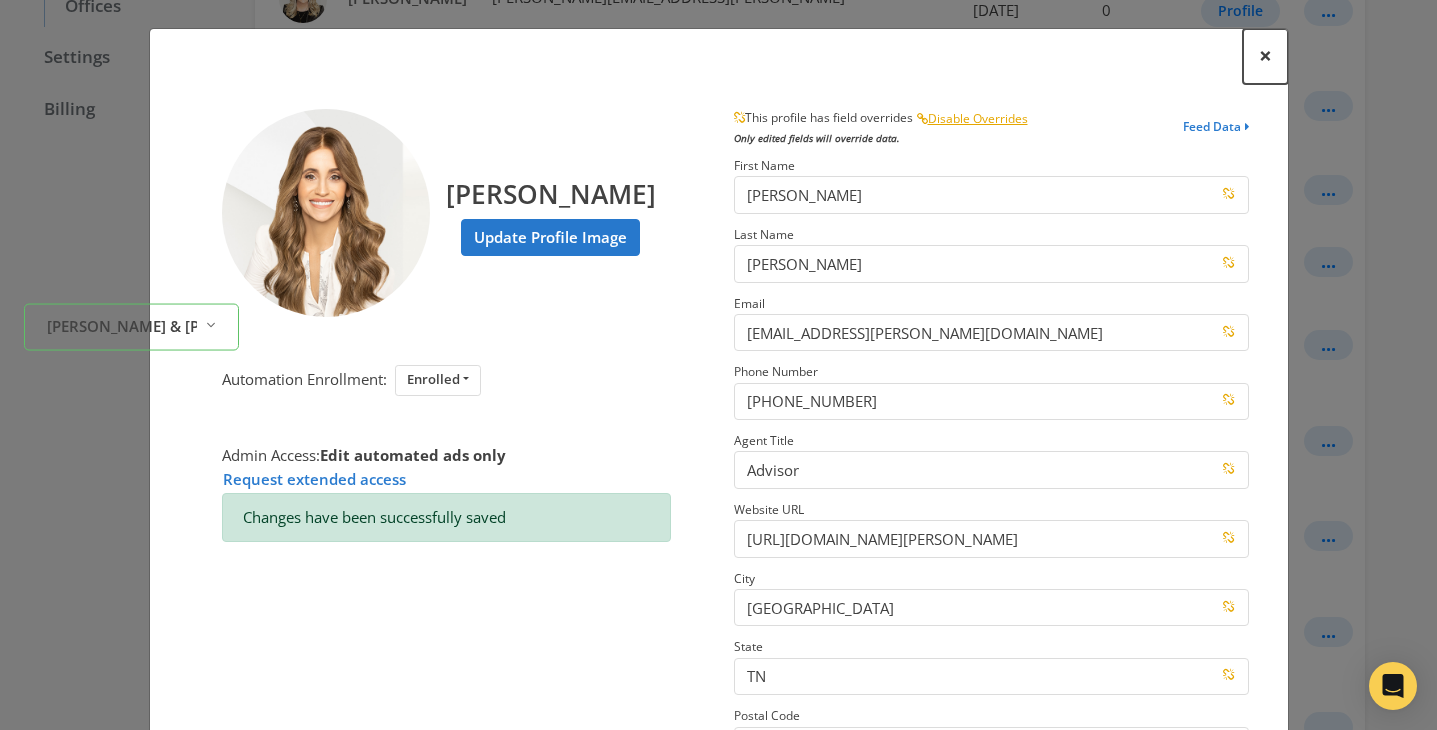 click on "×" at bounding box center (1265, 55) 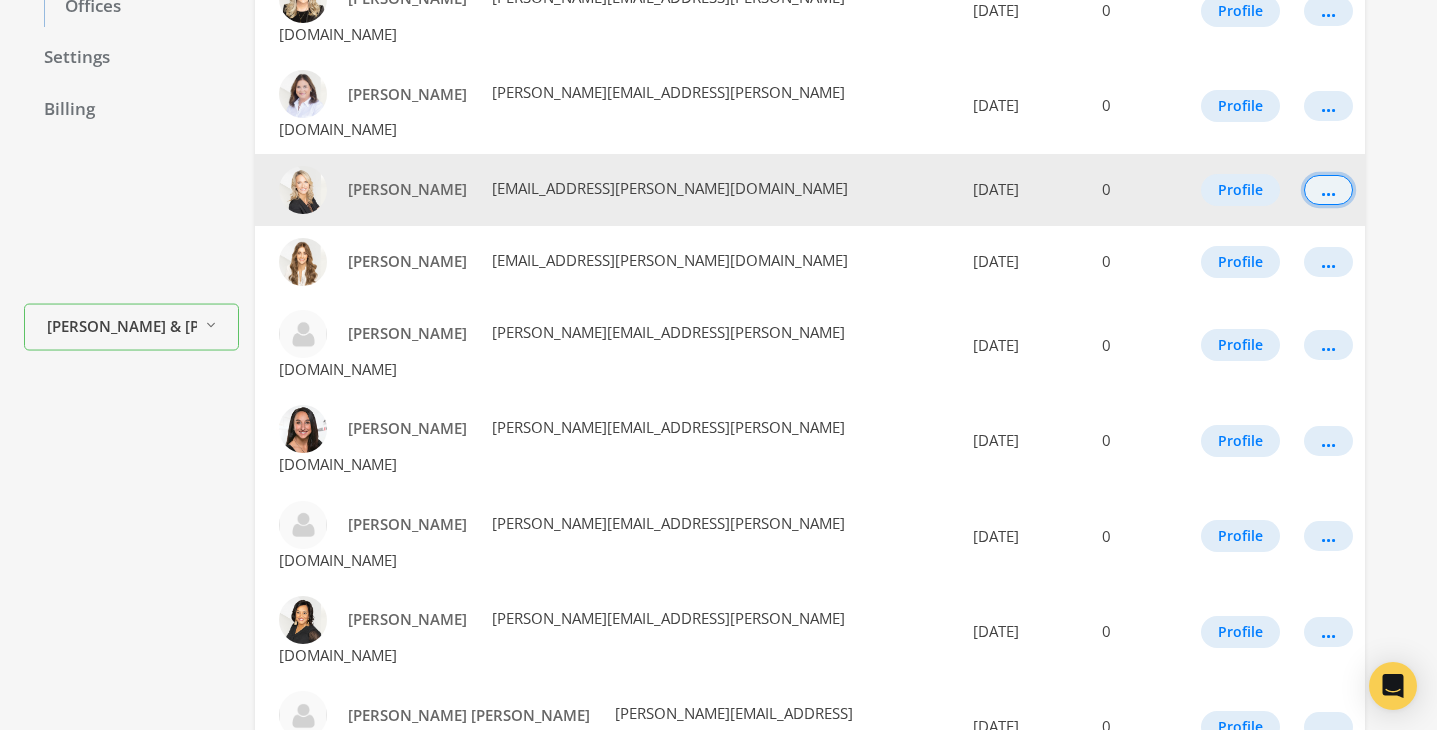 click on "..." at bounding box center [1328, 190] 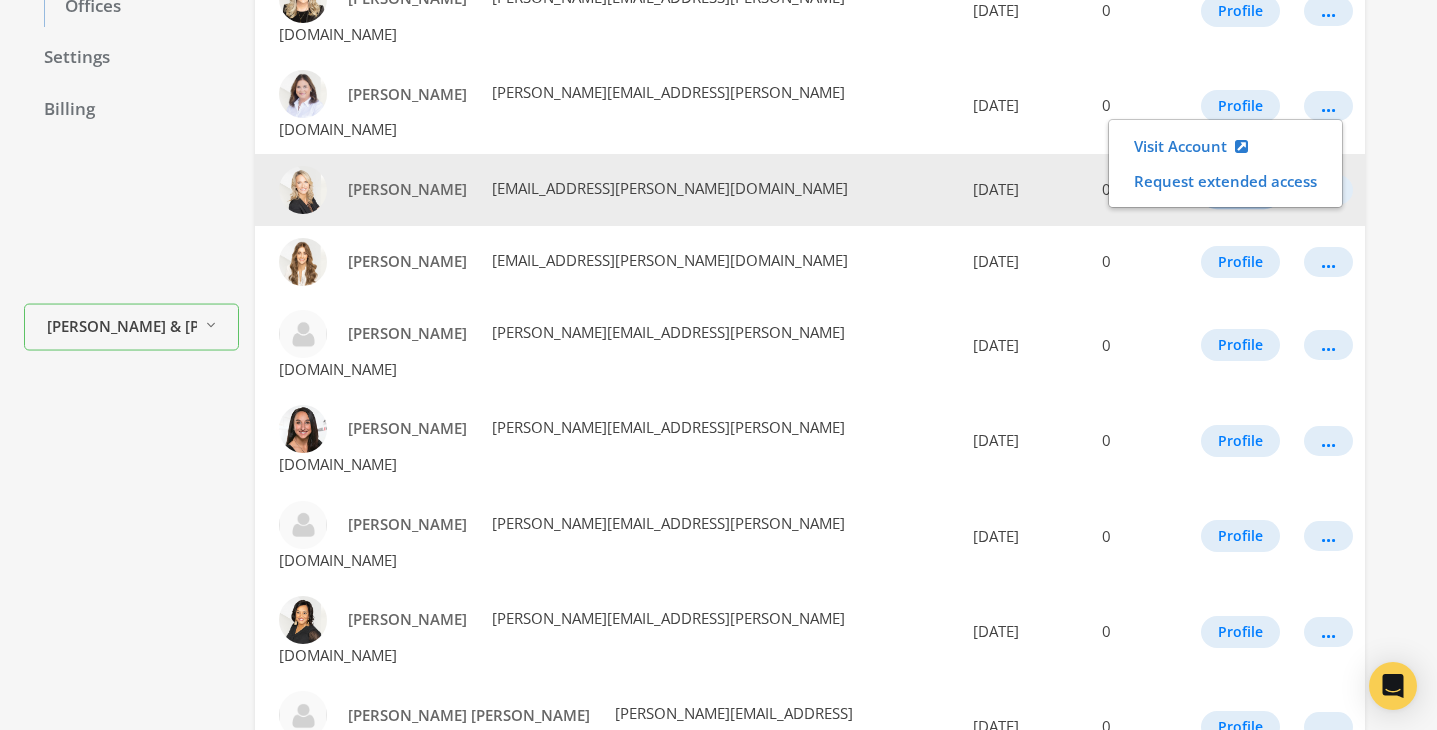 click on "Profile" at bounding box center [1240, 190] 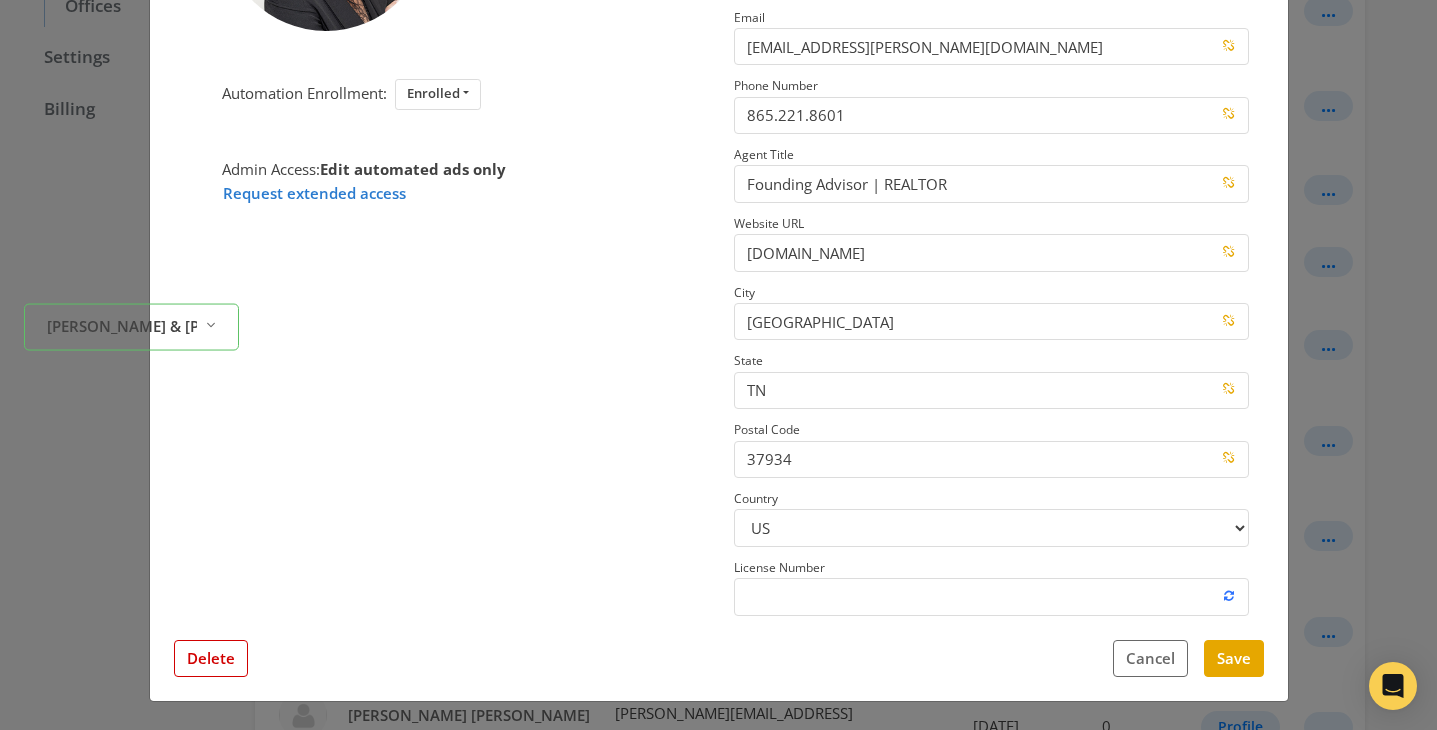 scroll, scrollTop: 0, scrollLeft: 0, axis: both 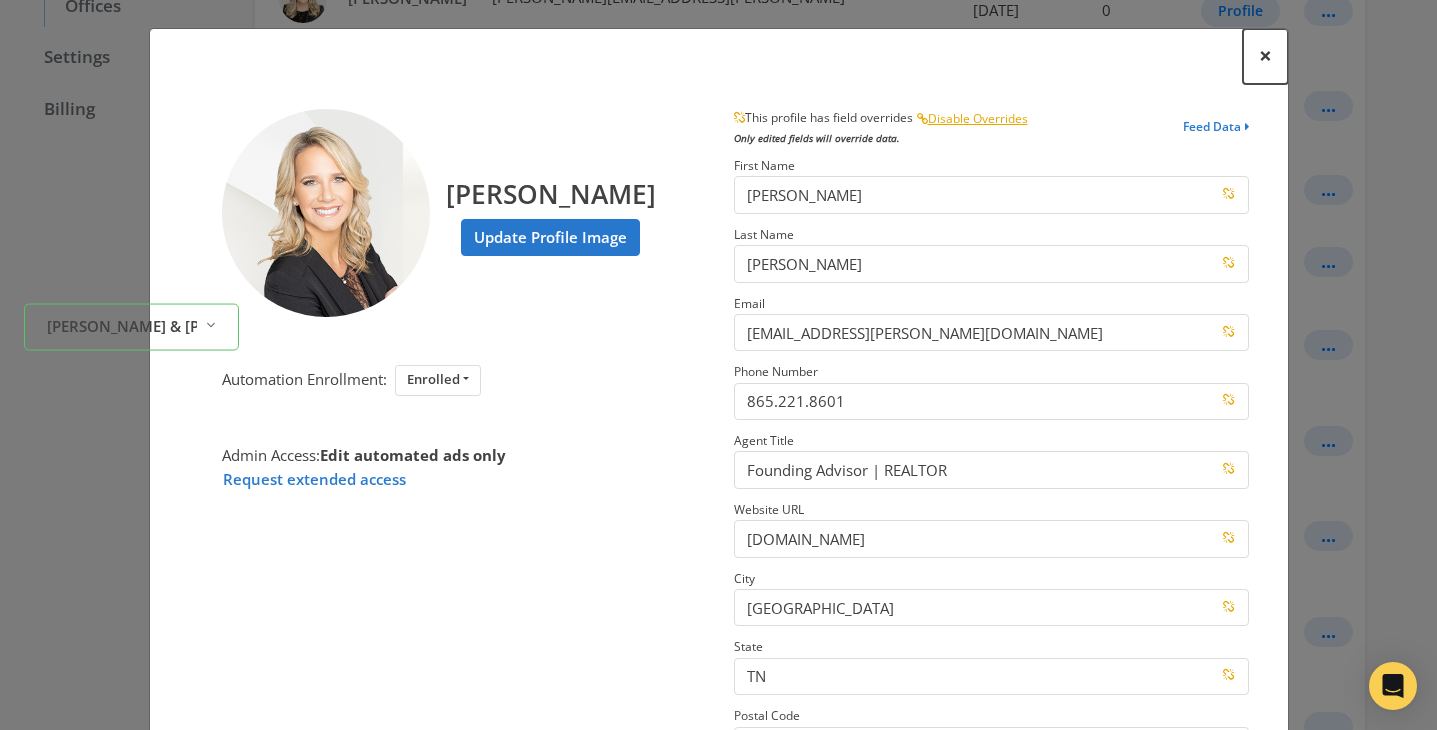 click on "×" at bounding box center (1265, 55) 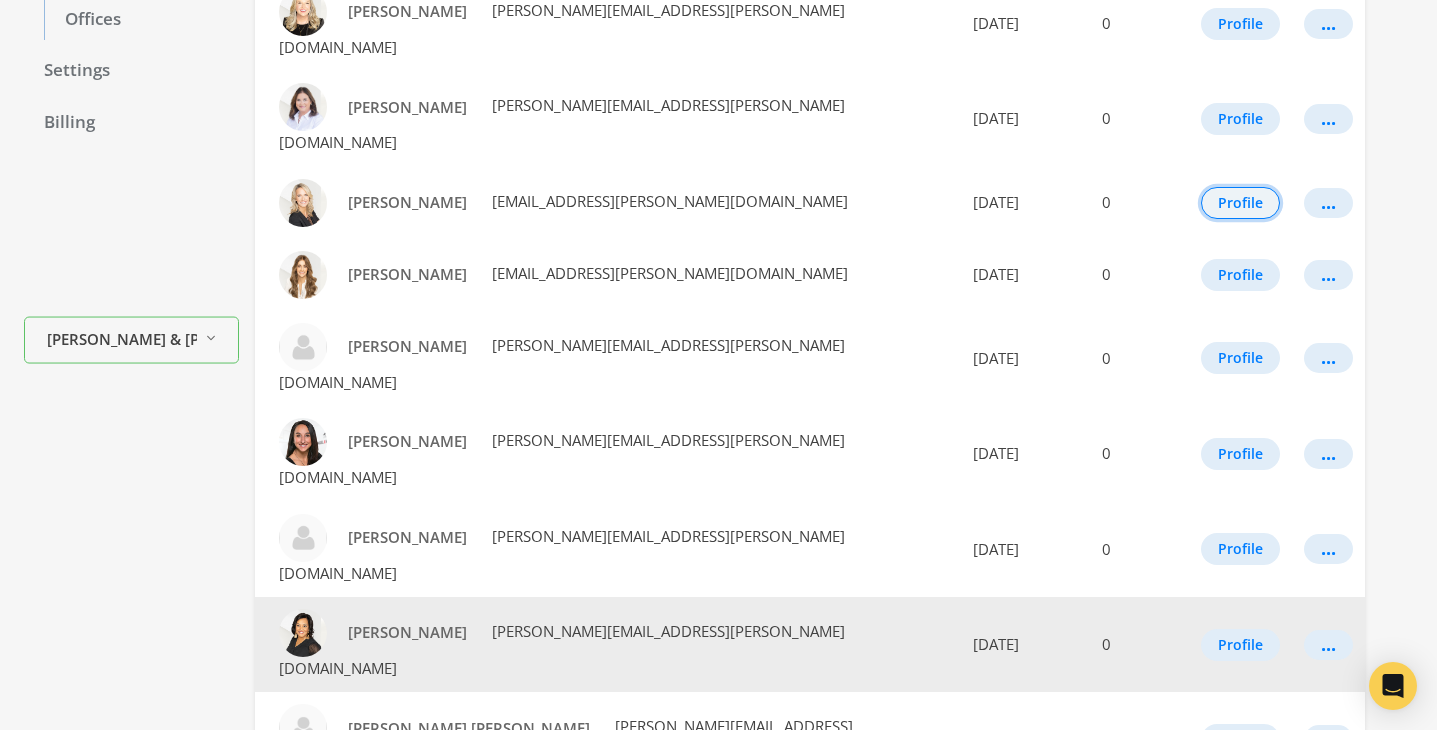 scroll, scrollTop: 444, scrollLeft: 0, axis: vertical 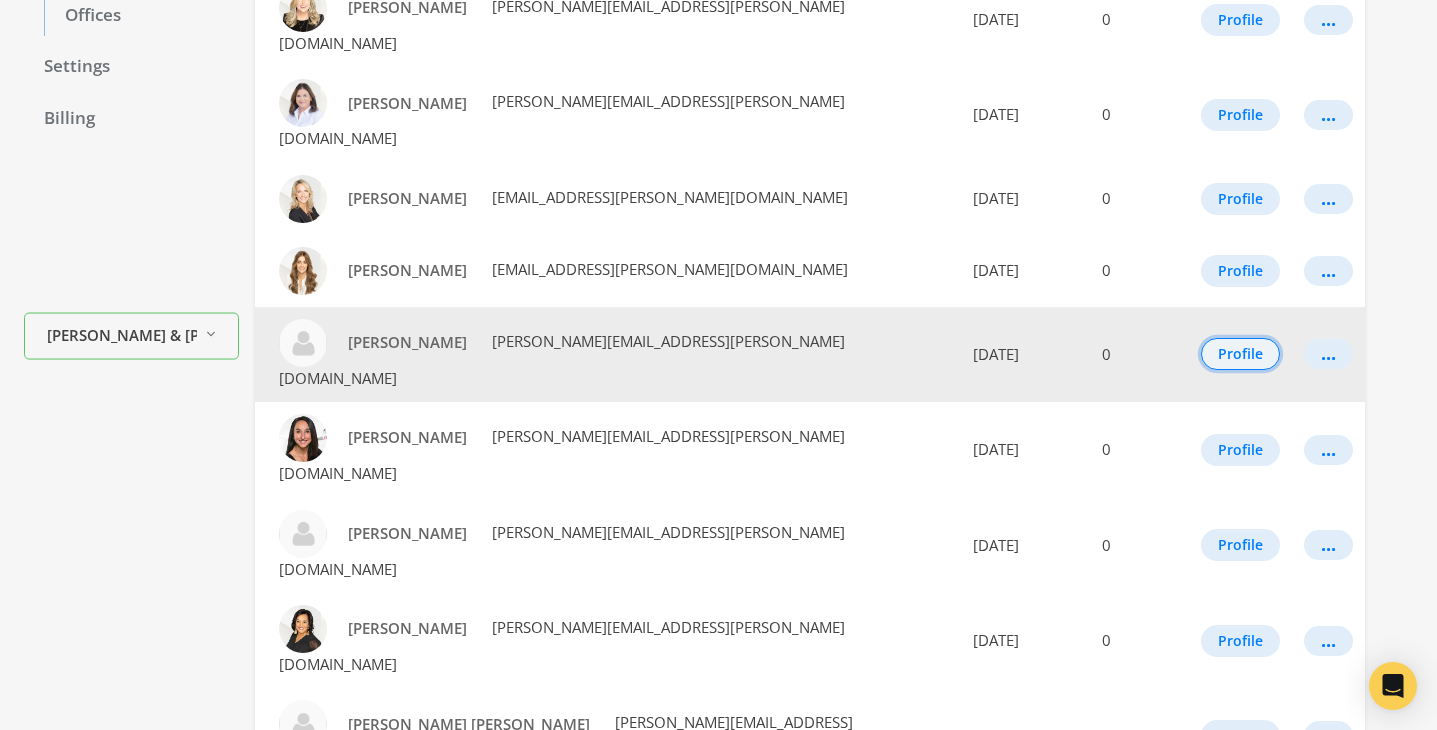 click on "Profile" at bounding box center (1240, 354) 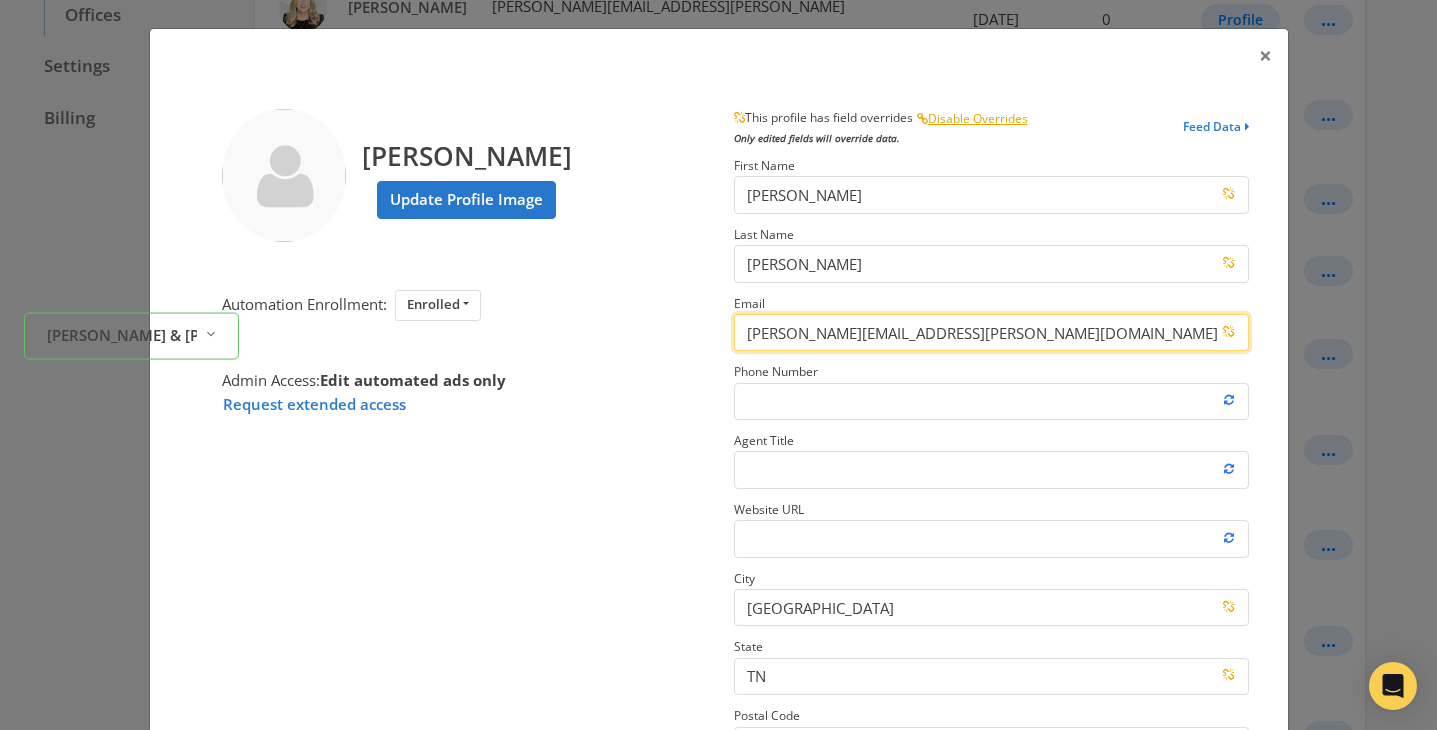 click on "[PERSON_NAME][EMAIL_ADDRESS][PERSON_NAME][DOMAIN_NAME]" at bounding box center (991, 332) 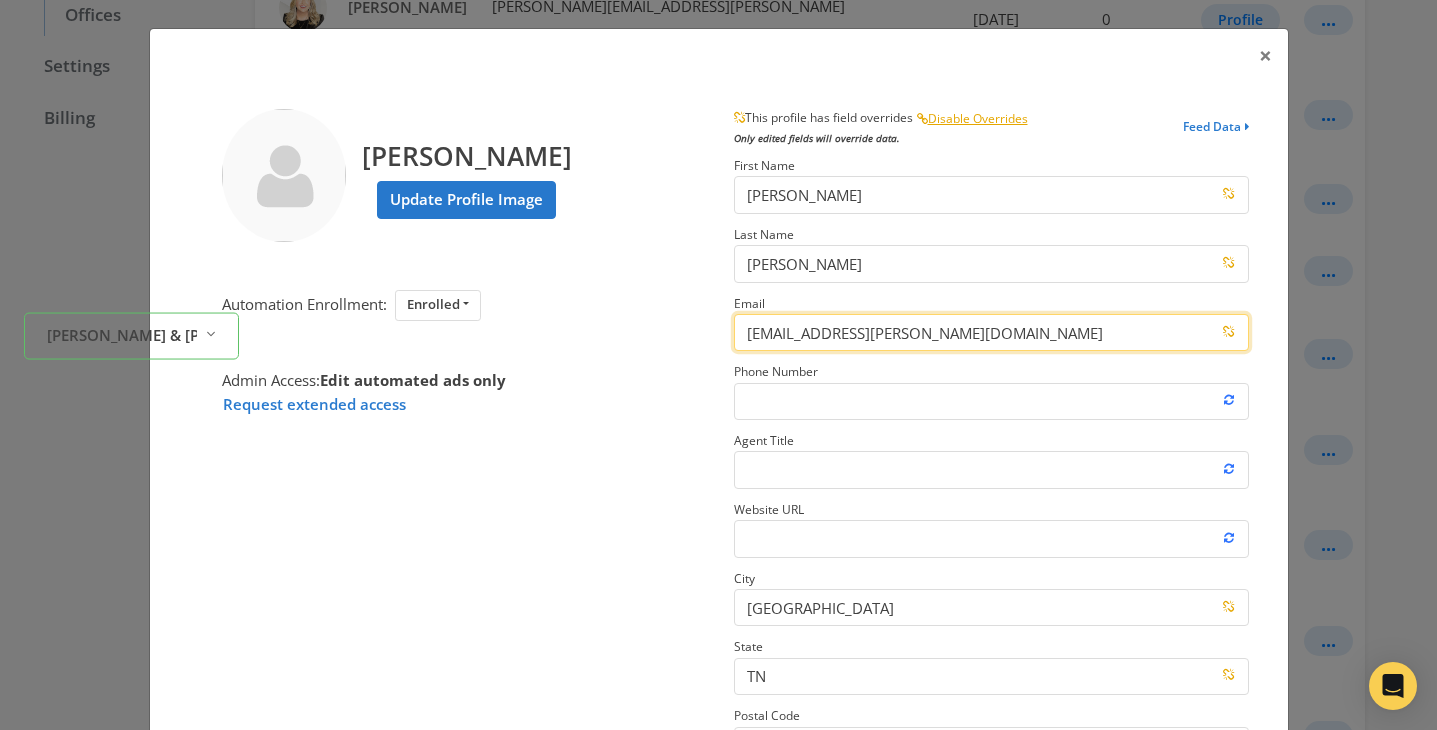 type on "[EMAIL_ADDRESS][PERSON_NAME][DOMAIN_NAME]" 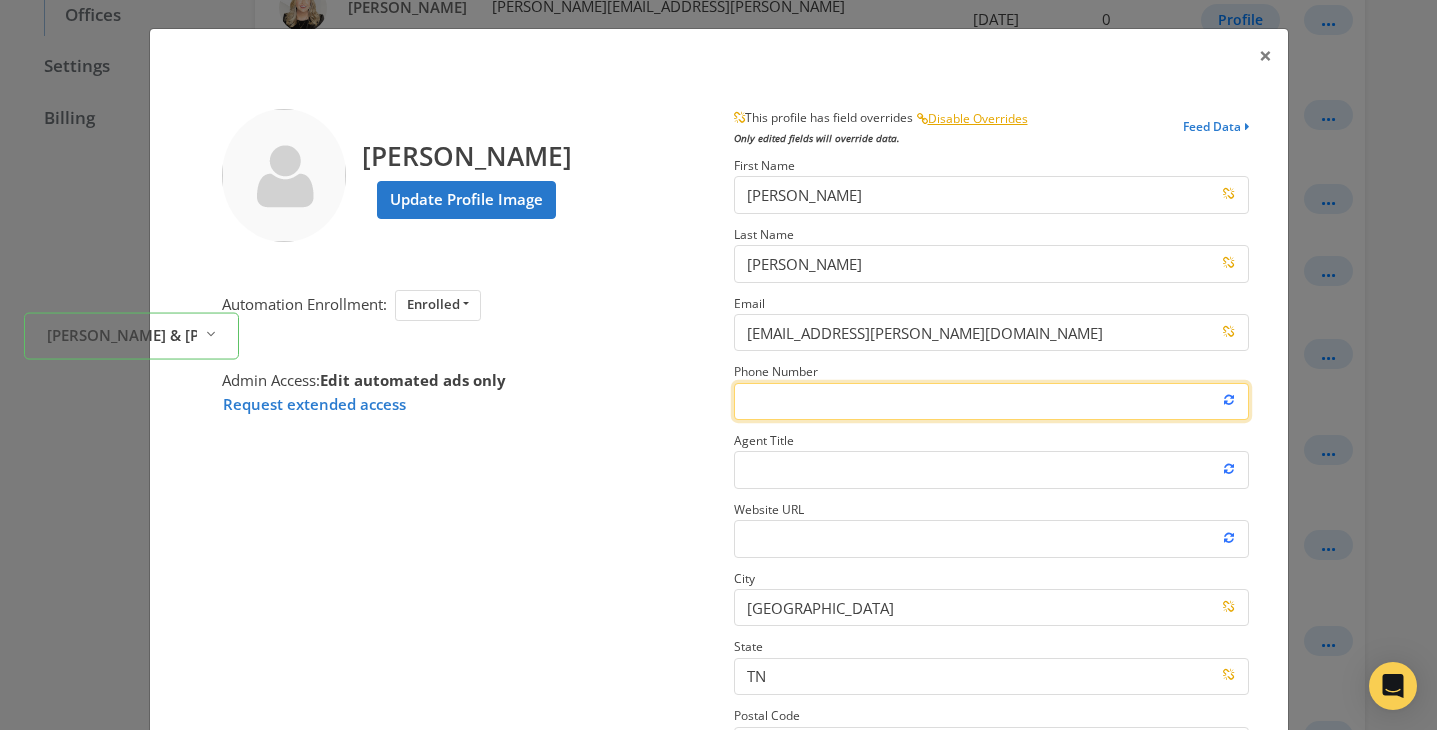 click on "Phone Number" at bounding box center [991, 401] 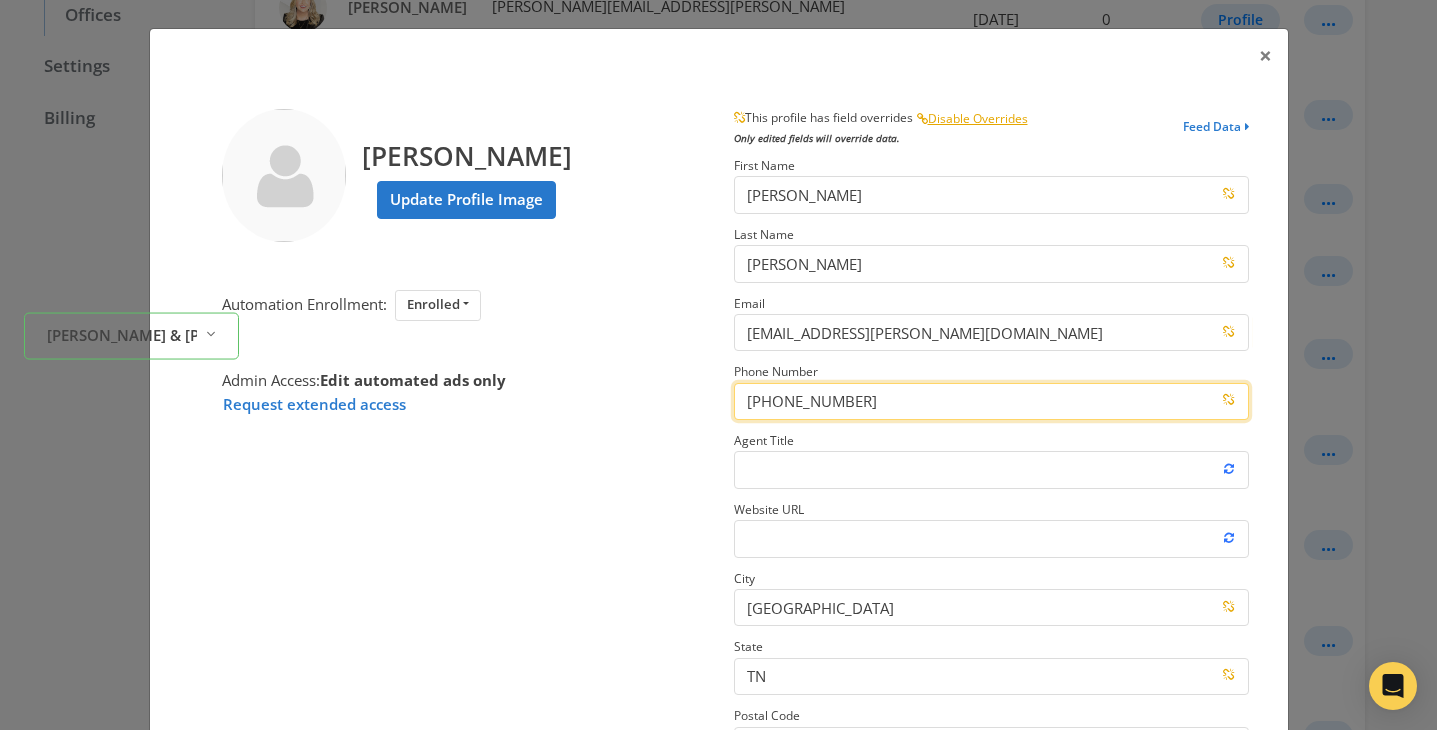 type on "[PHONE_NUMBER]" 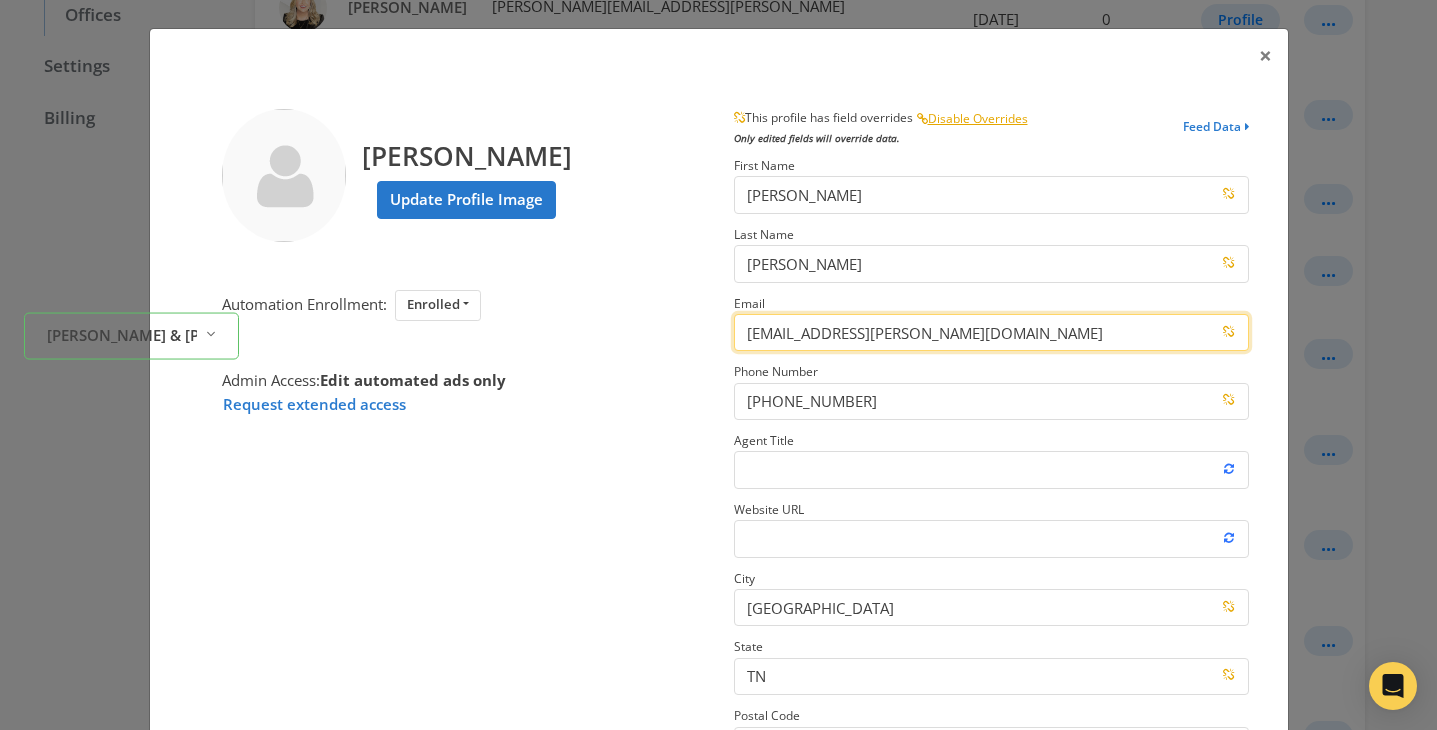 click on "[EMAIL_ADDRESS][PERSON_NAME][DOMAIN_NAME]" at bounding box center (991, 332) 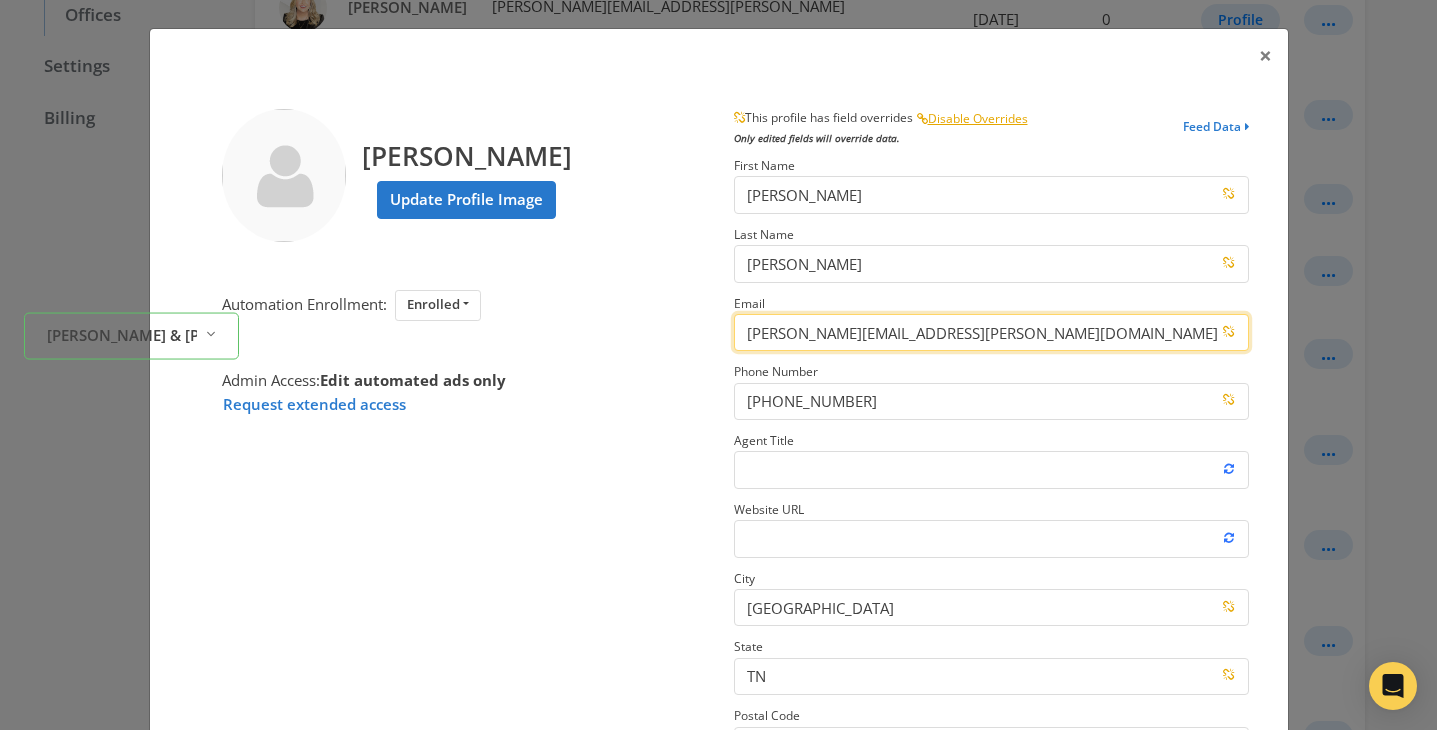 type on "[PERSON_NAME][EMAIL_ADDRESS][PERSON_NAME][DOMAIN_NAME]" 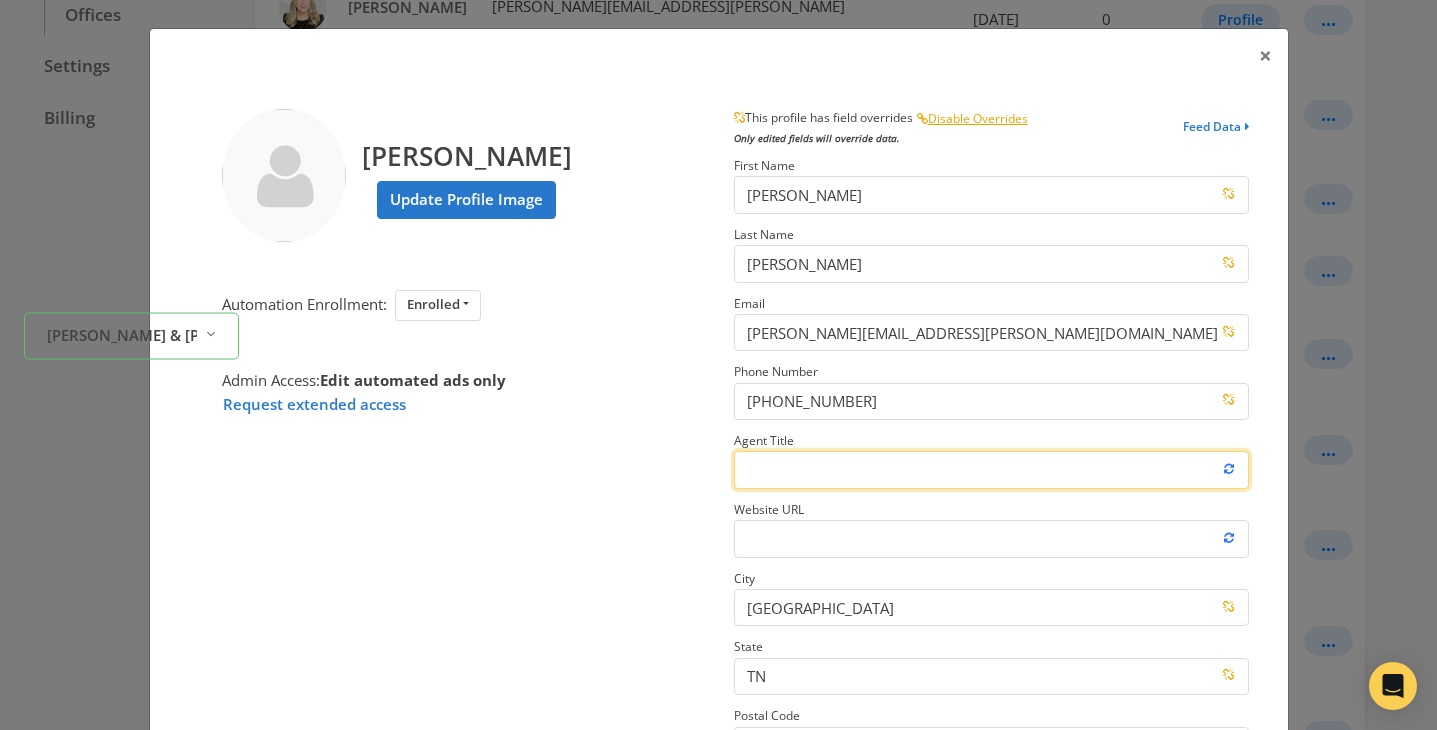 click on "Agent Title" at bounding box center [991, 469] 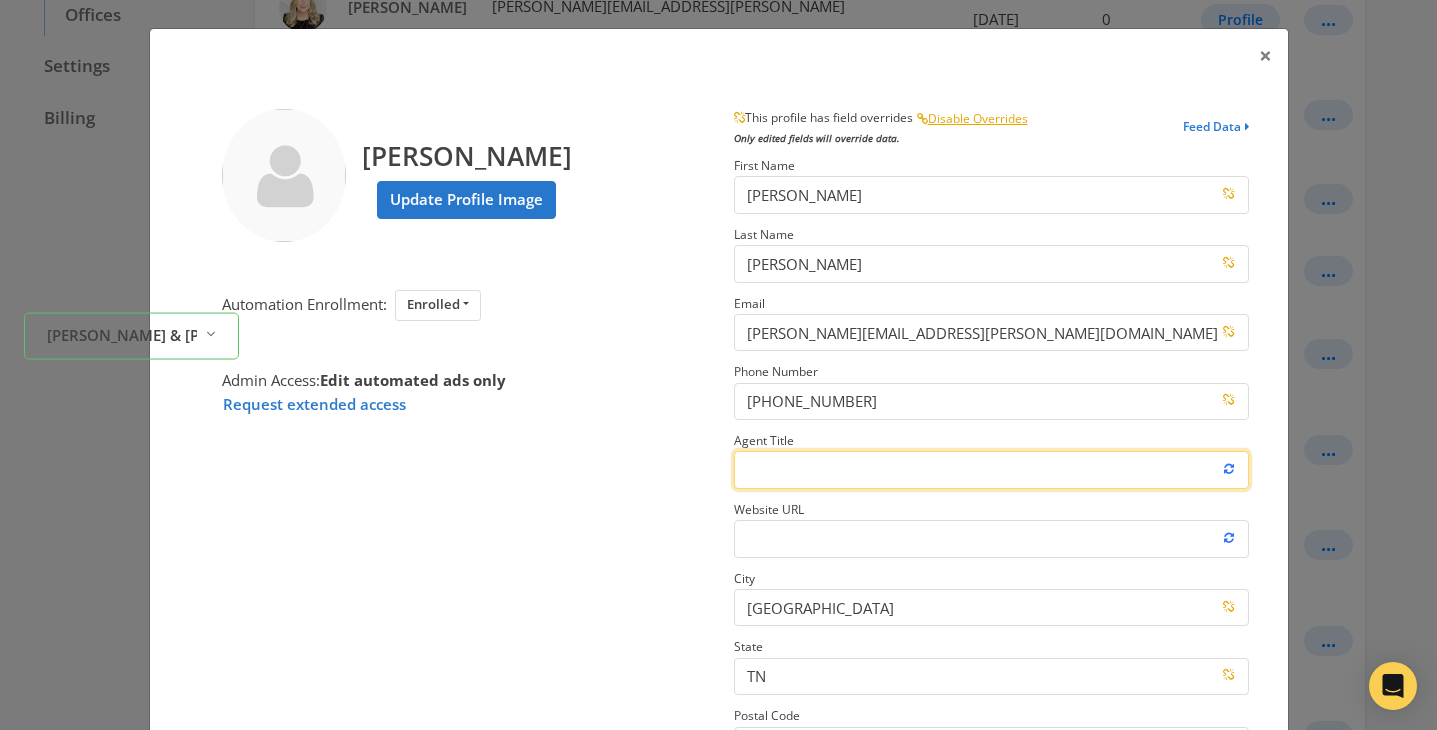 paste on "Development Services Global Advisor" 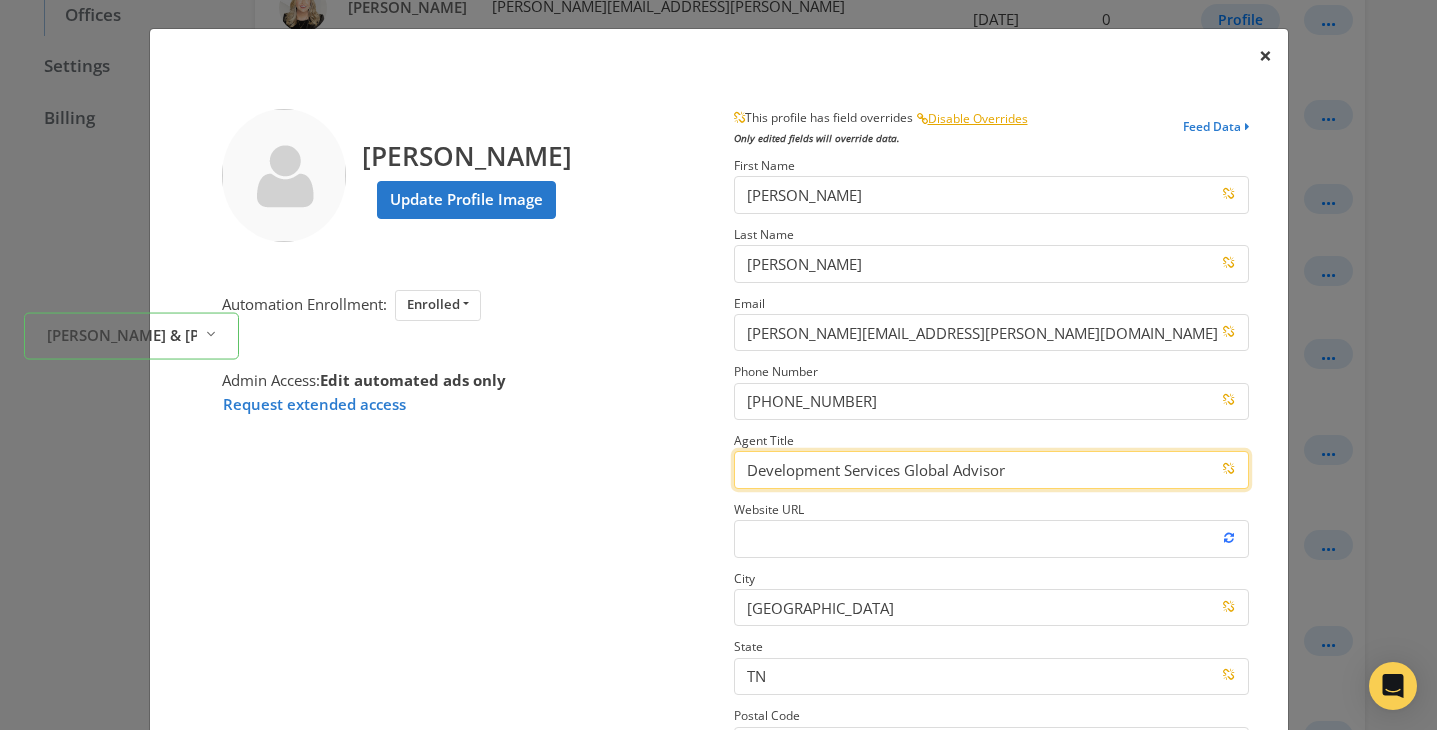 type on "Development Services Global Advisor" 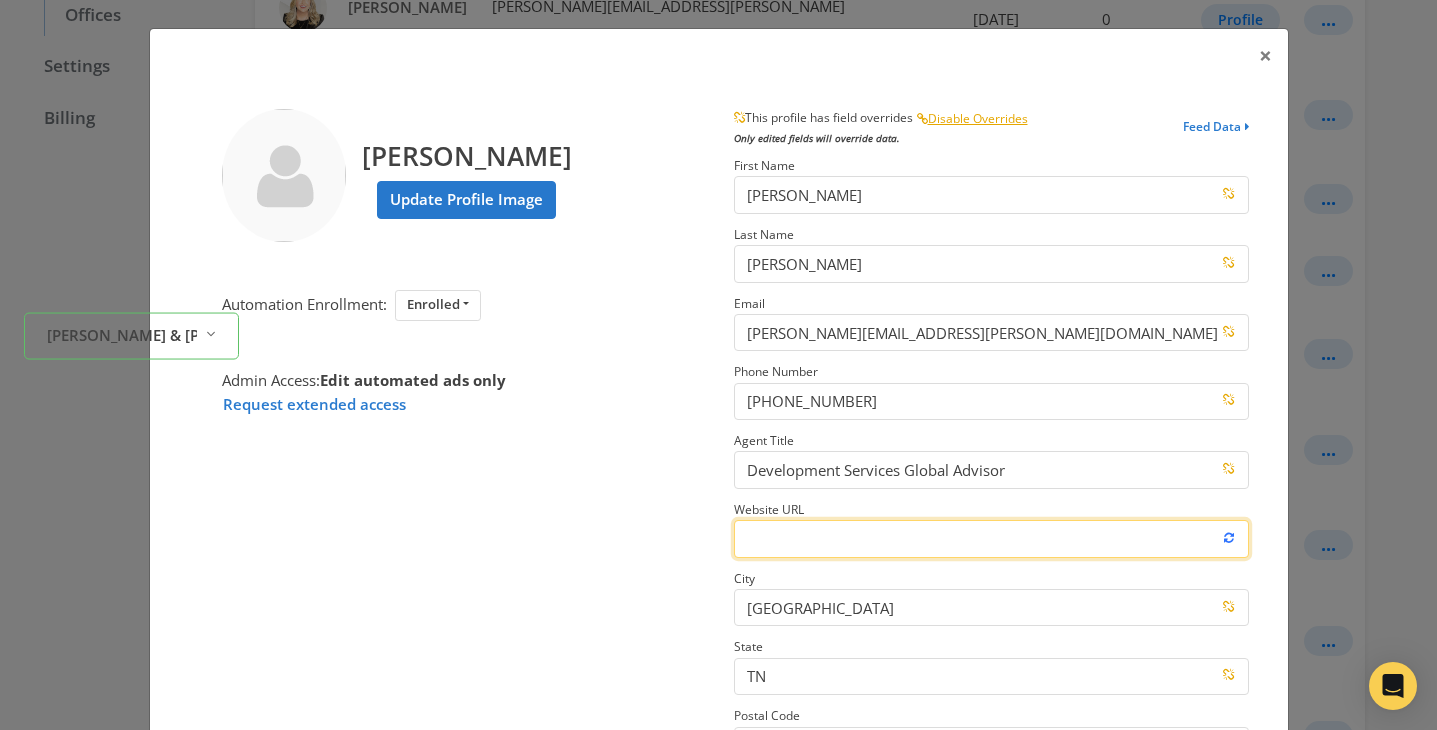 click on "Website URL" at bounding box center (991, 538) 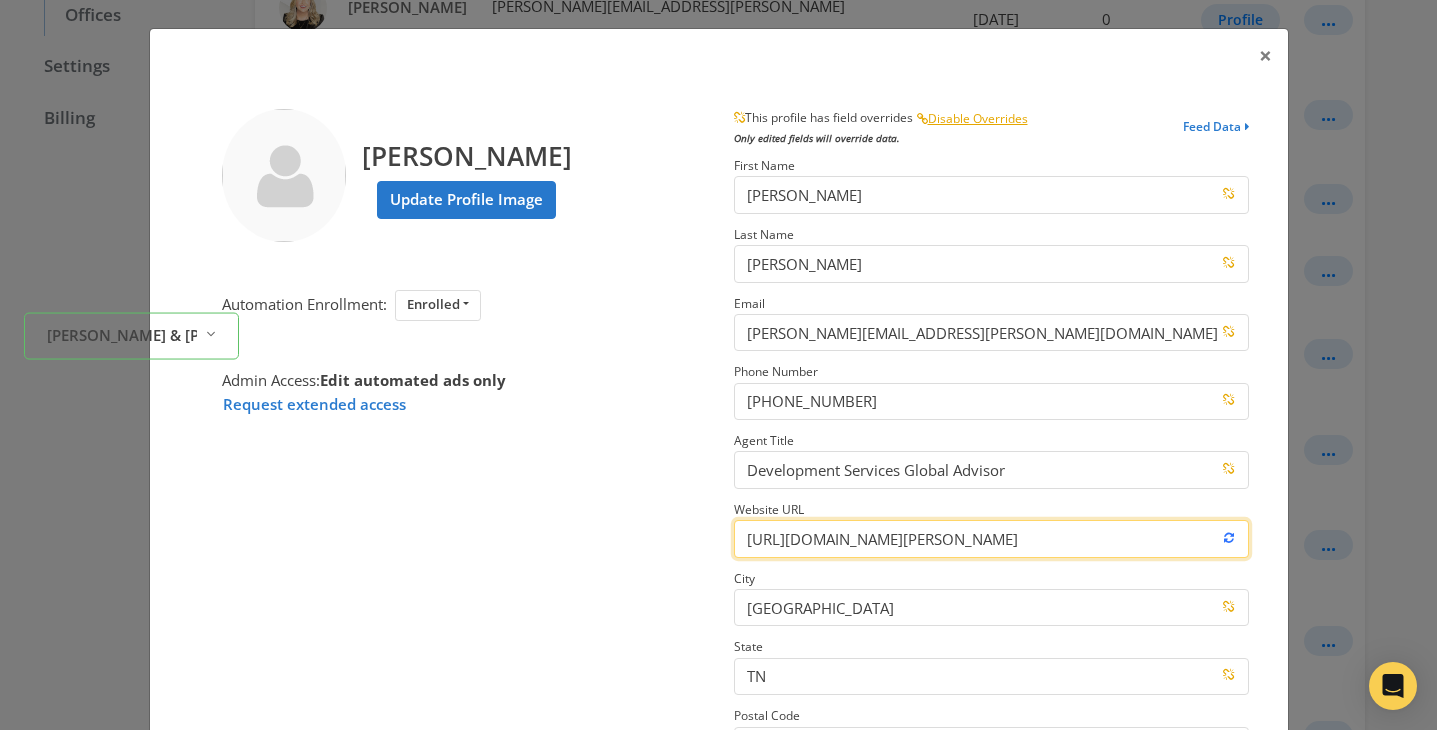 scroll, scrollTop: 0, scrollLeft: 683, axis: horizontal 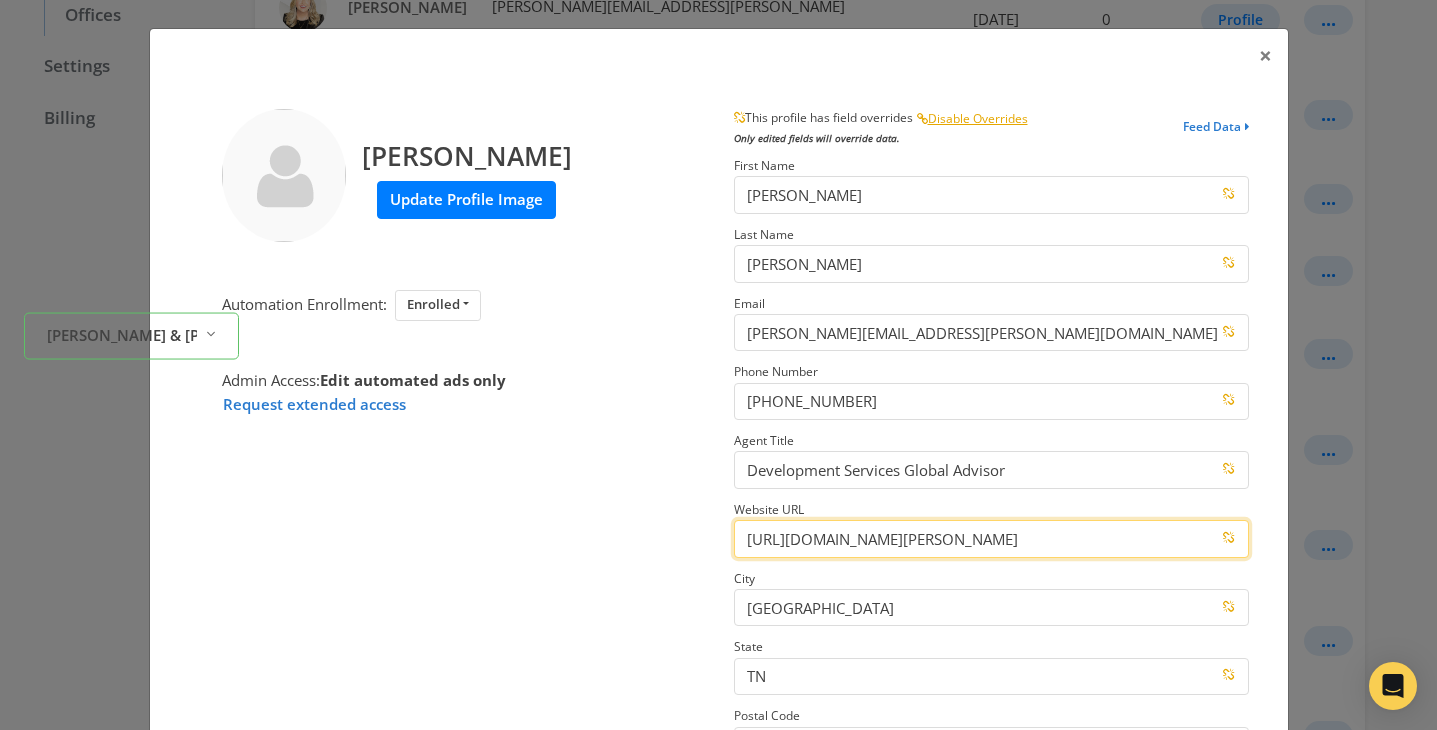 type on "[URL][DOMAIN_NAME][PERSON_NAME]" 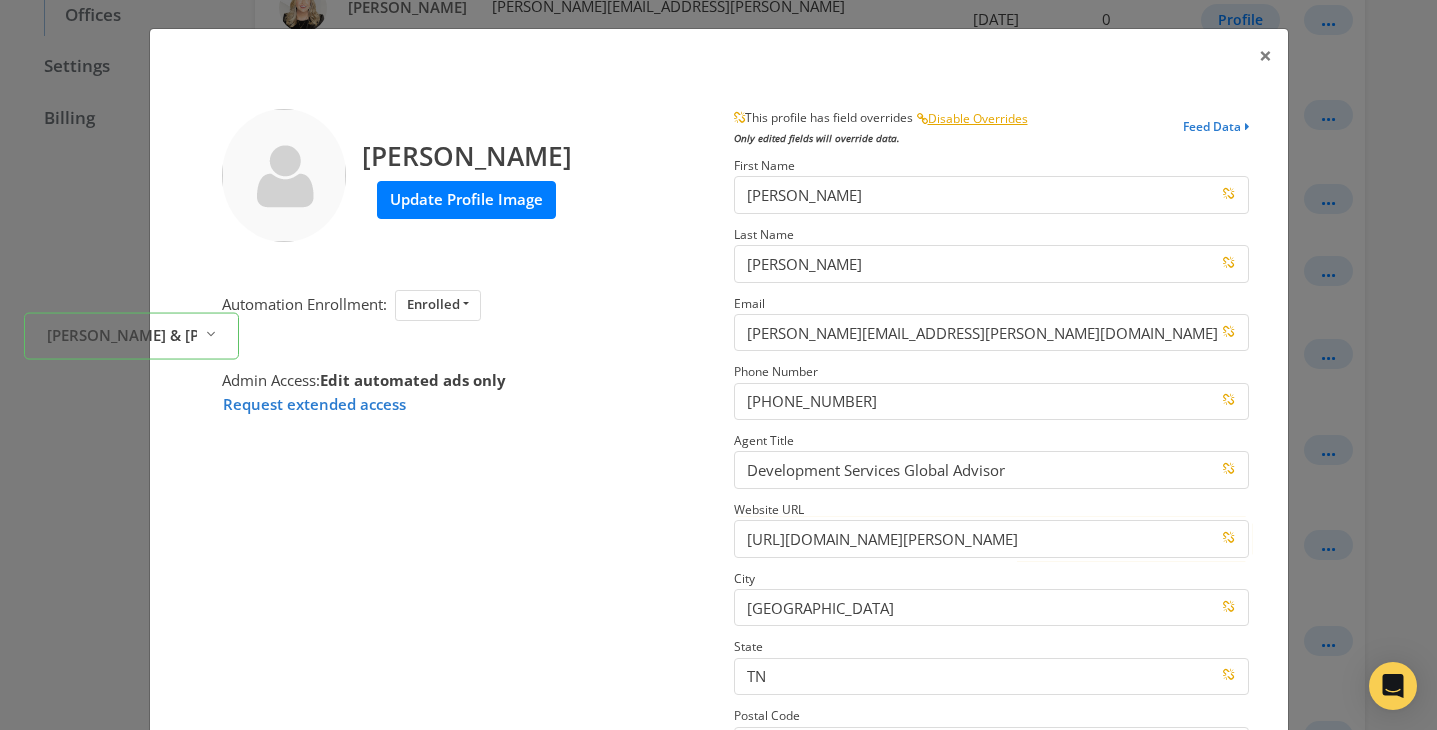 click on "Update Profile Image" at bounding box center (466, 199) 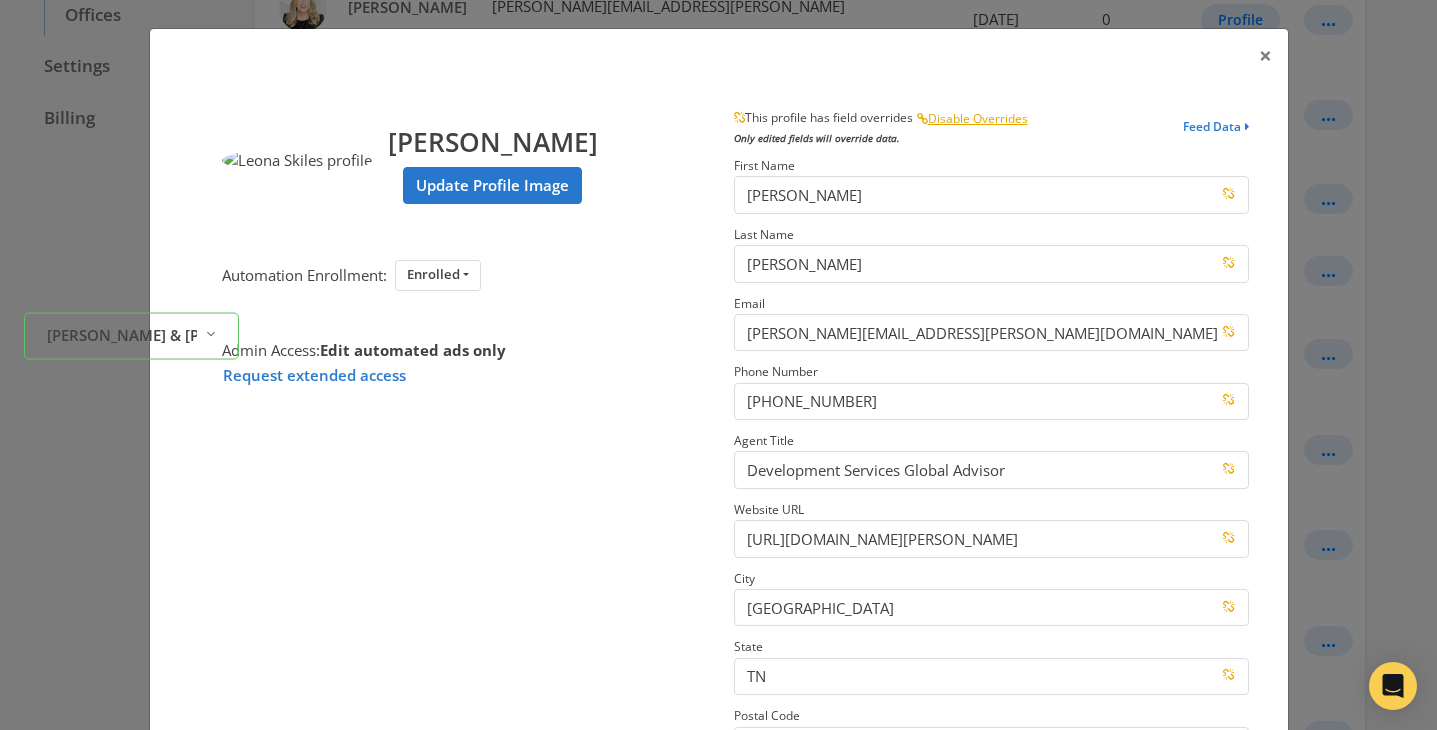scroll, scrollTop: 286, scrollLeft: 0, axis: vertical 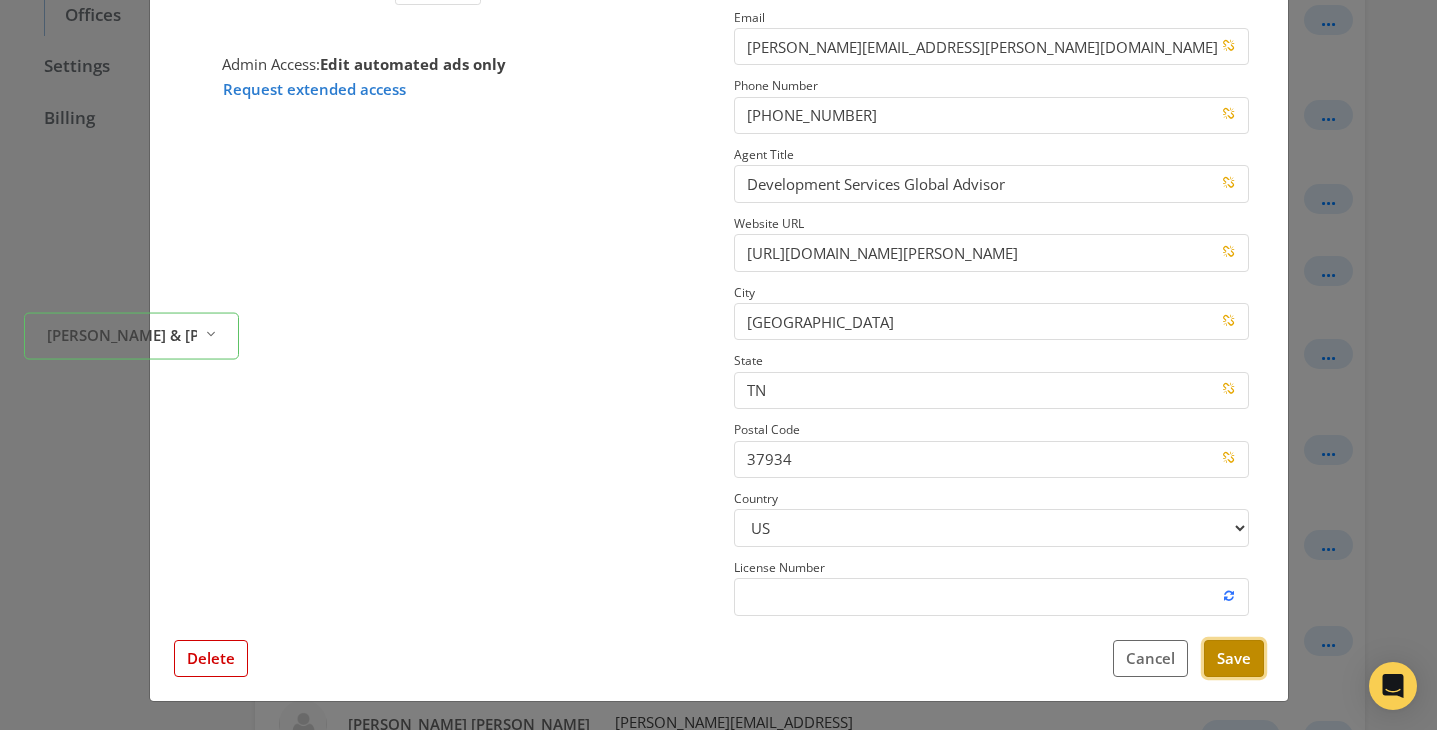 click on "Save" at bounding box center (1234, 658) 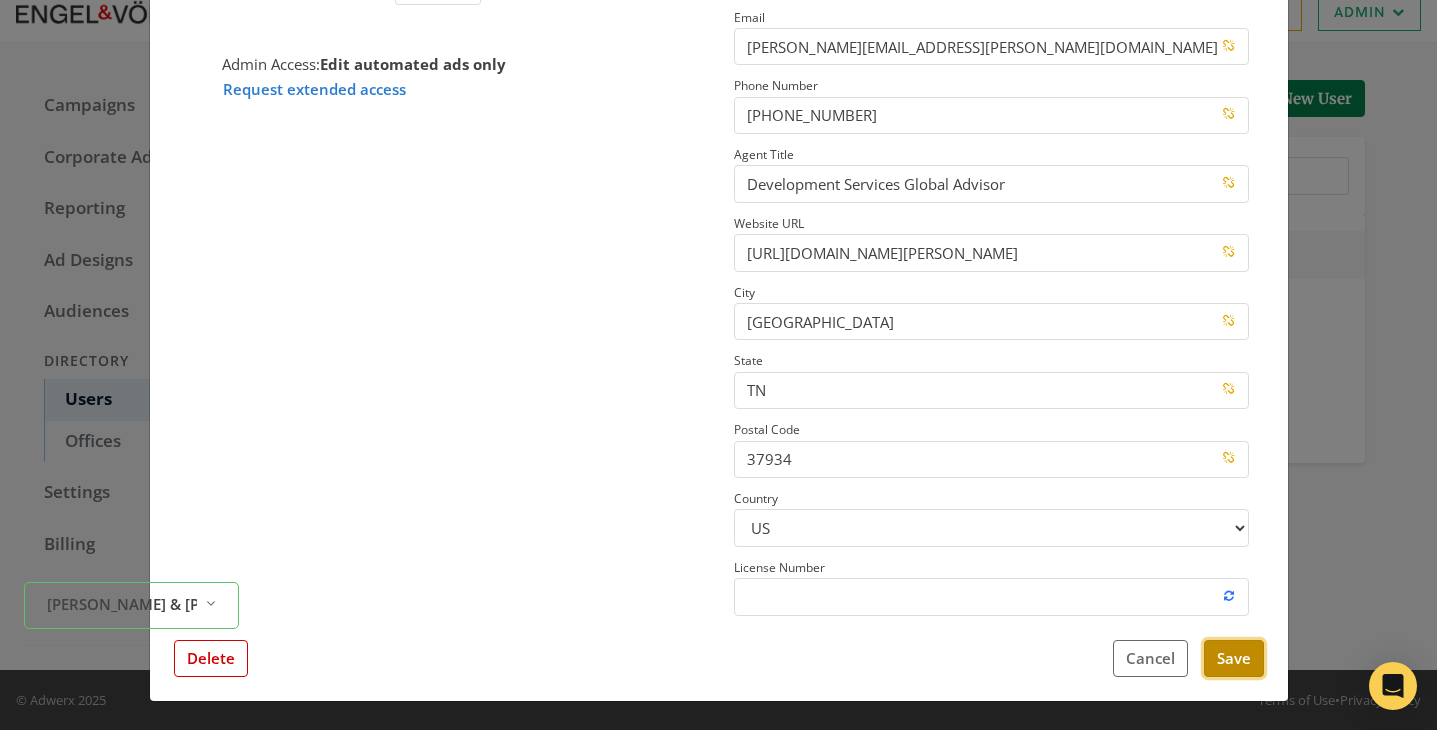 scroll, scrollTop: 444, scrollLeft: 0, axis: vertical 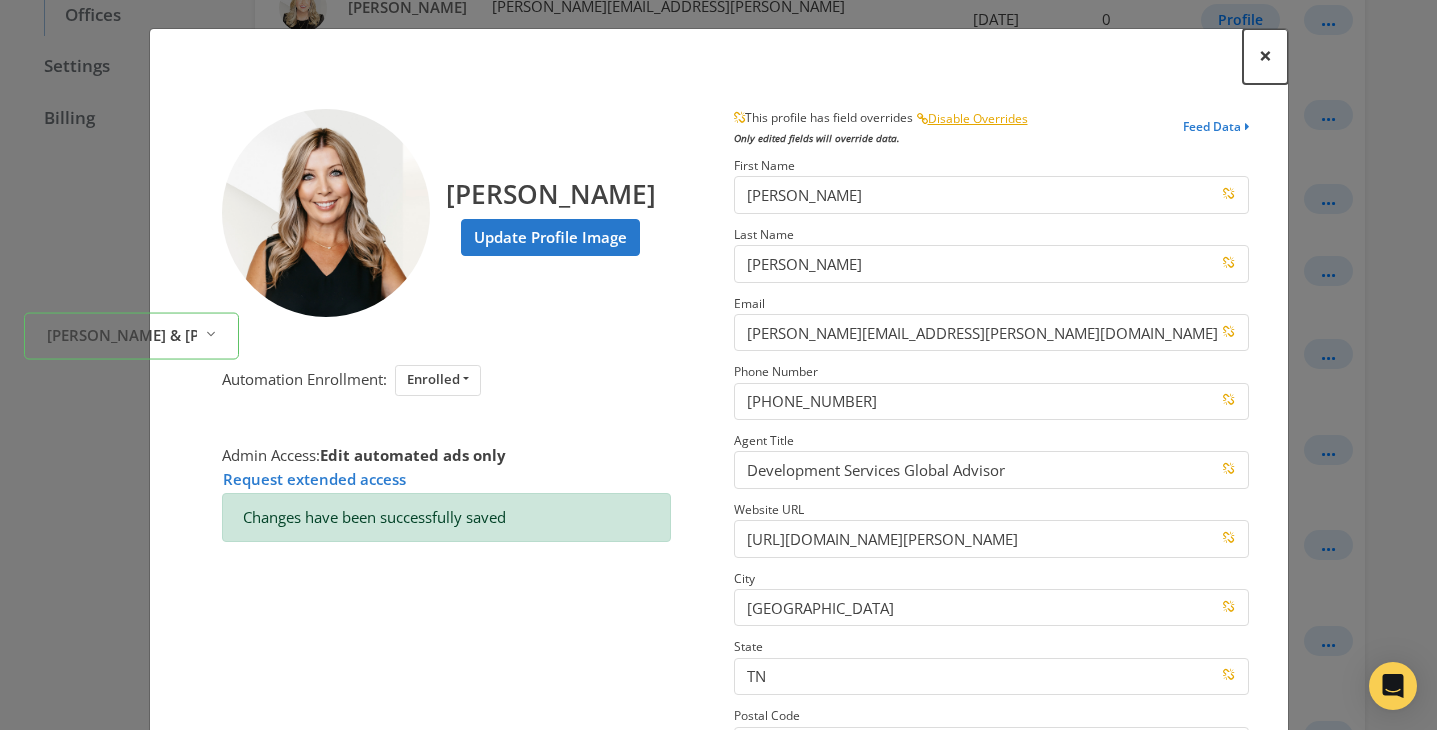 click on "×" at bounding box center (1265, 56) 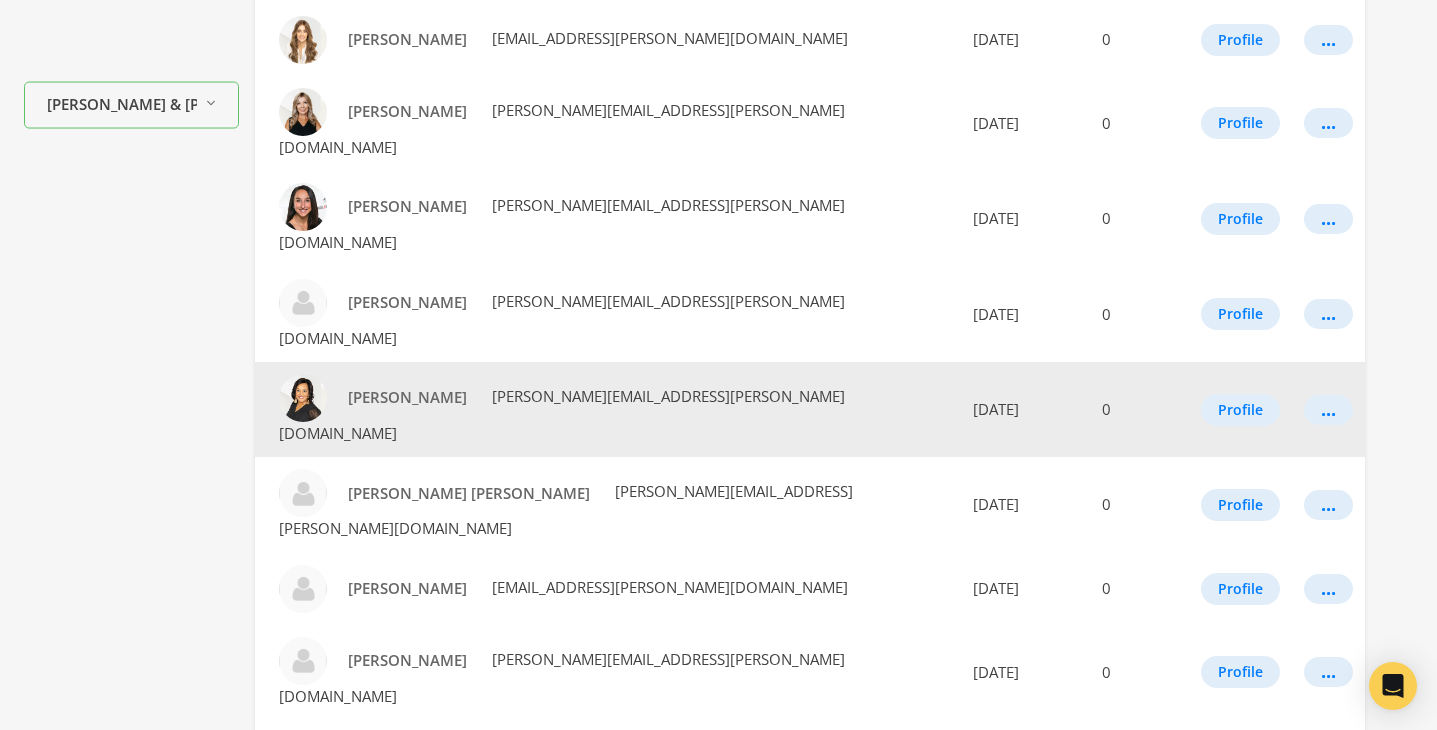 scroll, scrollTop: 677, scrollLeft: 0, axis: vertical 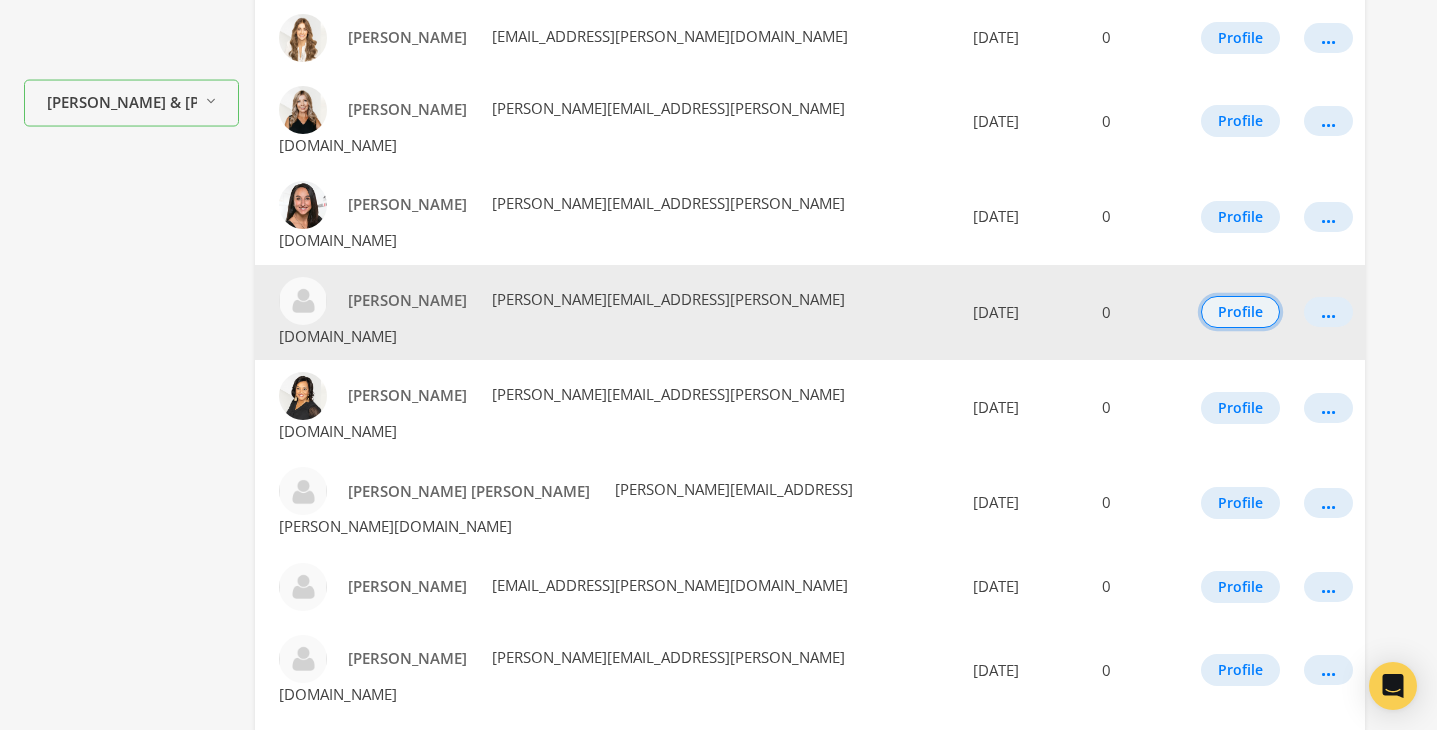 click on "Profile" at bounding box center (1240, 312) 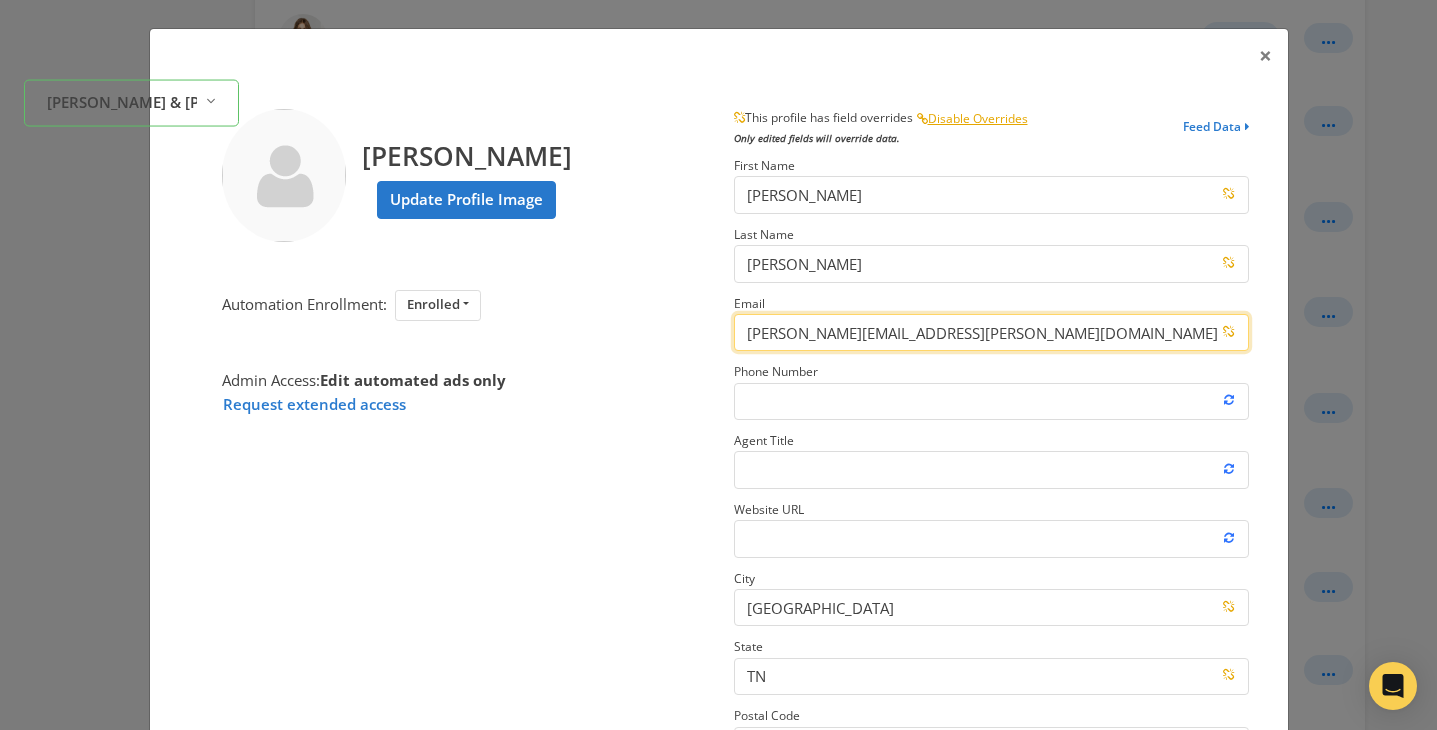 click on "[PERSON_NAME][EMAIL_ADDRESS][PERSON_NAME][DOMAIN_NAME]" at bounding box center [991, 332] 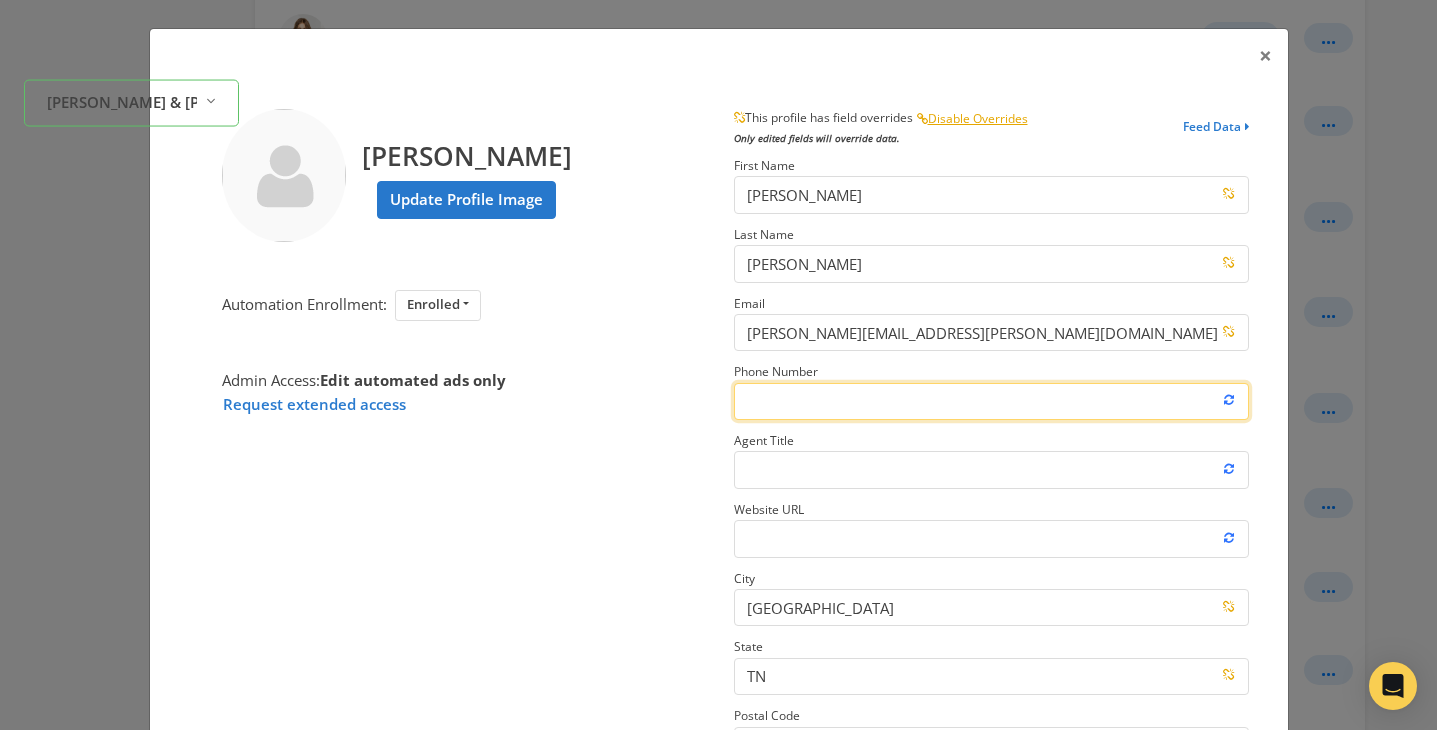 click on "Phone Number" at bounding box center [991, 401] 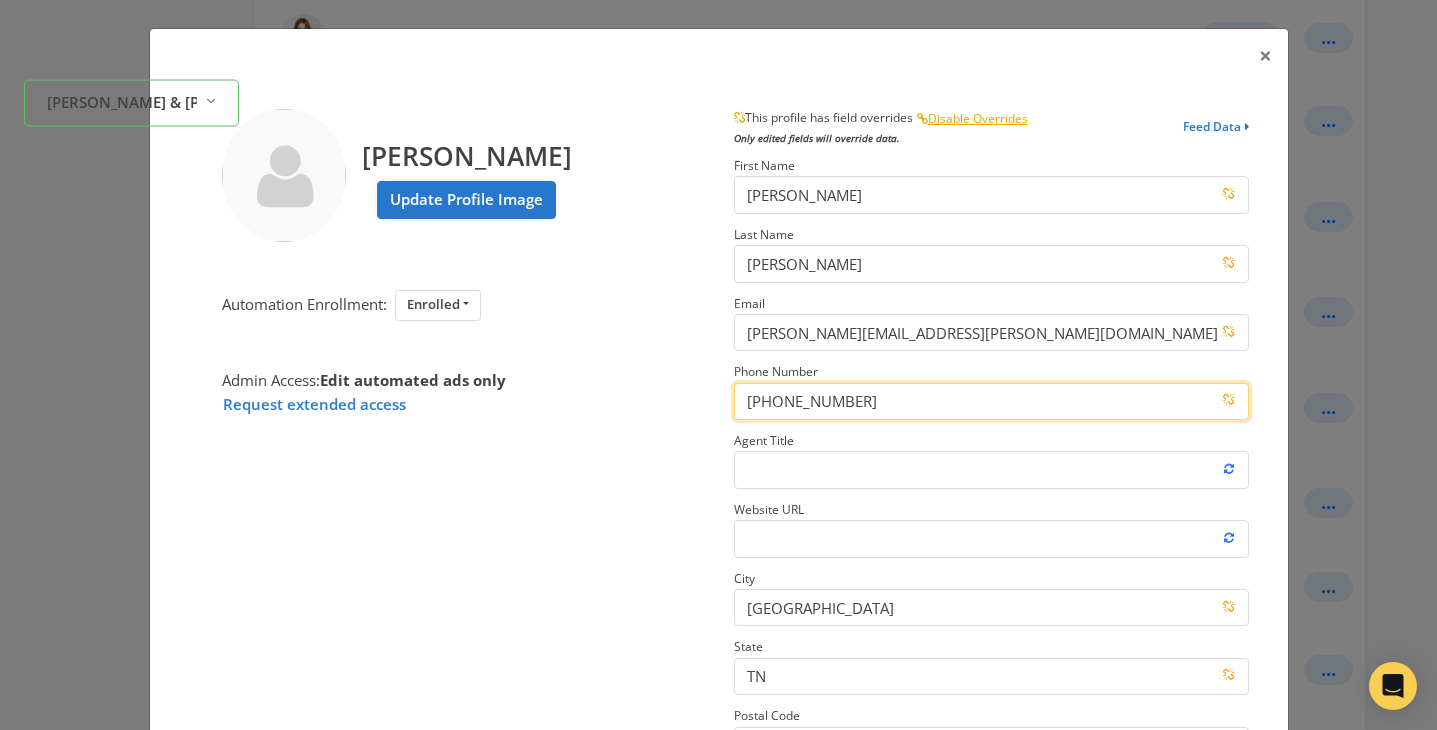 type on "[PHONE_NUMBER]" 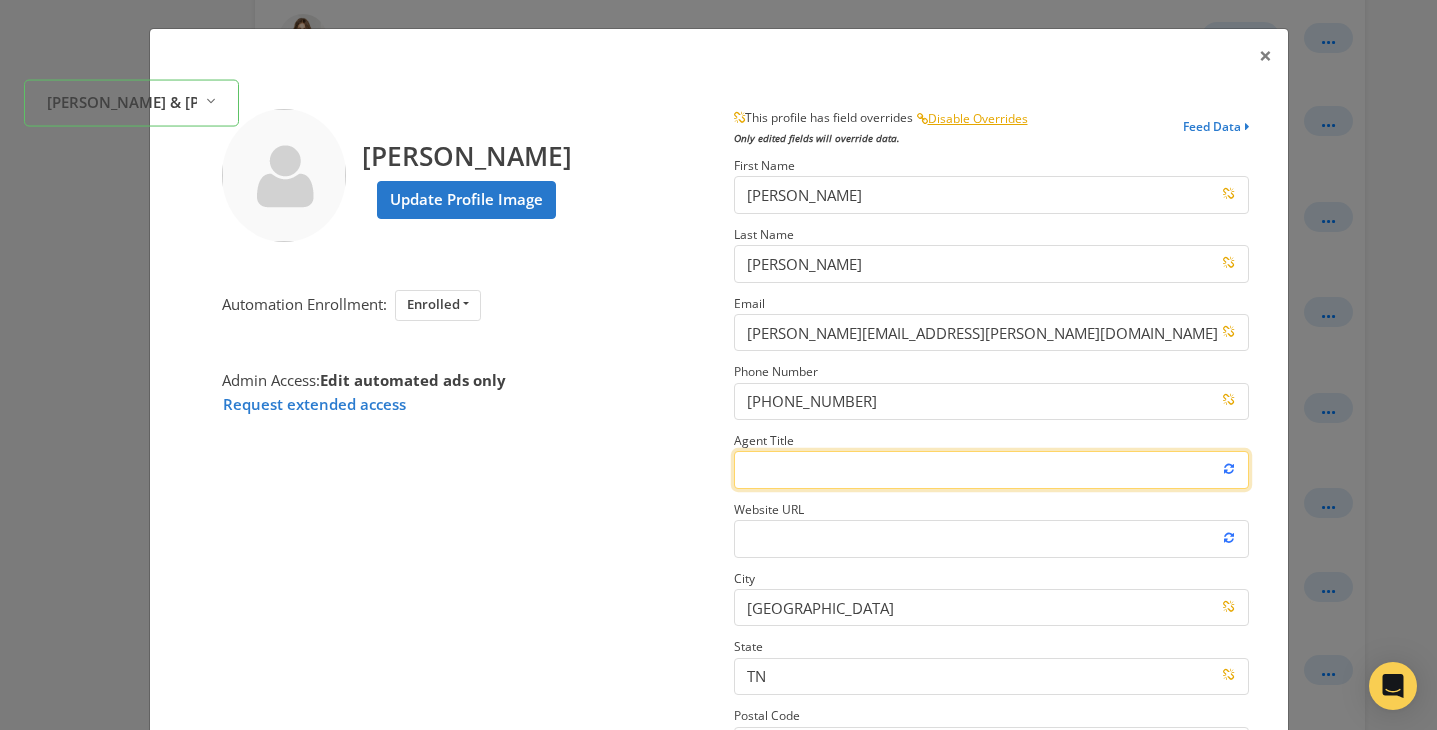 click on "Agent Title" at bounding box center (991, 469) 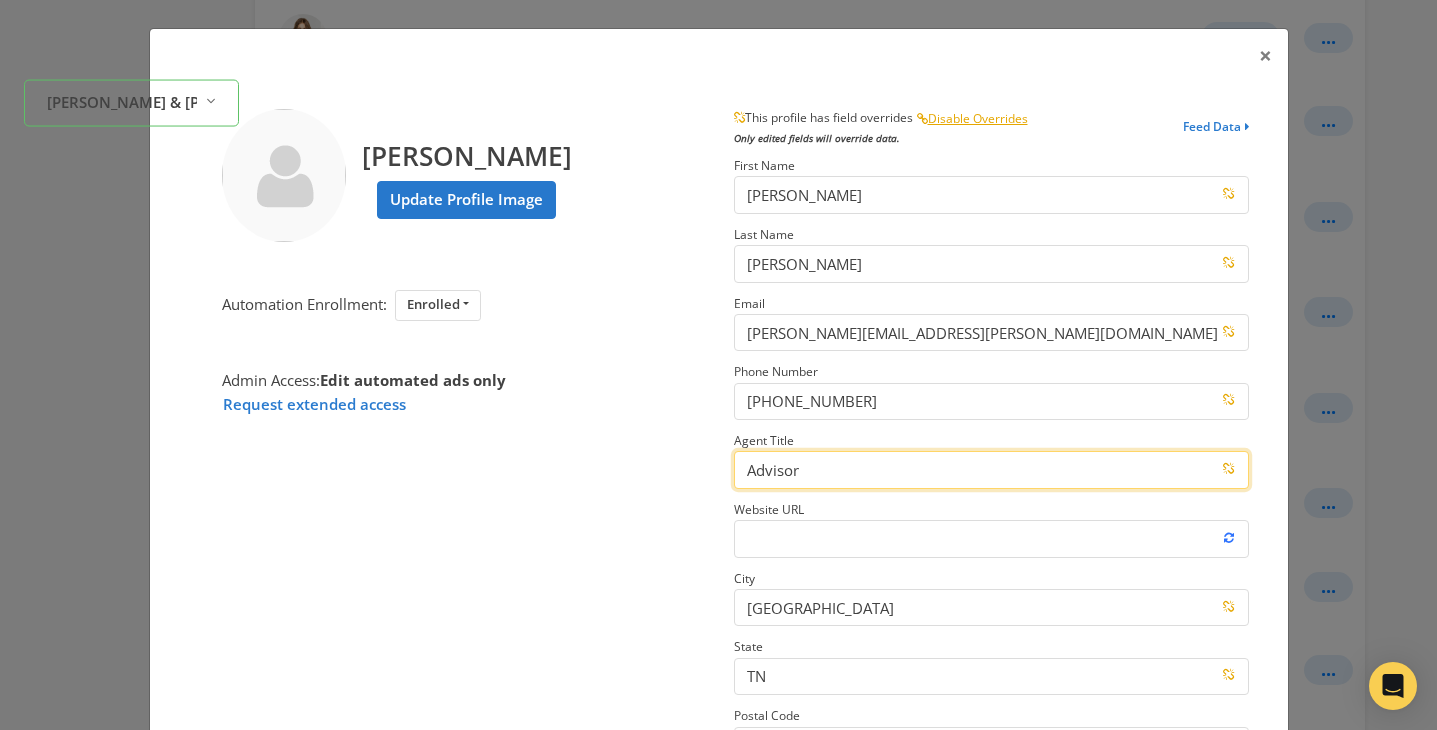 type on "Advisor" 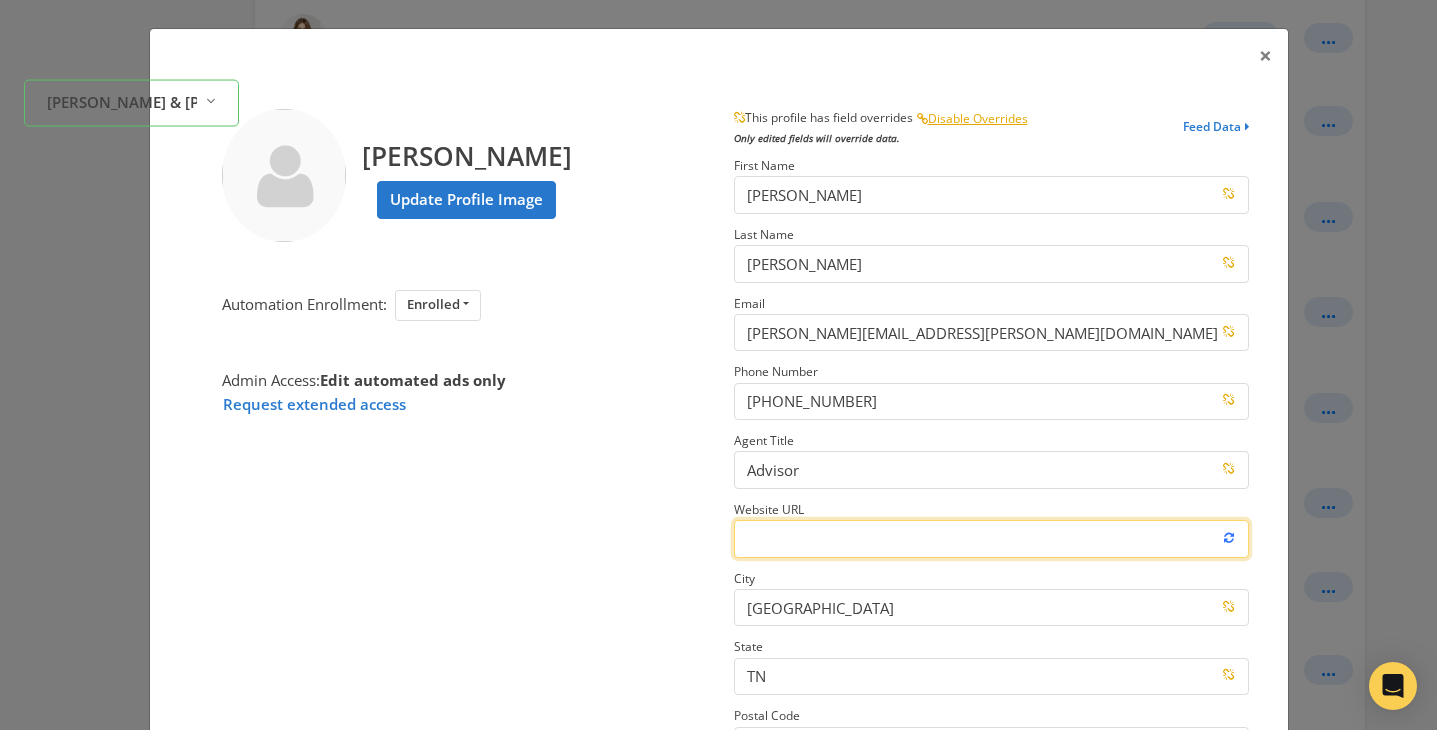 click on "Website URL" at bounding box center [991, 538] 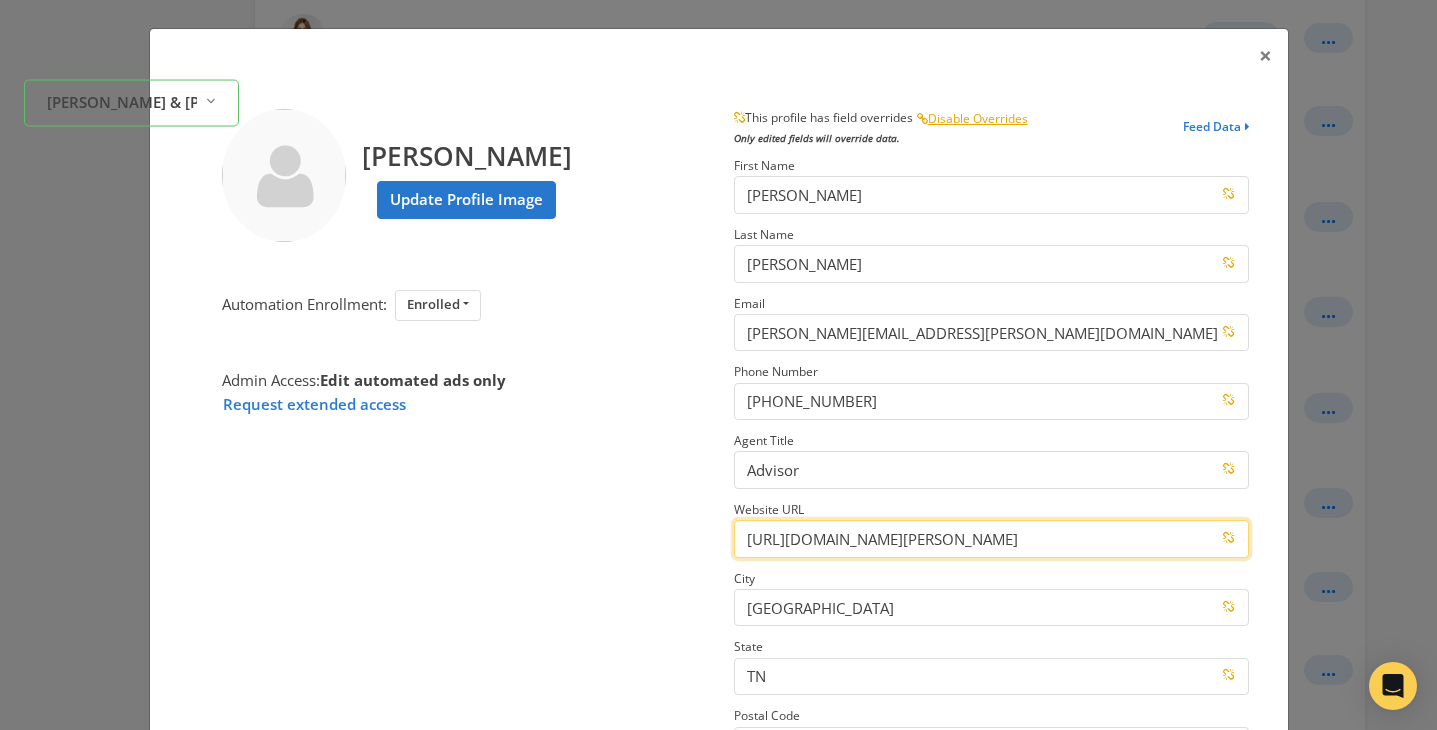 scroll, scrollTop: 0, scrollLeft: 709, axis: horizontal 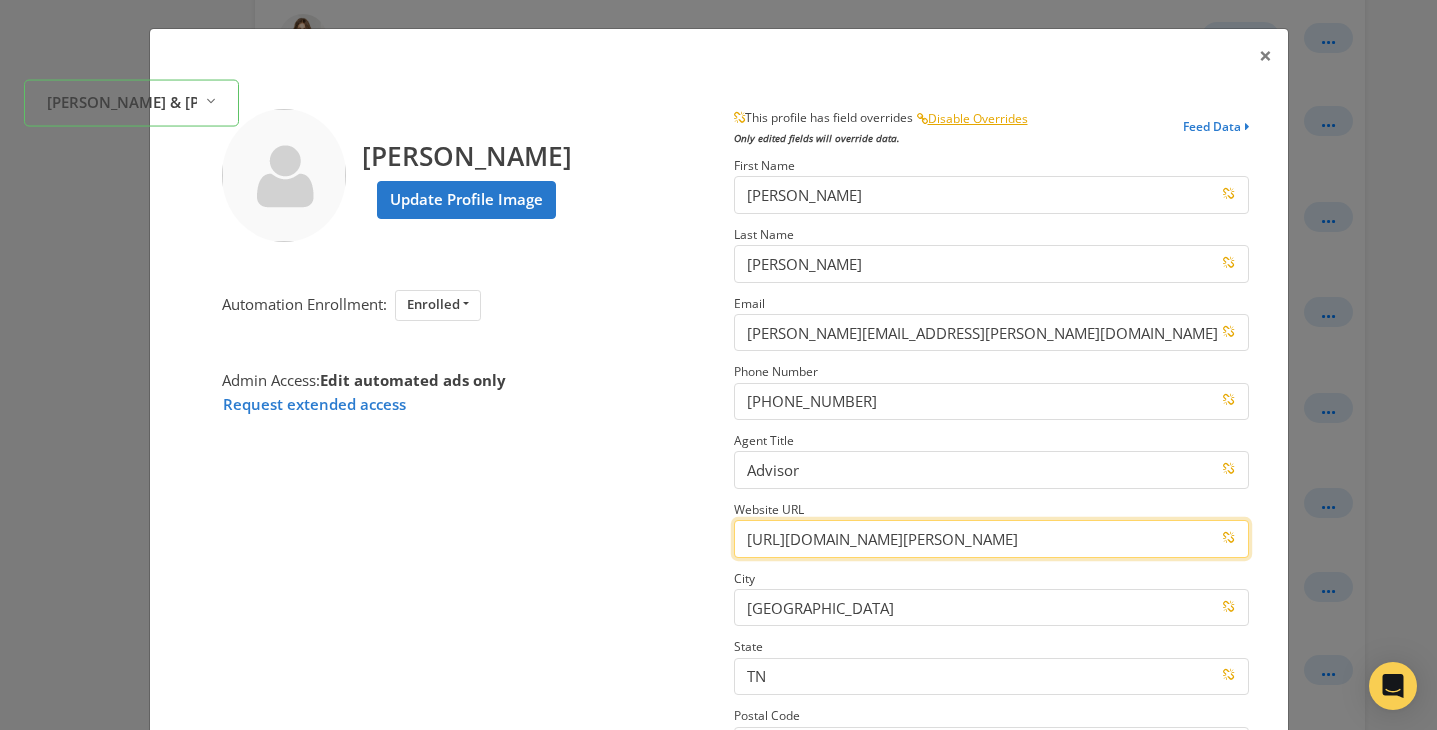 type on "[URL][DOMAIN_NAME][PERSON_NAME]" 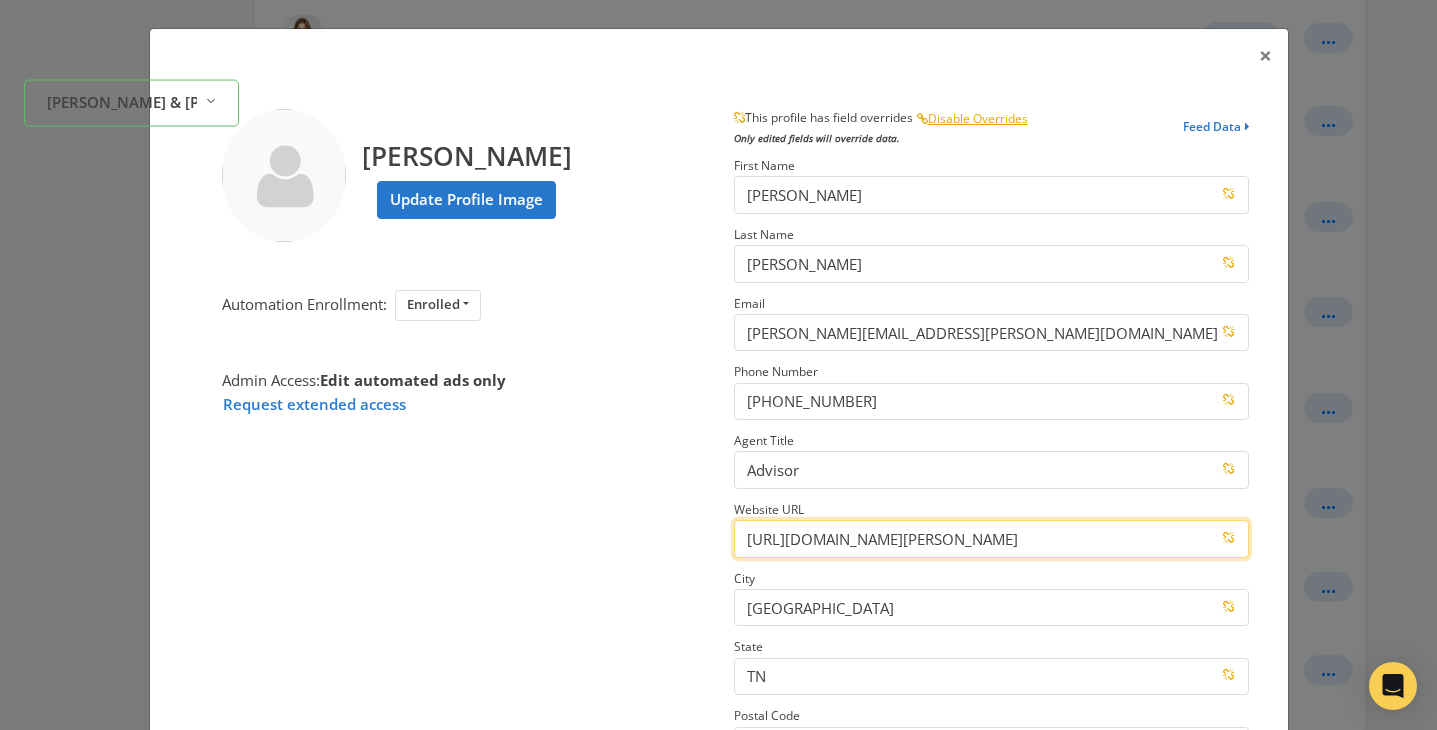 scroll, scrollTop: 0, scrollLeft: 0, axis: both 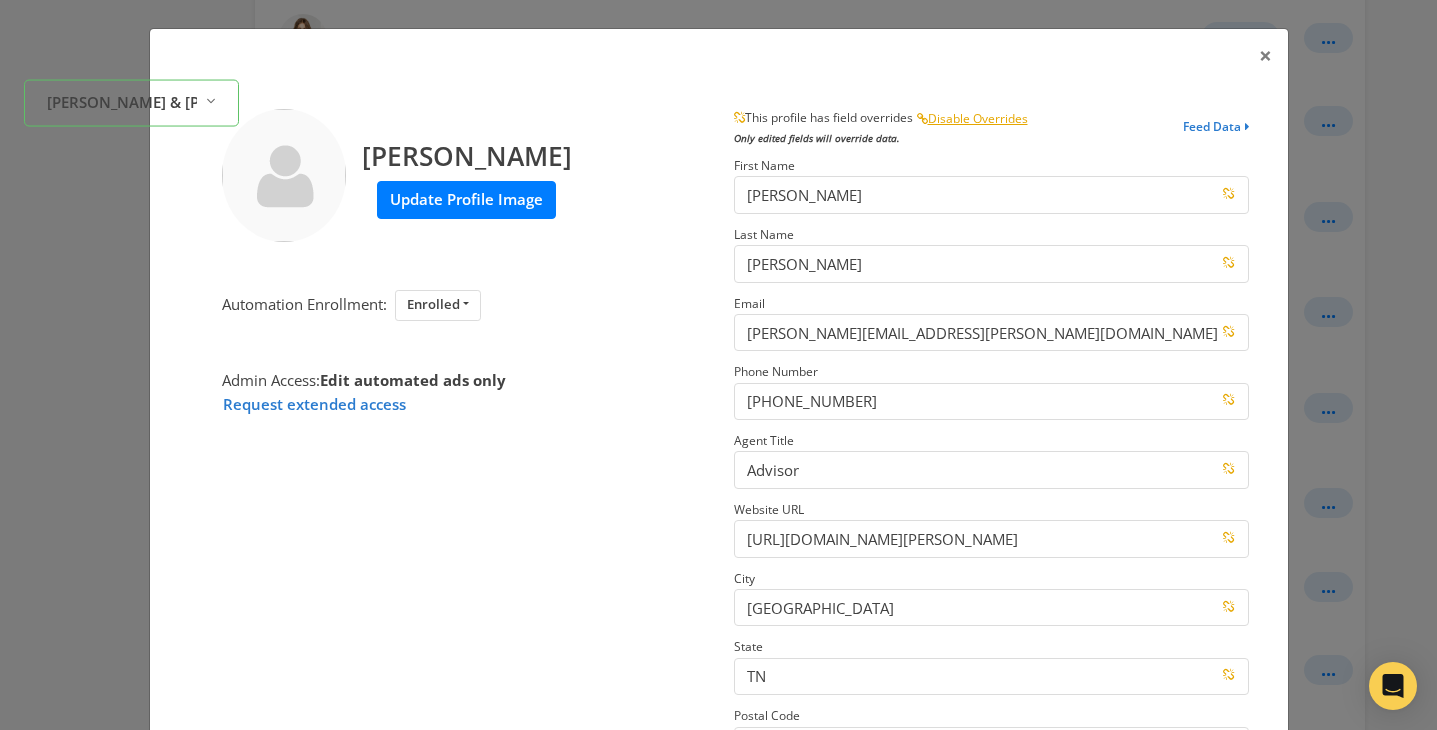 click on "Update Profile Image" at bounding box center (466, 199) 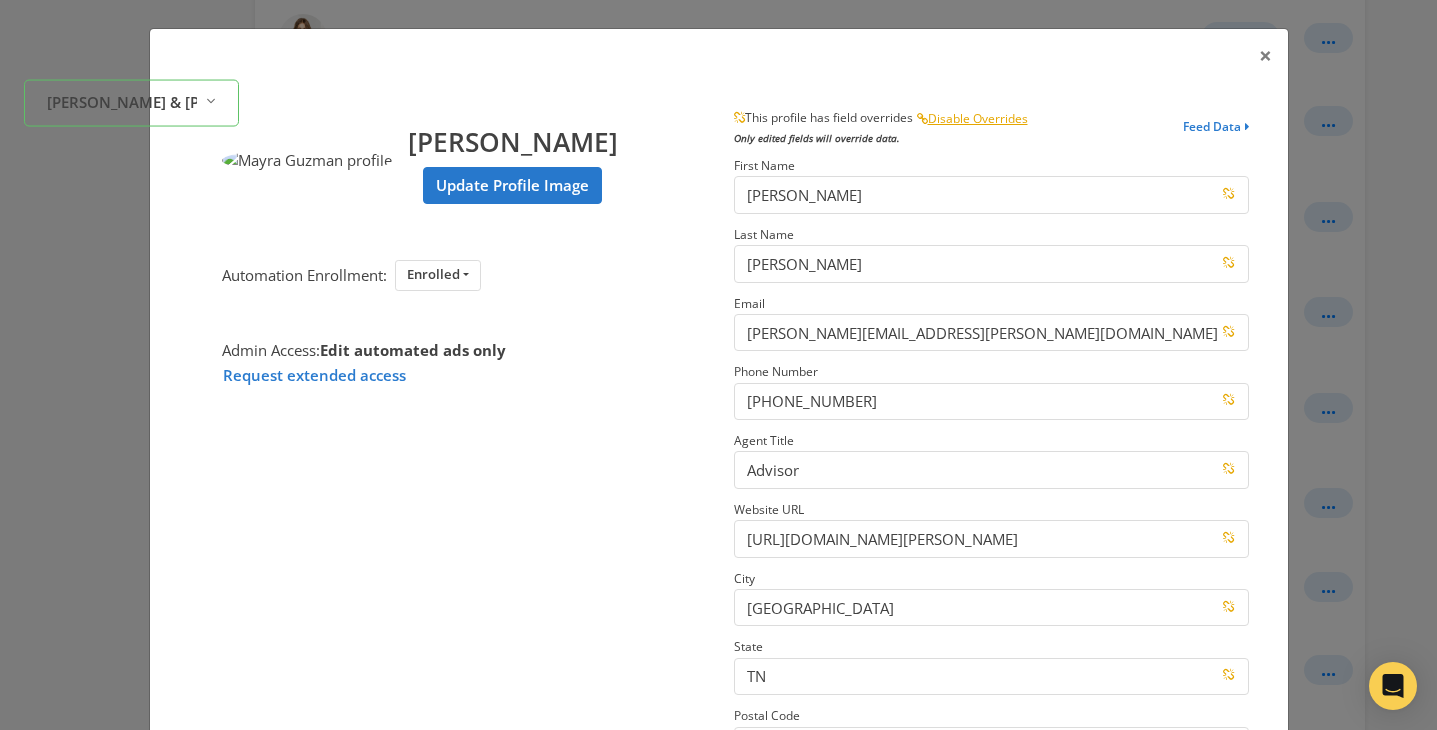 scroll, scrollTop: 286, scrollLeft: 0, axis: vertical 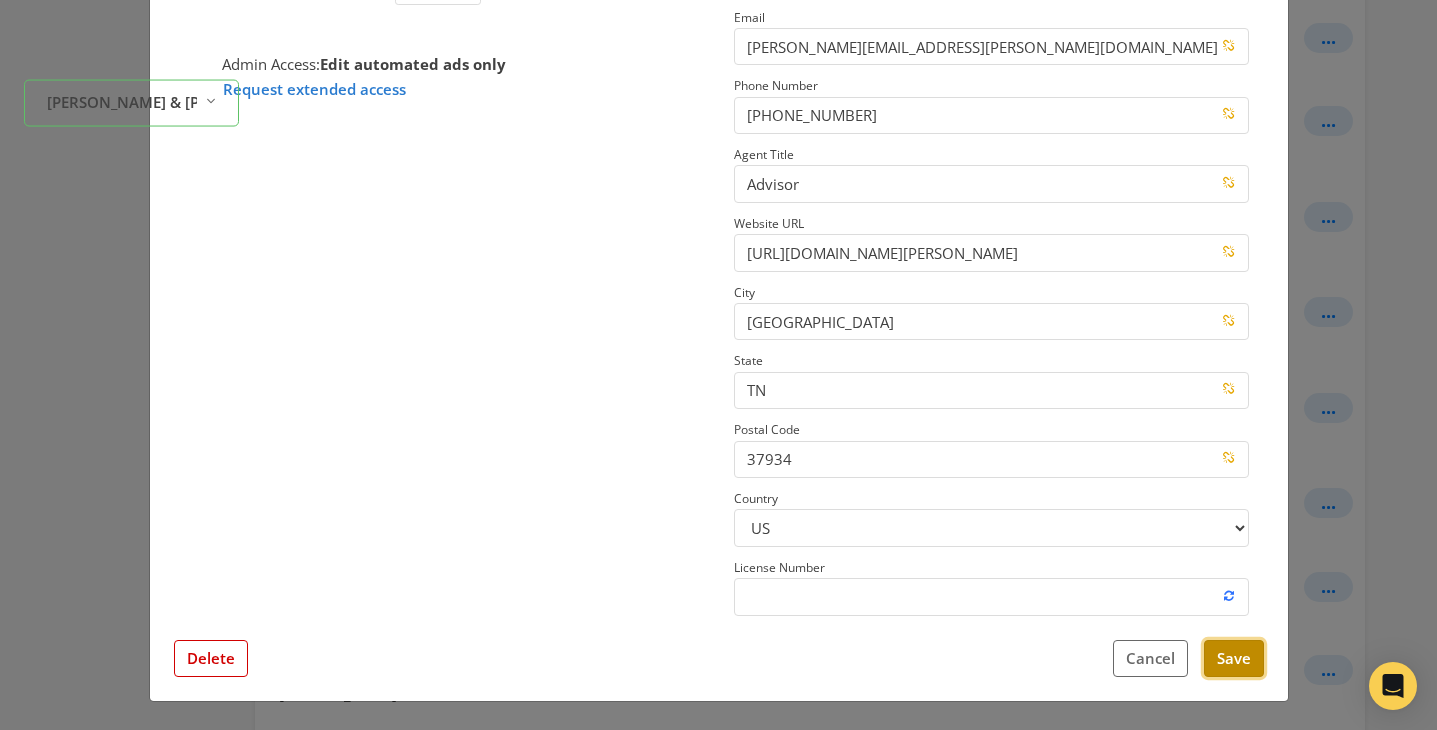 click on "Save" at bounding box center (1234, 658) 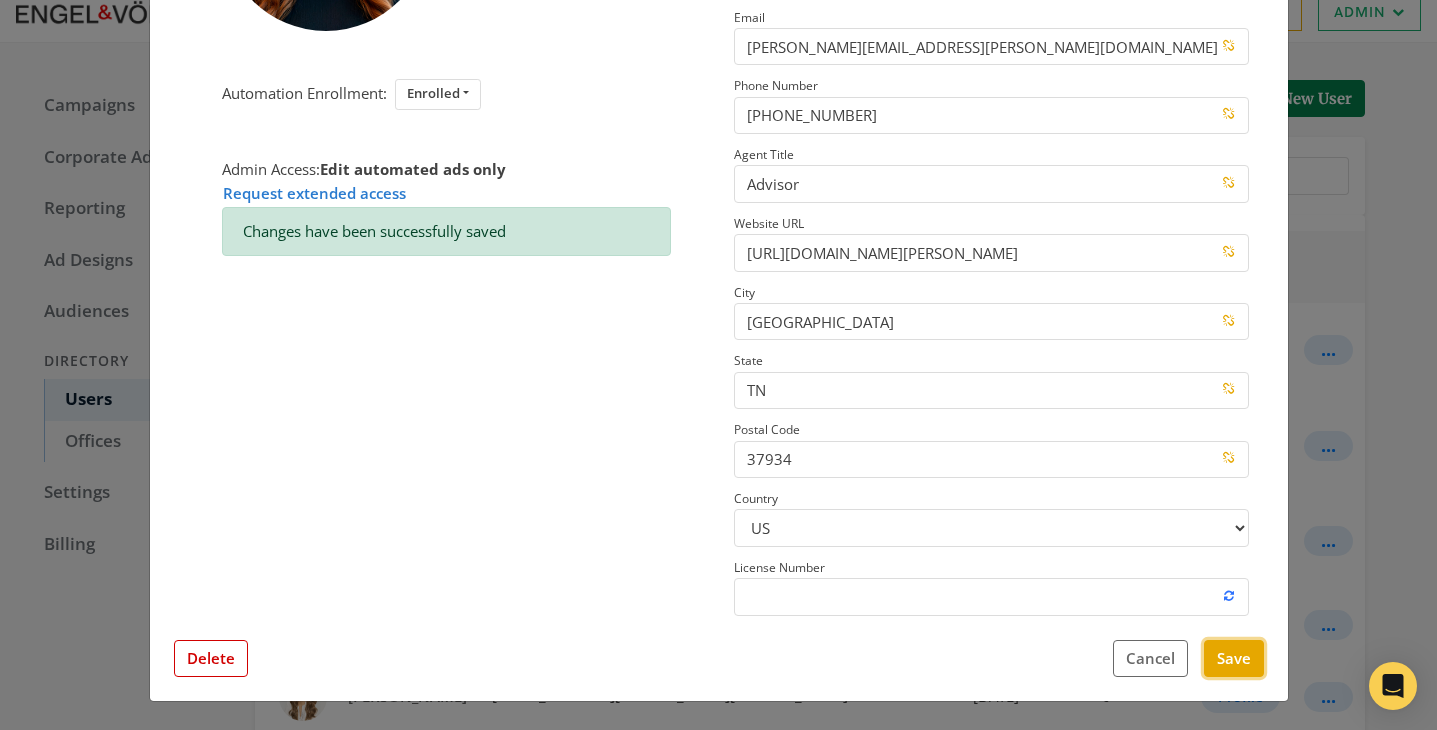scroll, scrollTop: 677, scrollLeft: 0, axis: vertical 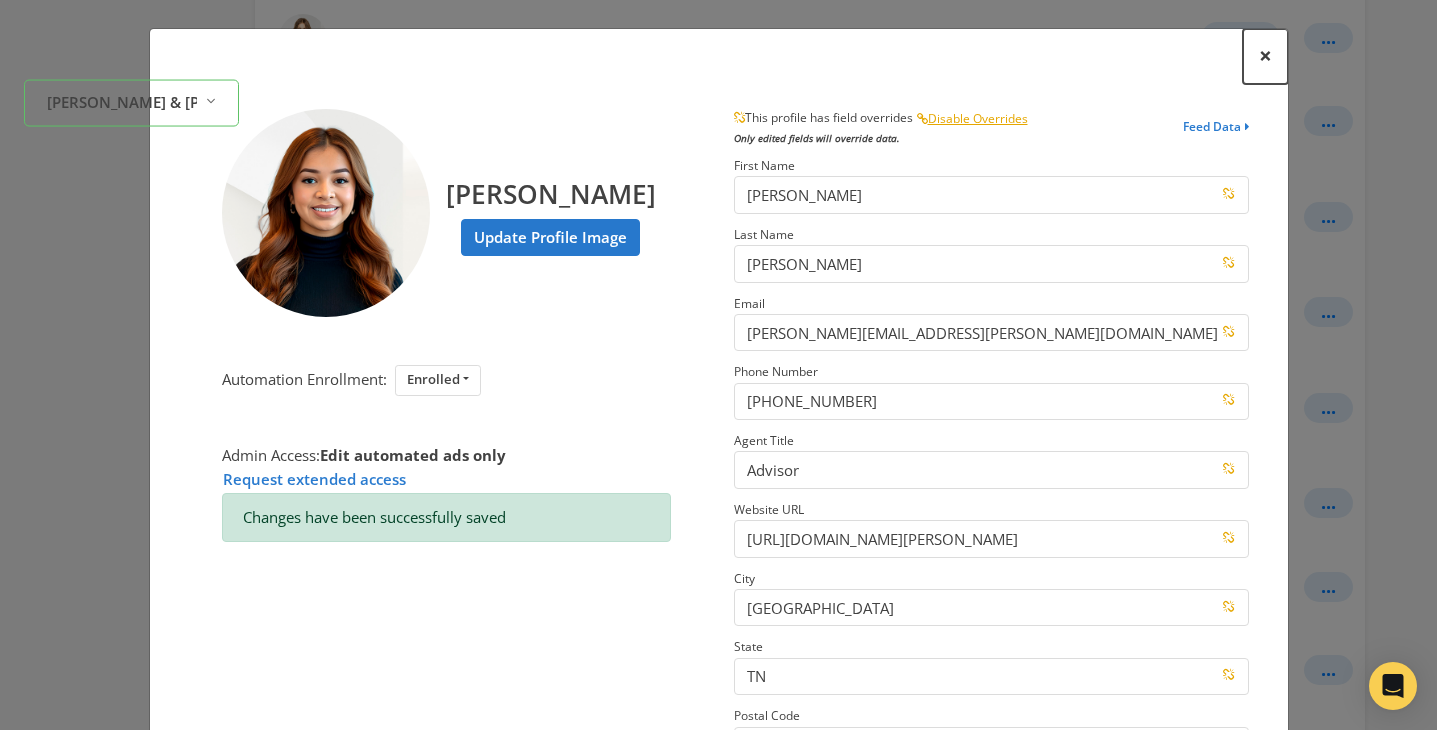 click on "×" at bounding box center (1265, 55) 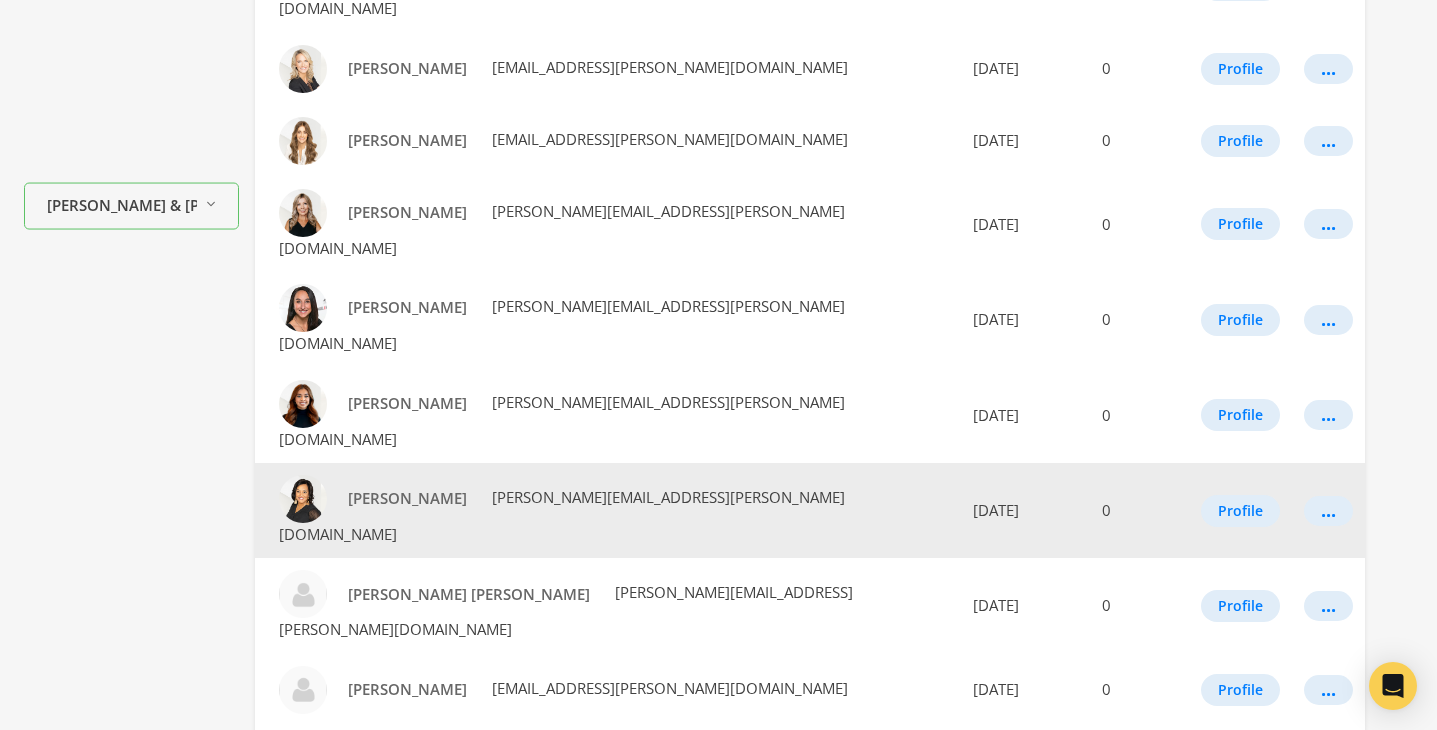 scroll, scrollTop: 562, scrollLeft: 0, axis: vertical 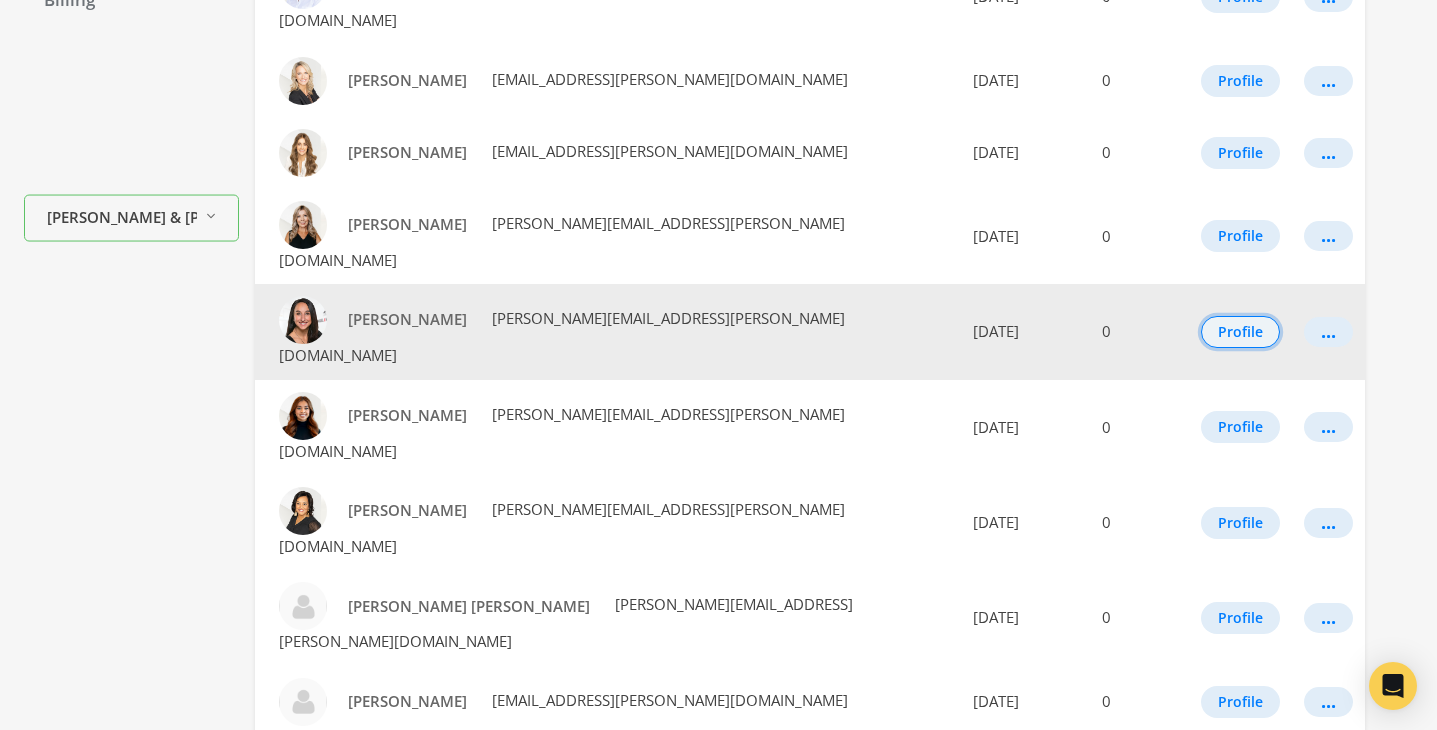 click on "Profile" at bounding box center (1240, 332) 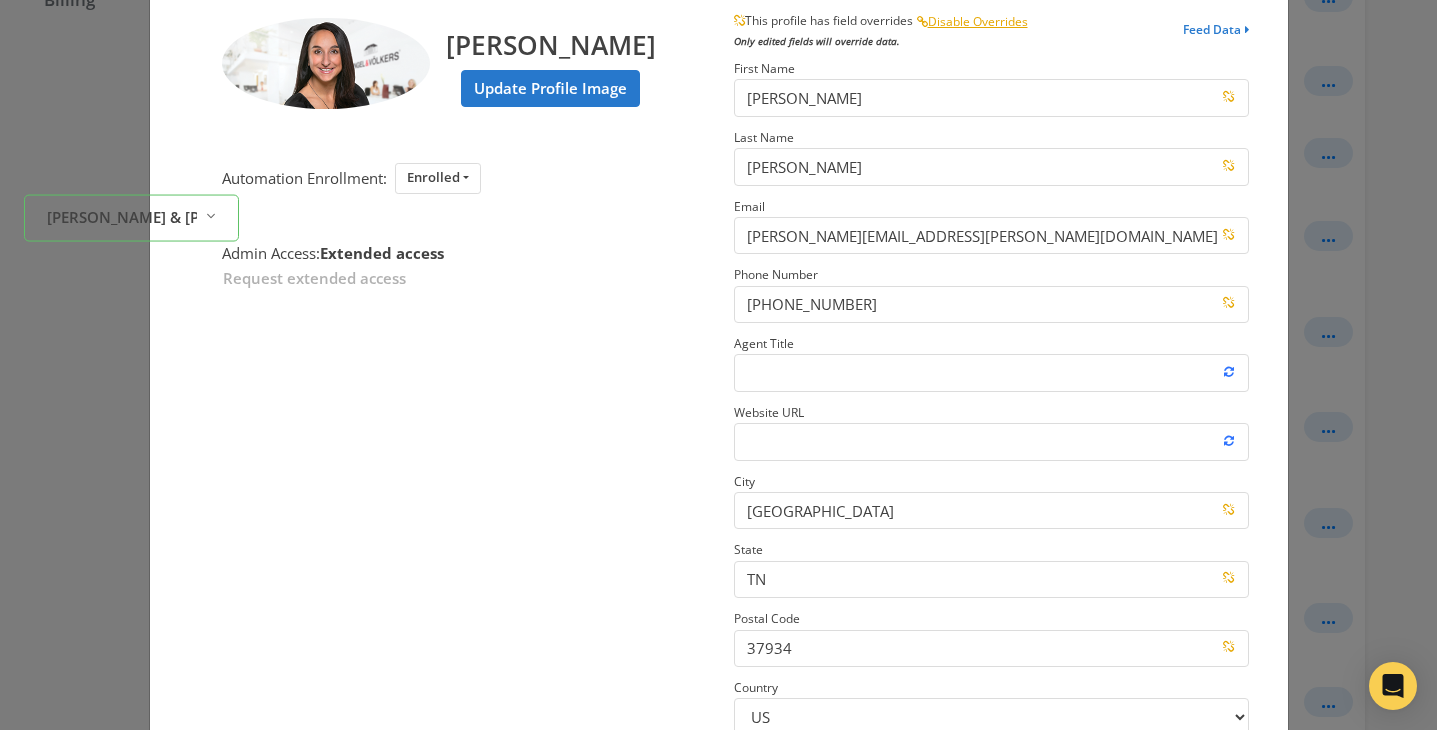 scroll, scrollTop: 99, scrollLeft: 0, axis: vertical 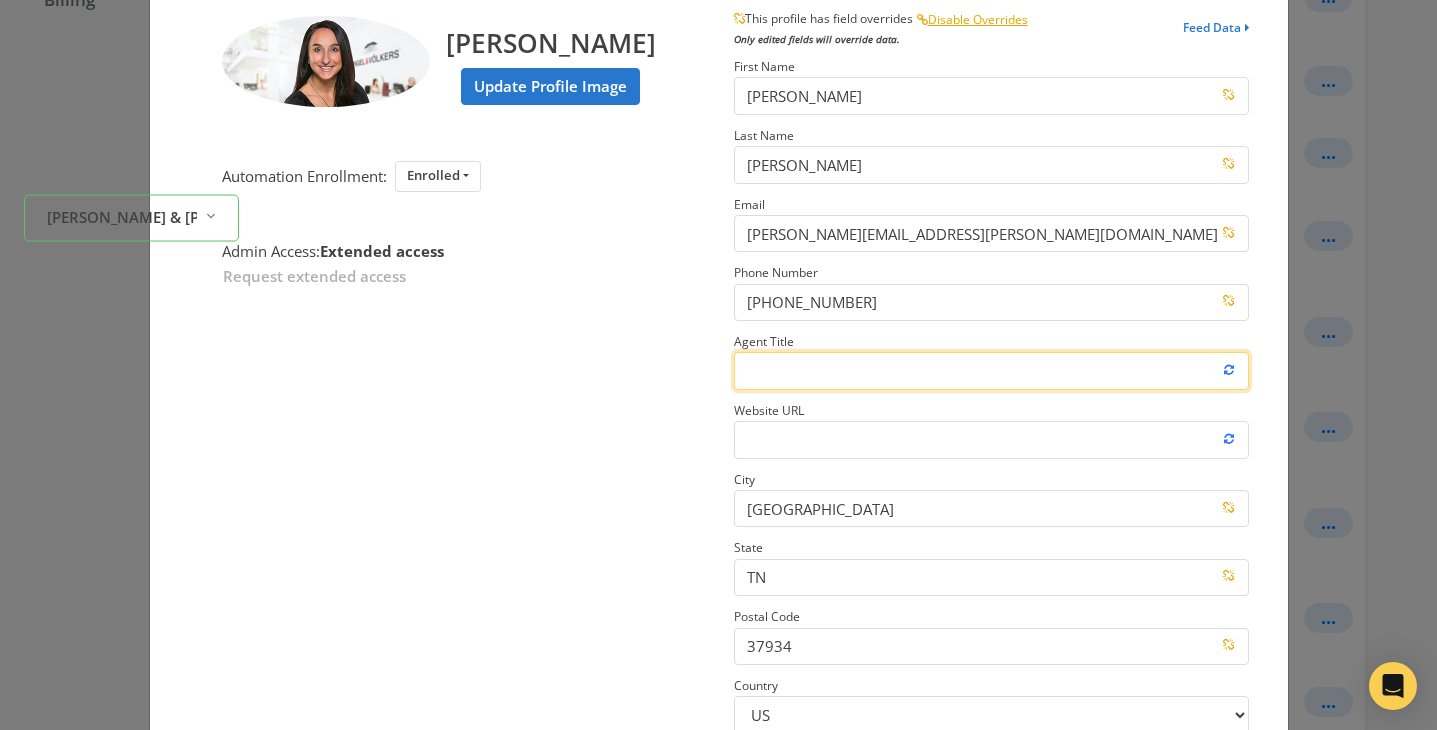 click on "Agent Title" at bounding box center (991, 370) 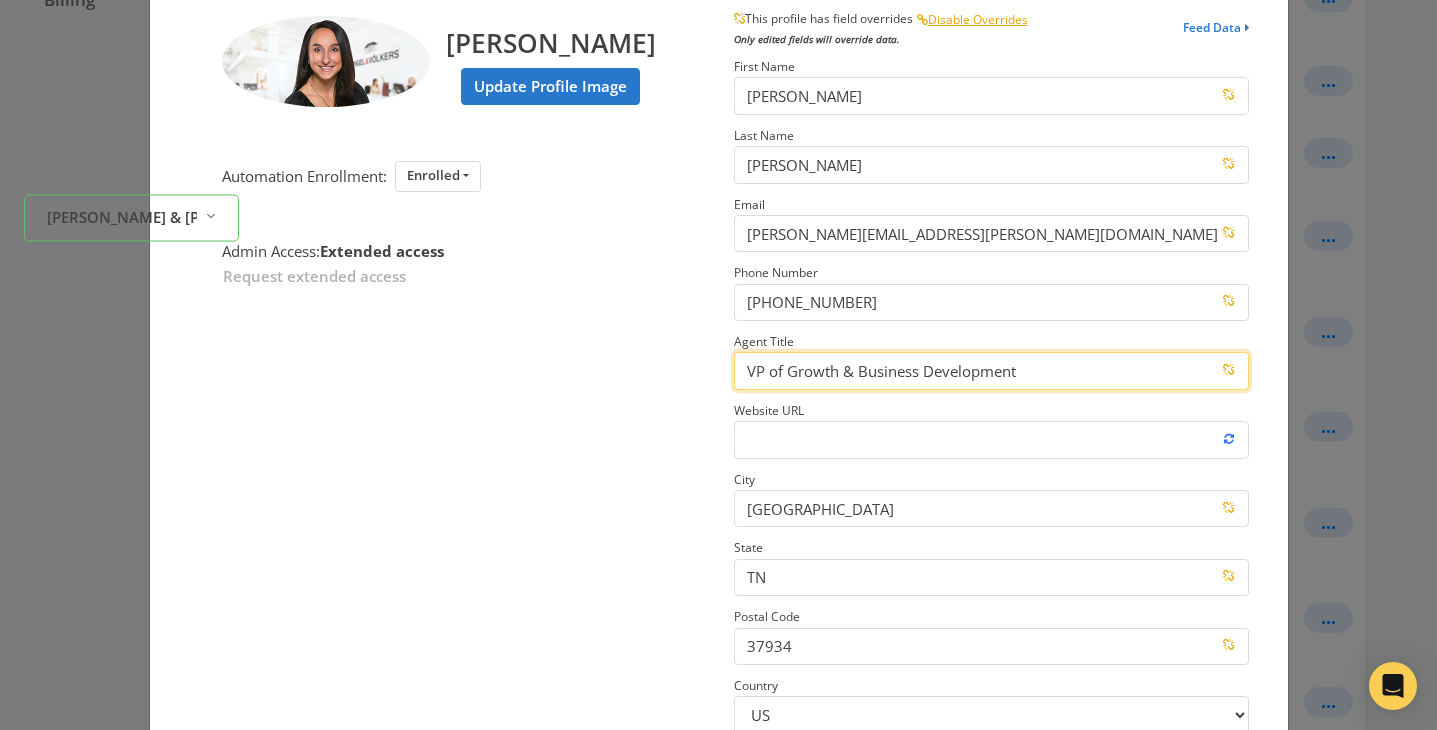 type on "VP of Growth & Business Development" 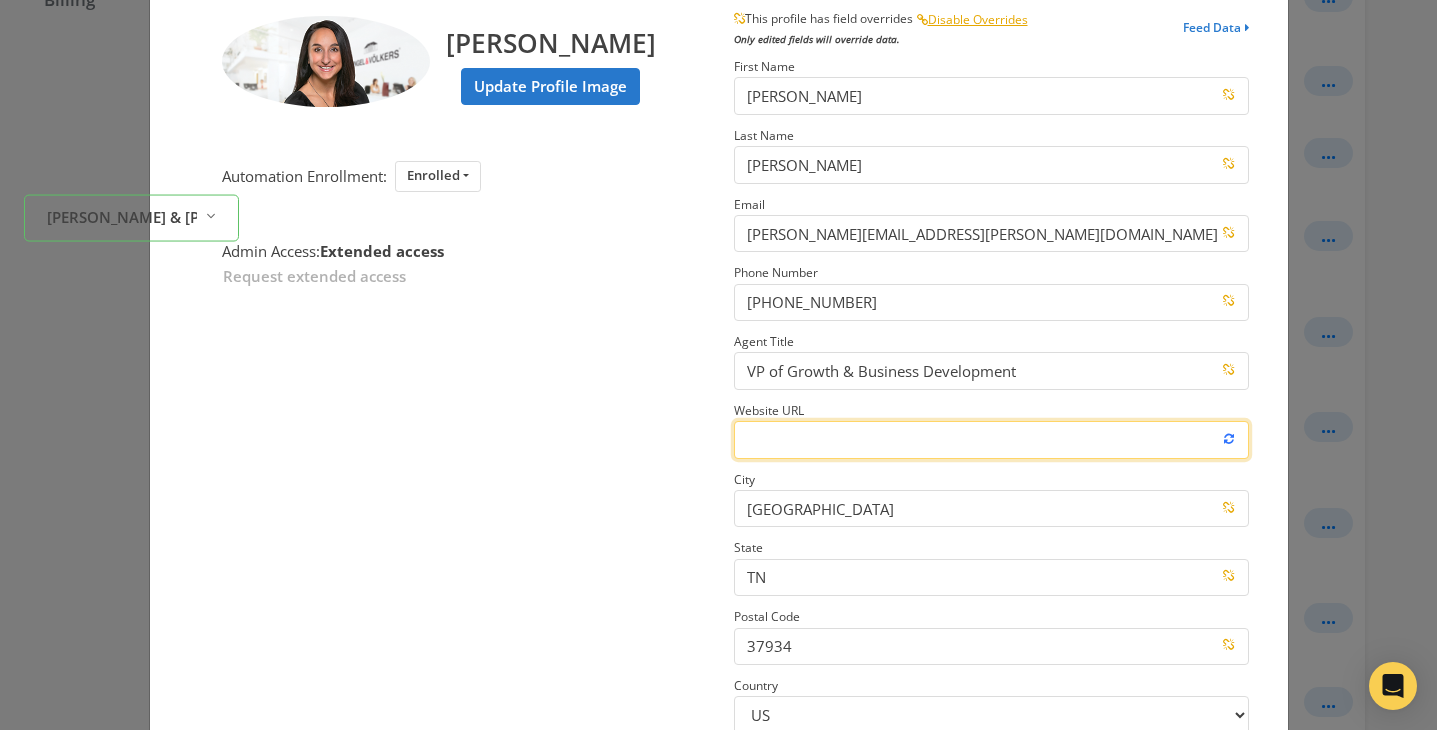 click on "Website URL" at bounding box center [991, 439] 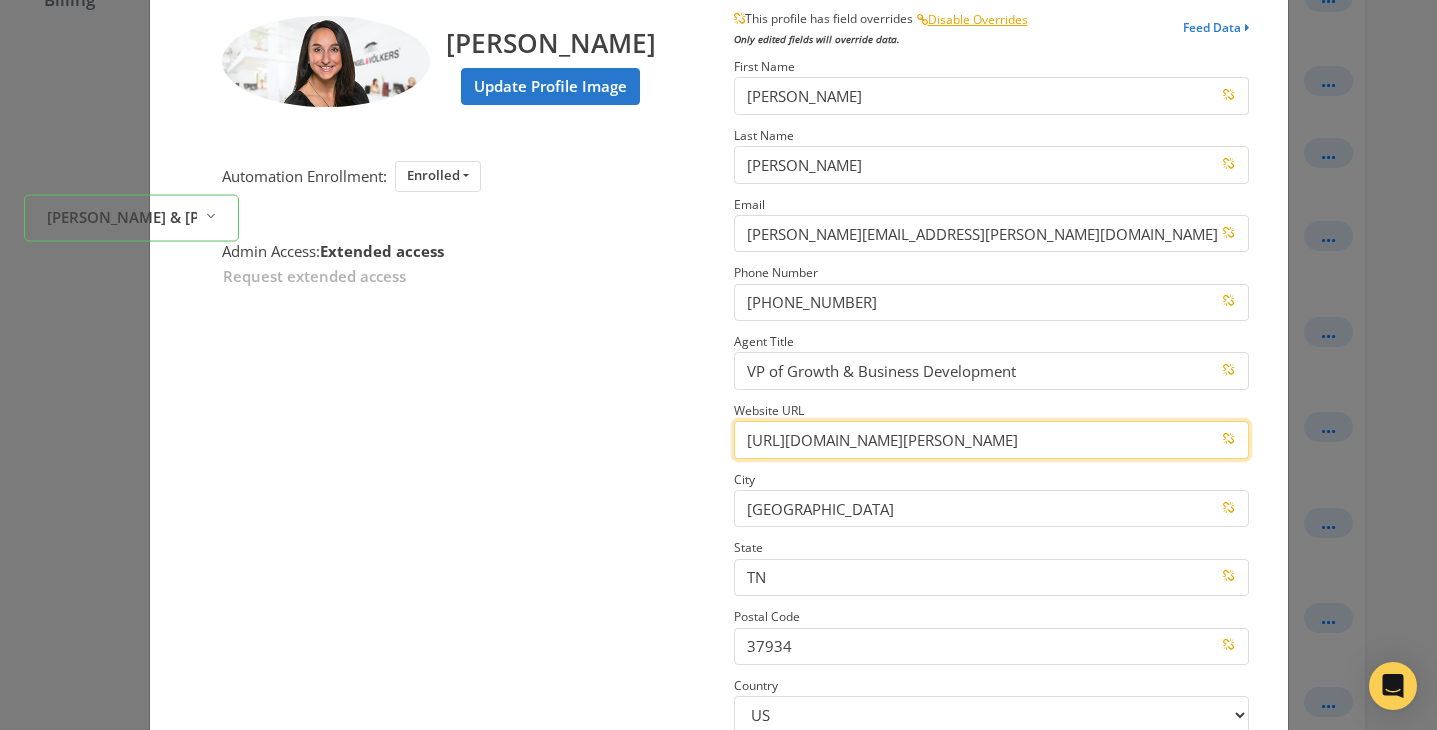 scroll, scrollTop: 0, scrollLeft: 719, axis: horizontal 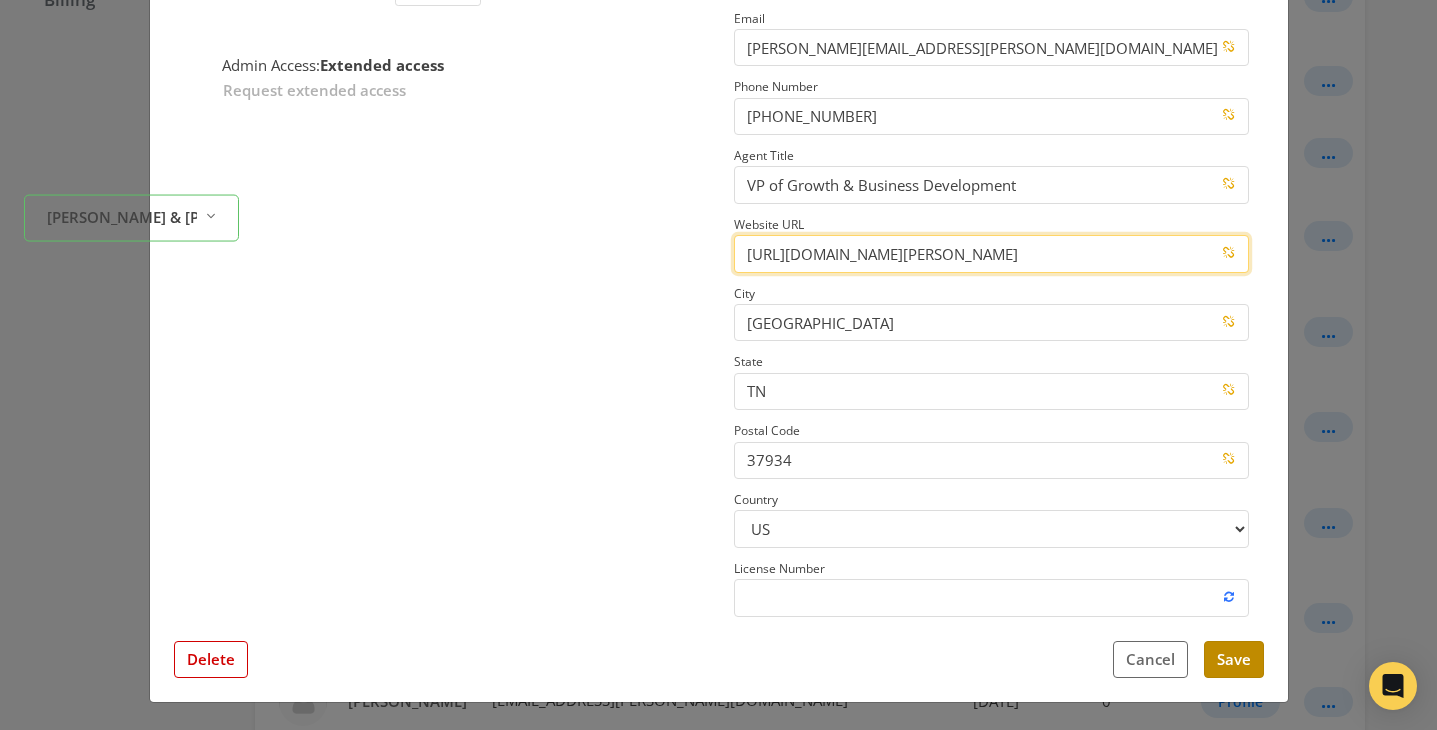 type on "[URL][DOMAIN_NAME][PERSON_NAME]" 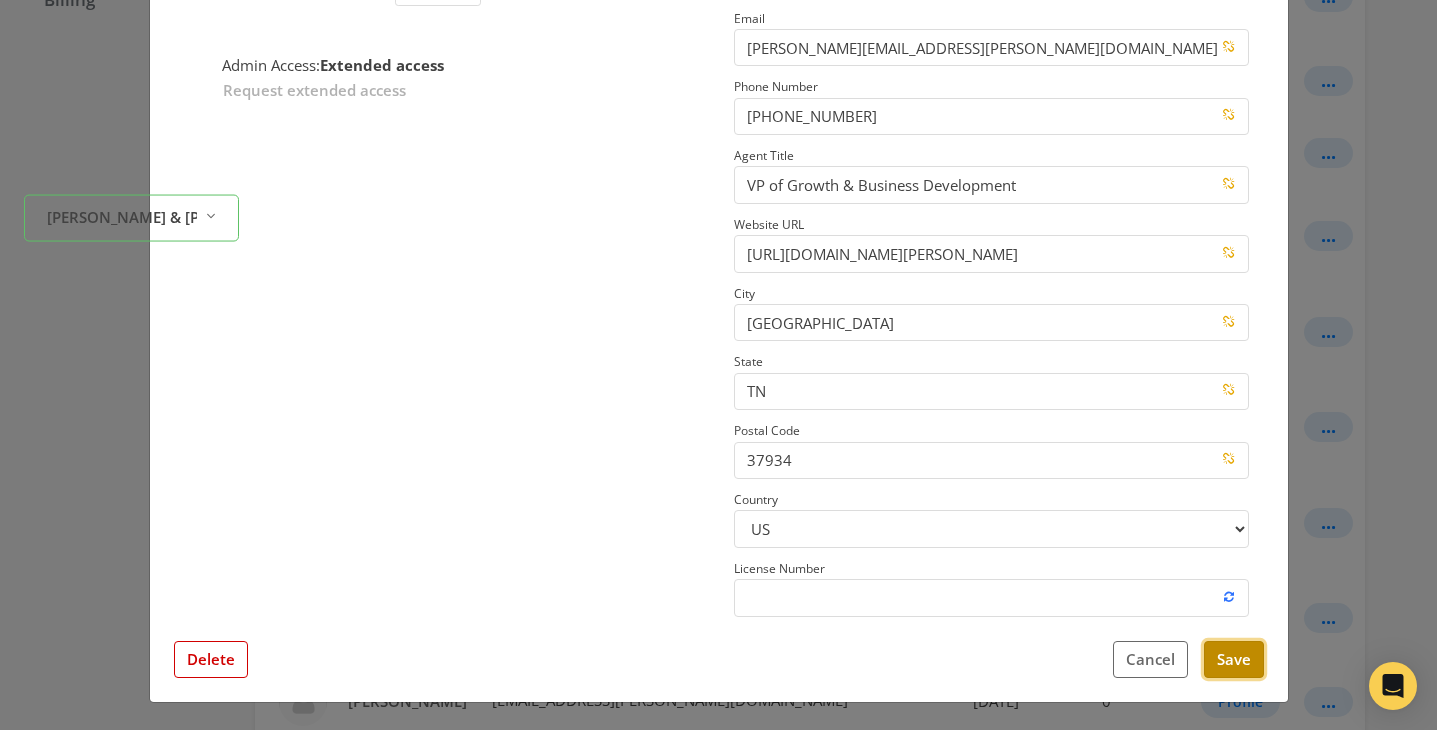 scroll, scrollTop: 0, scrollLeft: 0, axis: both 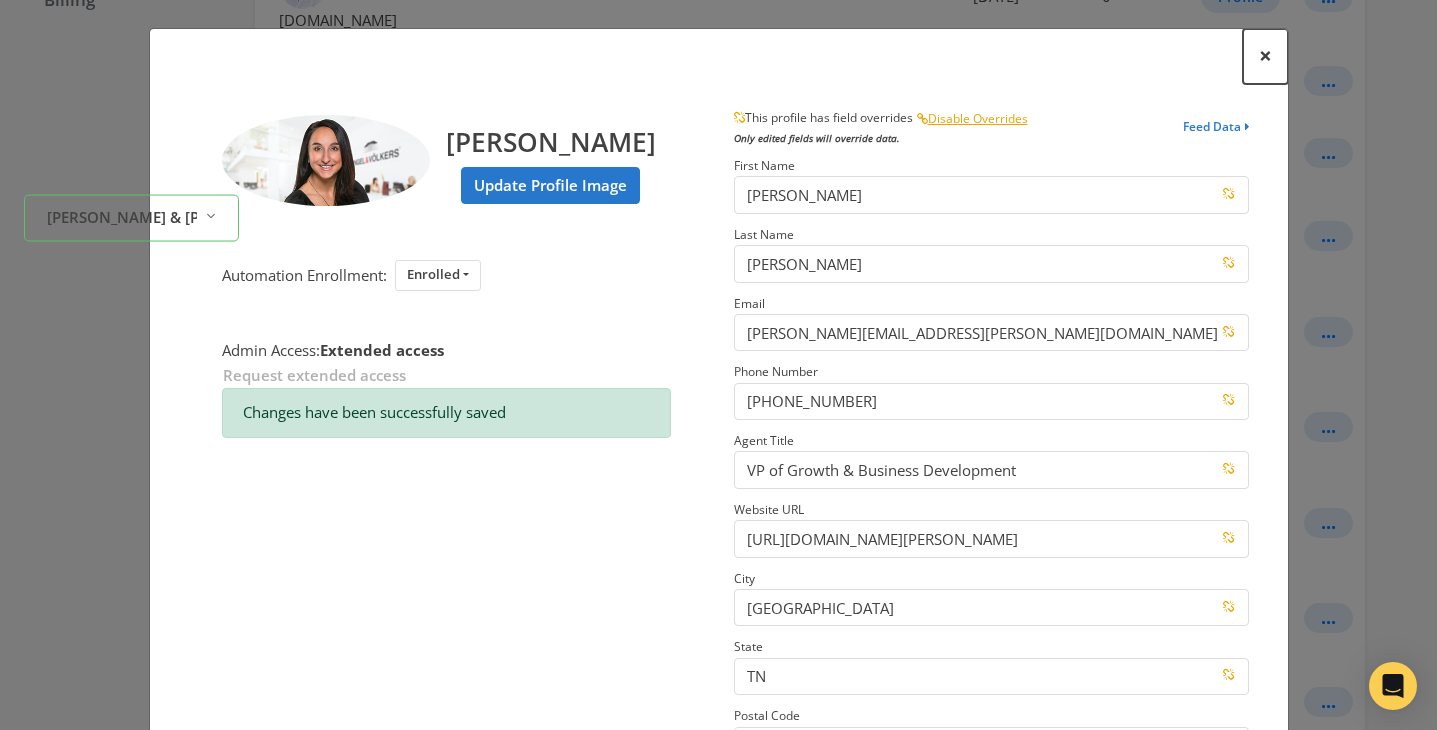 click on "×" at bounding box center [1265, 55] 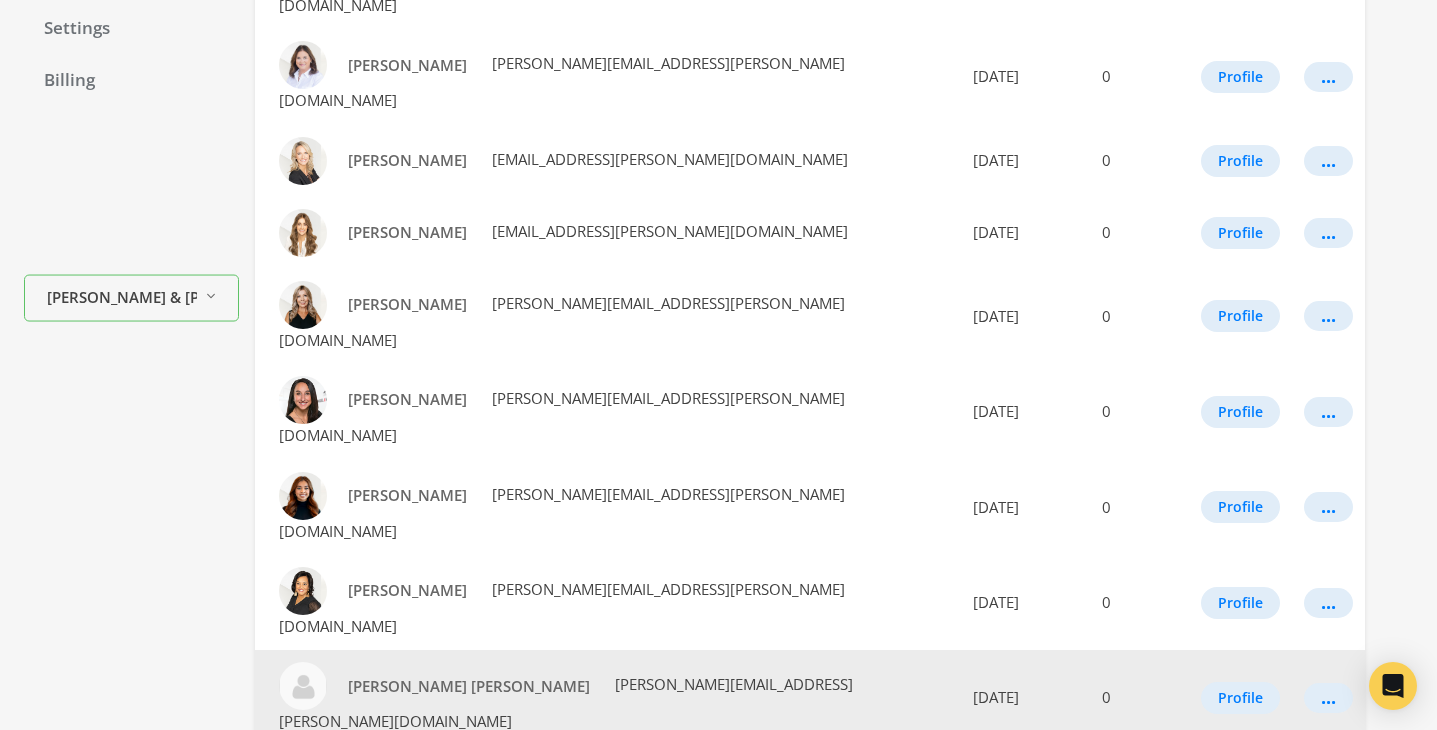 scroll, scrollTop: 497, scrollLeft: 0, axis: vertical 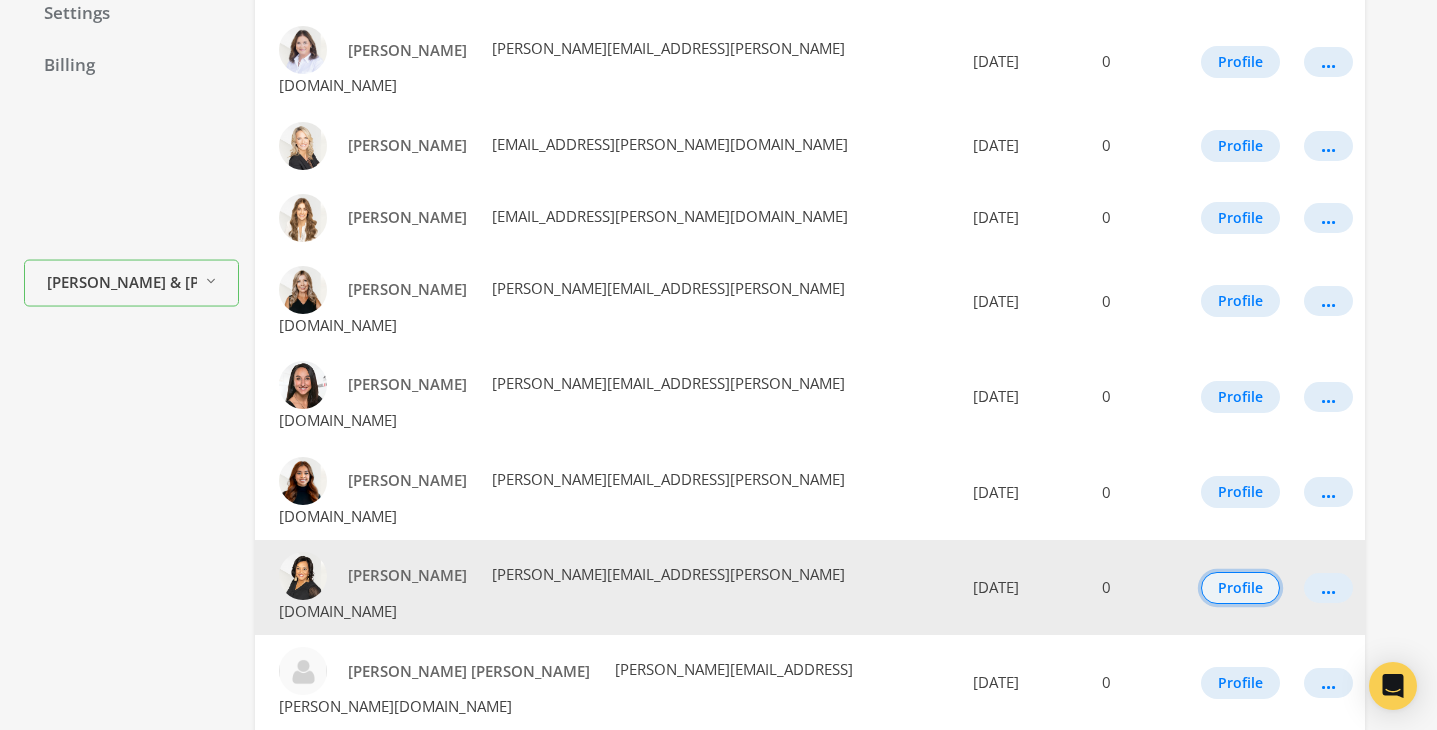 click on "Profile" at bounding box center (1240, 588) 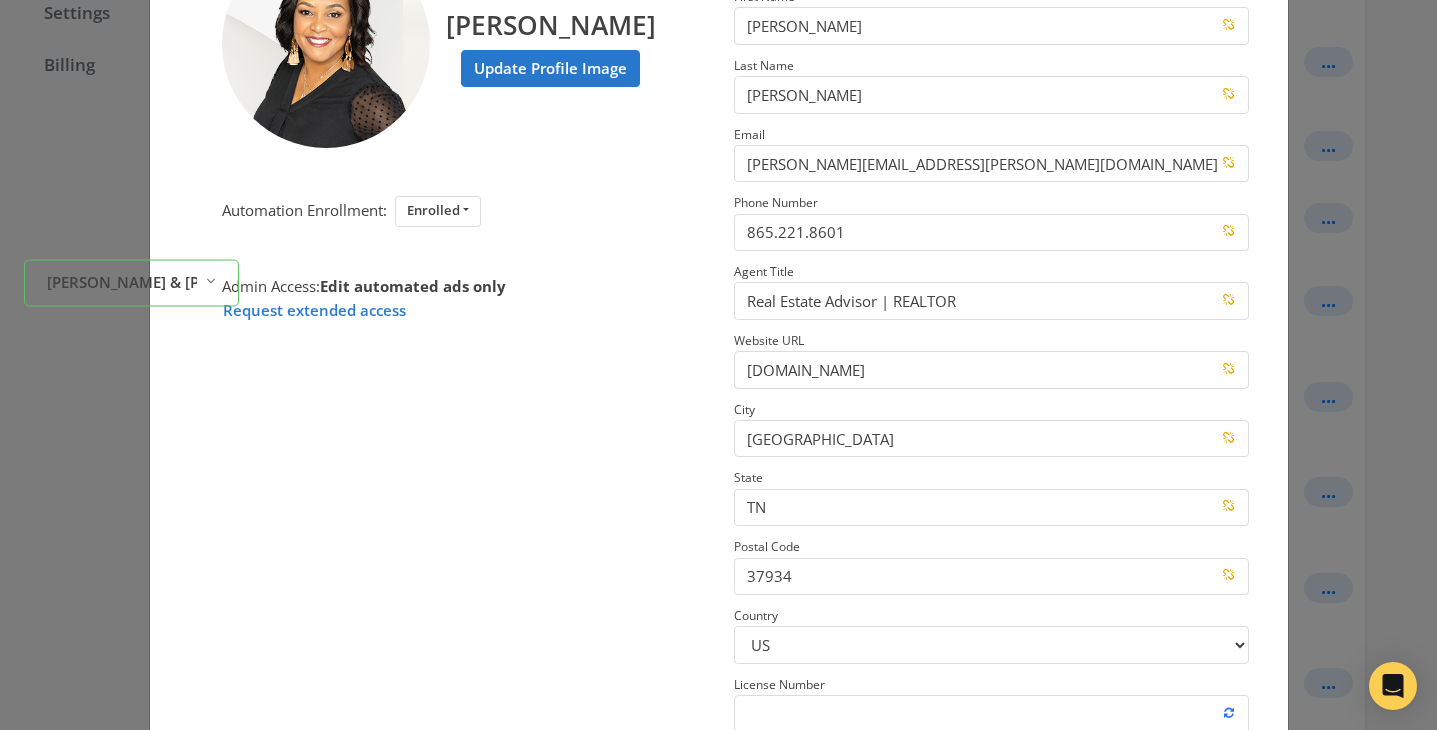 scroll, scrollTop: 0, scrollLeft: 0, axis: both 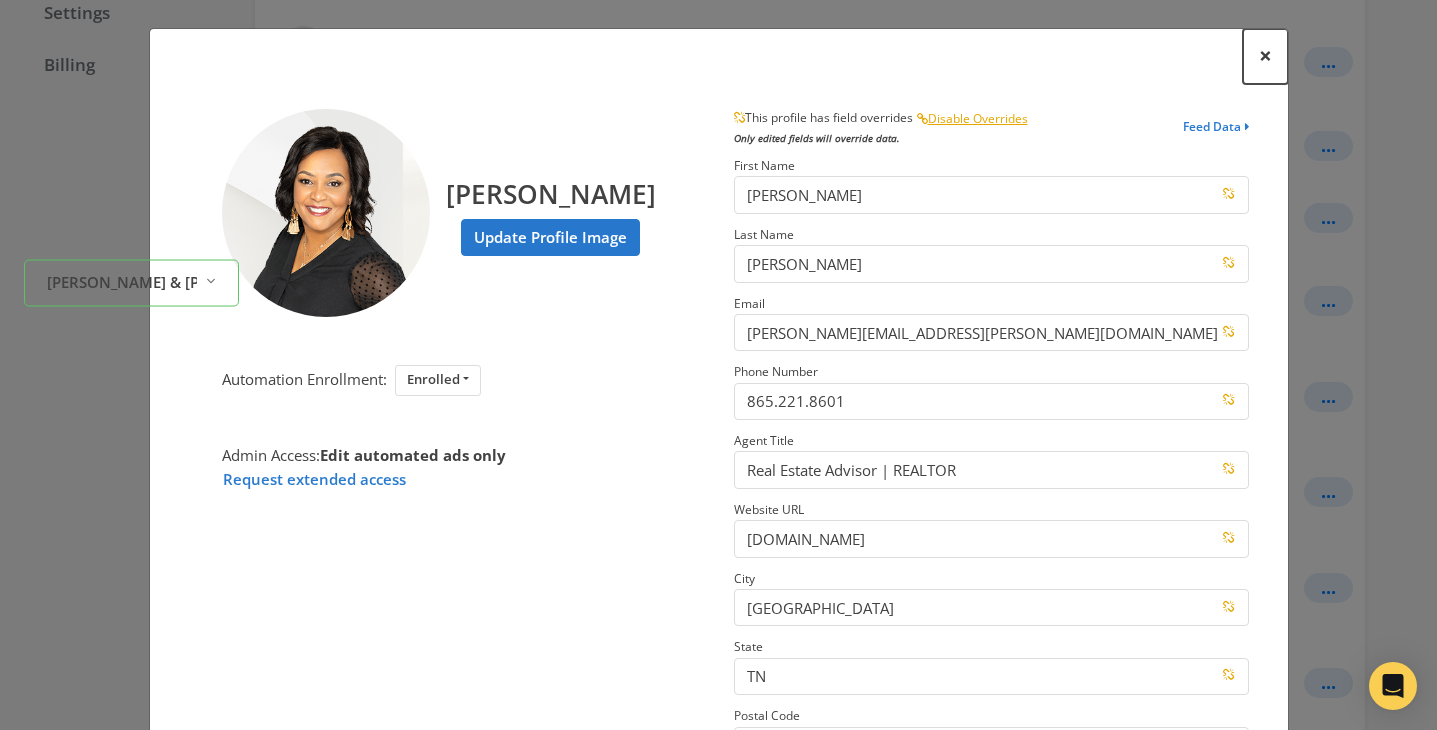 click on "×" at bounding box center (1265, 55) 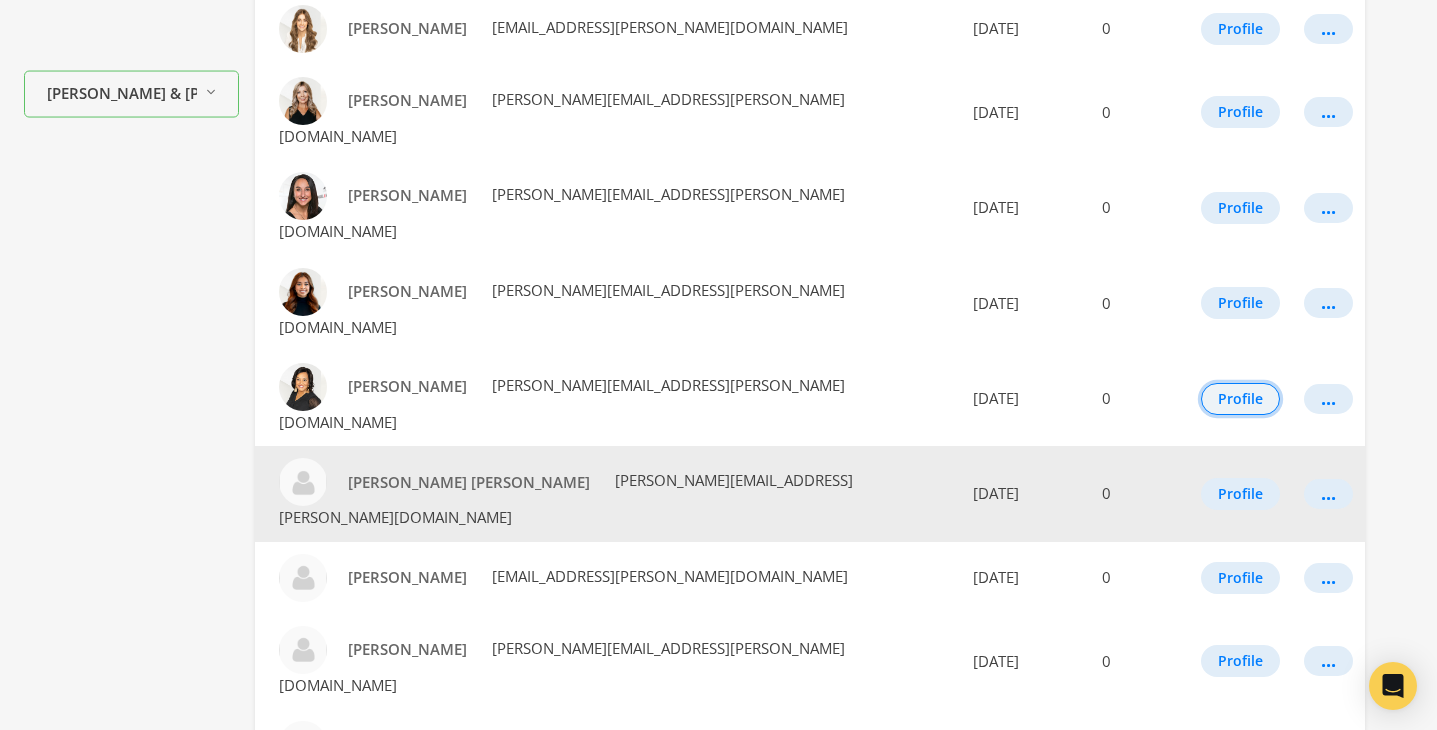 scroll, scrollTop: 690, scrollLeft: 0, axis: vertical 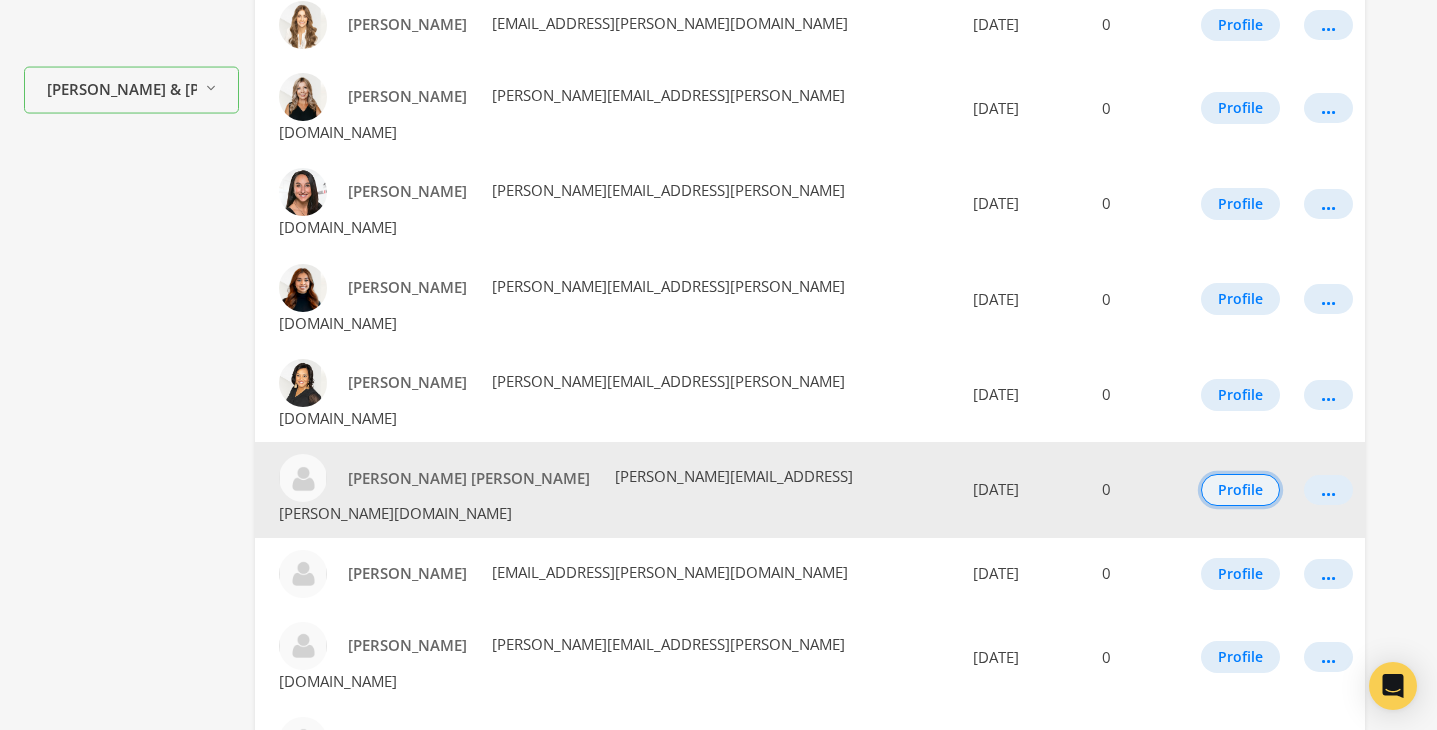 click on "Profile" at bounding box center [1240, 490] 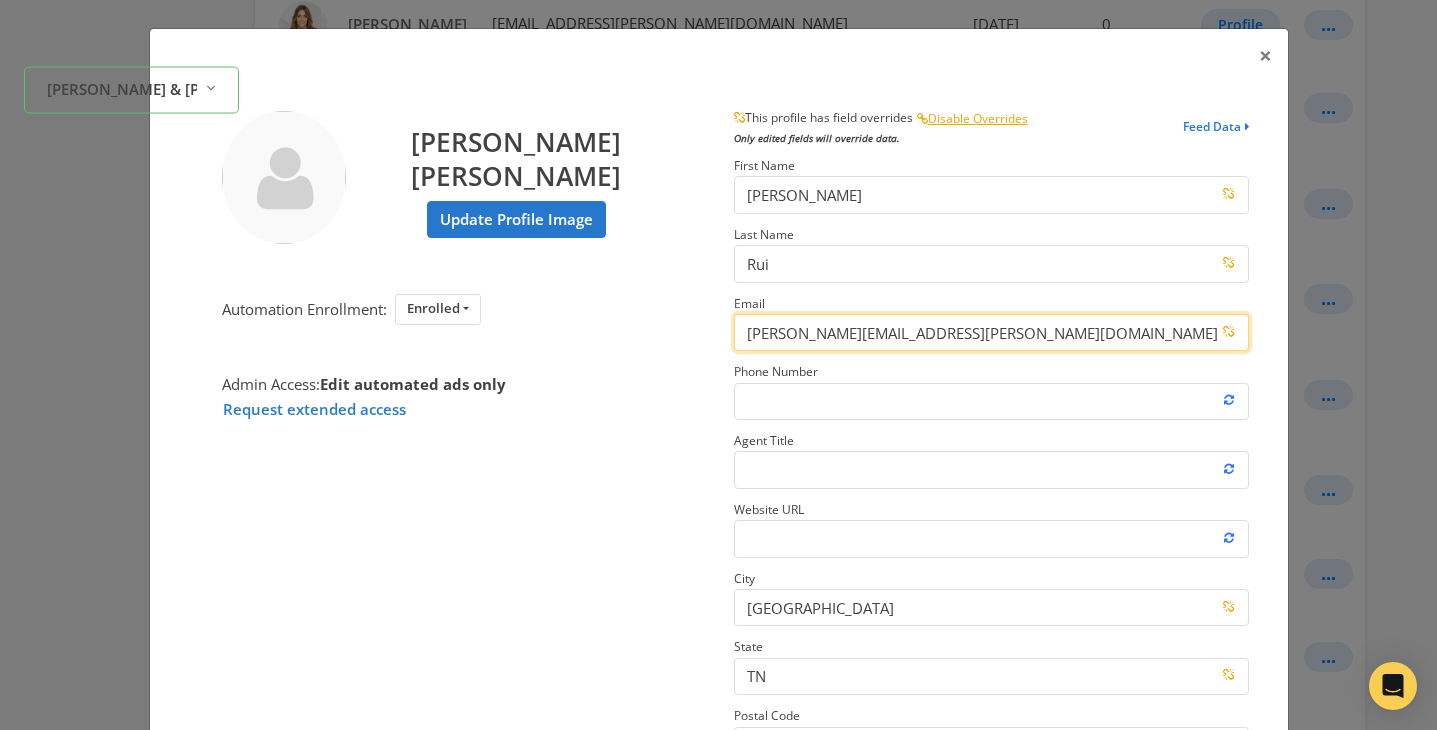 click on "[PERSON_NAME][EMAIL_ADDRESS][PERSON_NAME][DOMAIN_NAME]" at bounding box center (991, 332) 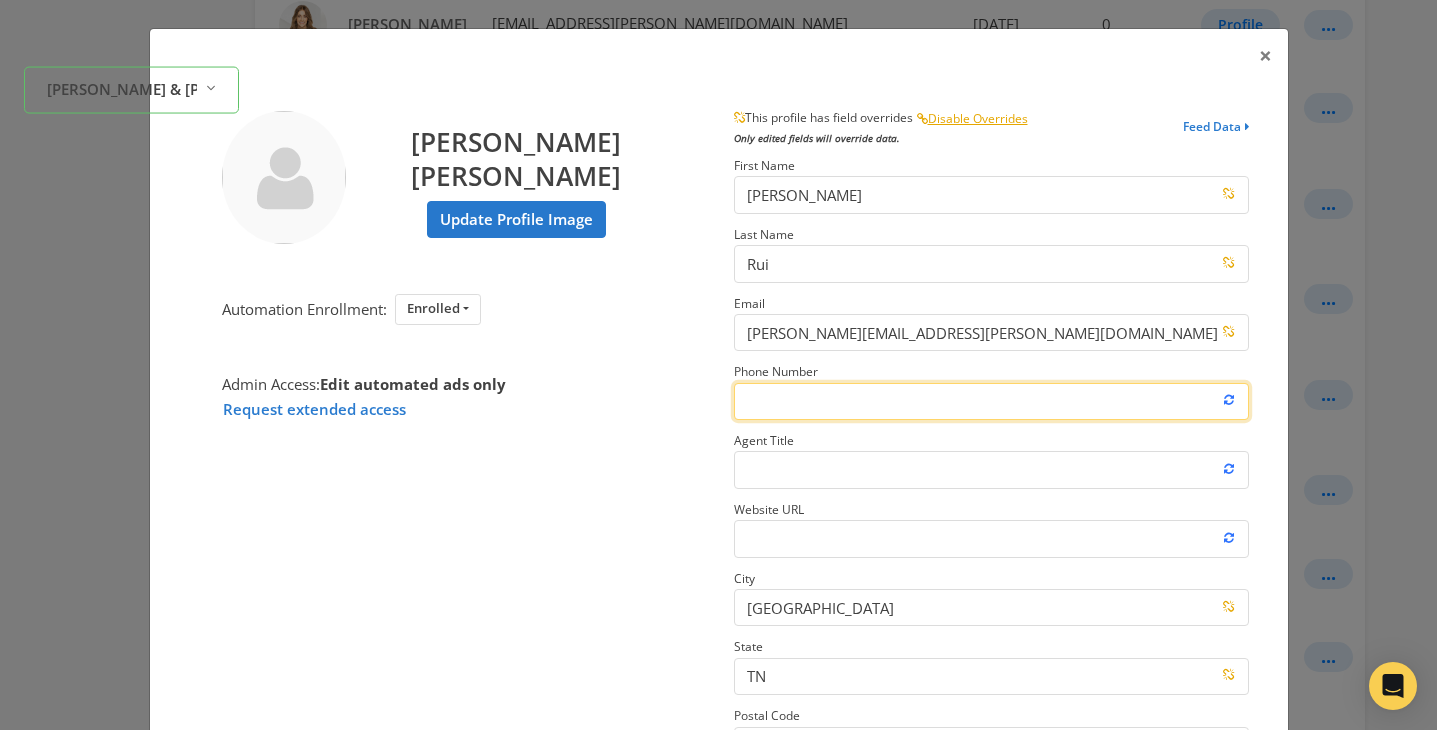 click on "Phone Number" at bounding box center (991, 401) 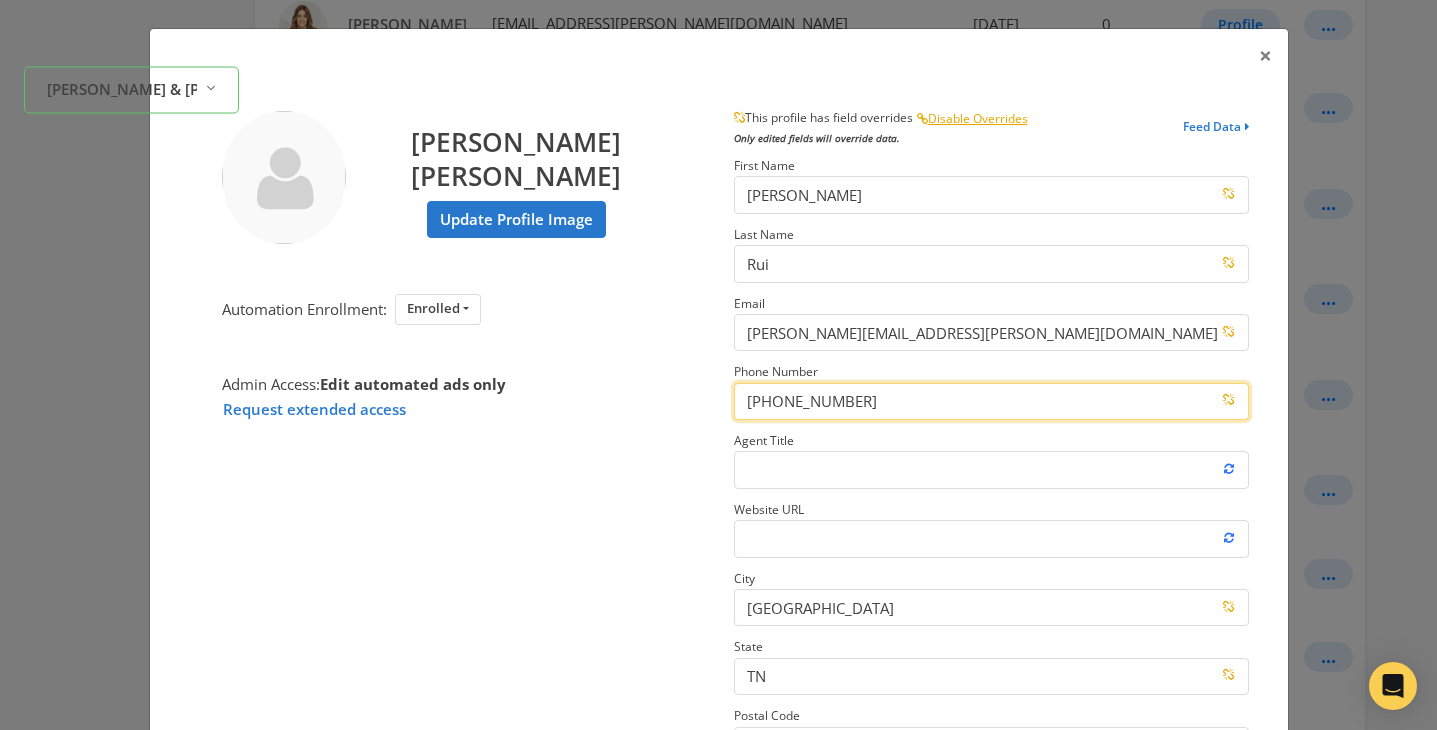 type on "[PHONE_NUMBER]" 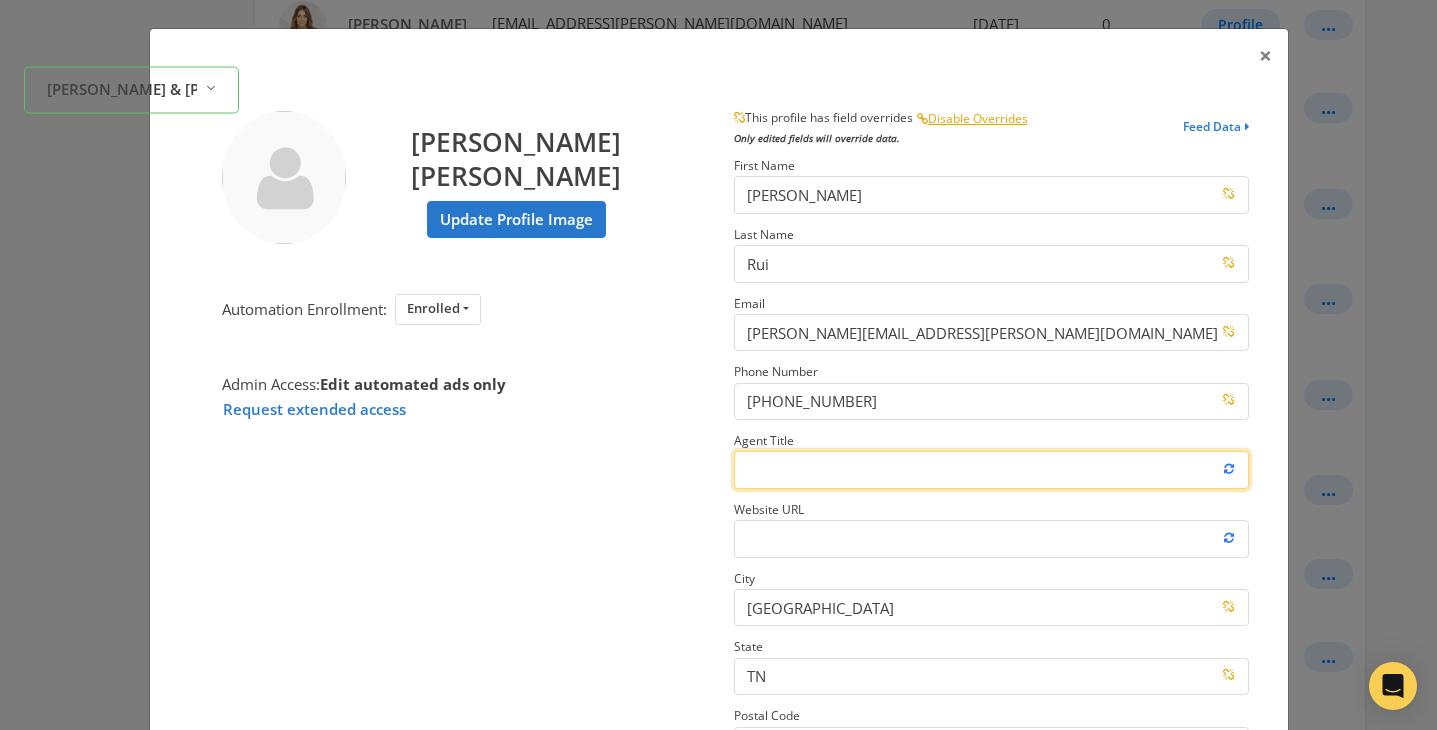 click on "Agent Title" at bounding box center (991, 469) 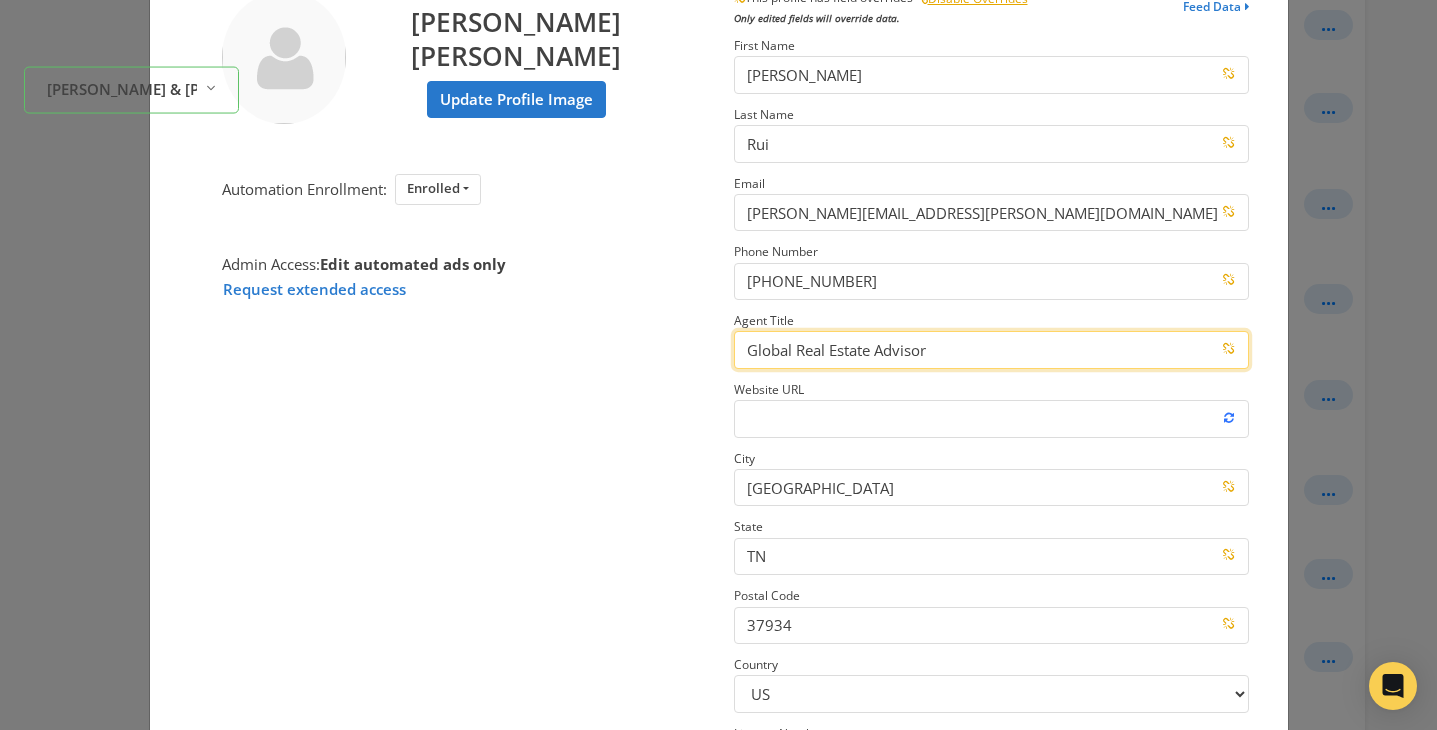 scroll, scrollTop: 123, scrollLeft: 0, axis: vertical 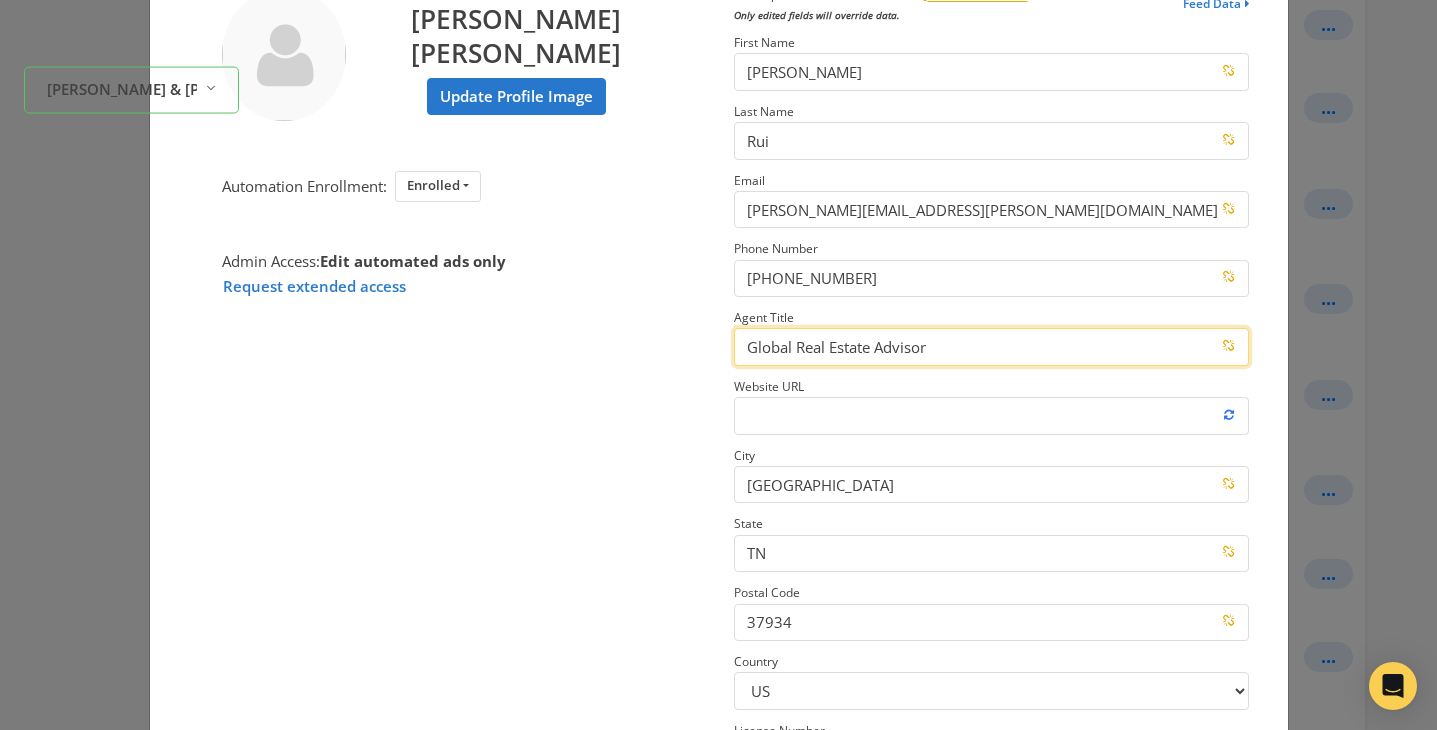 type on "Global Real Estate Advisor" 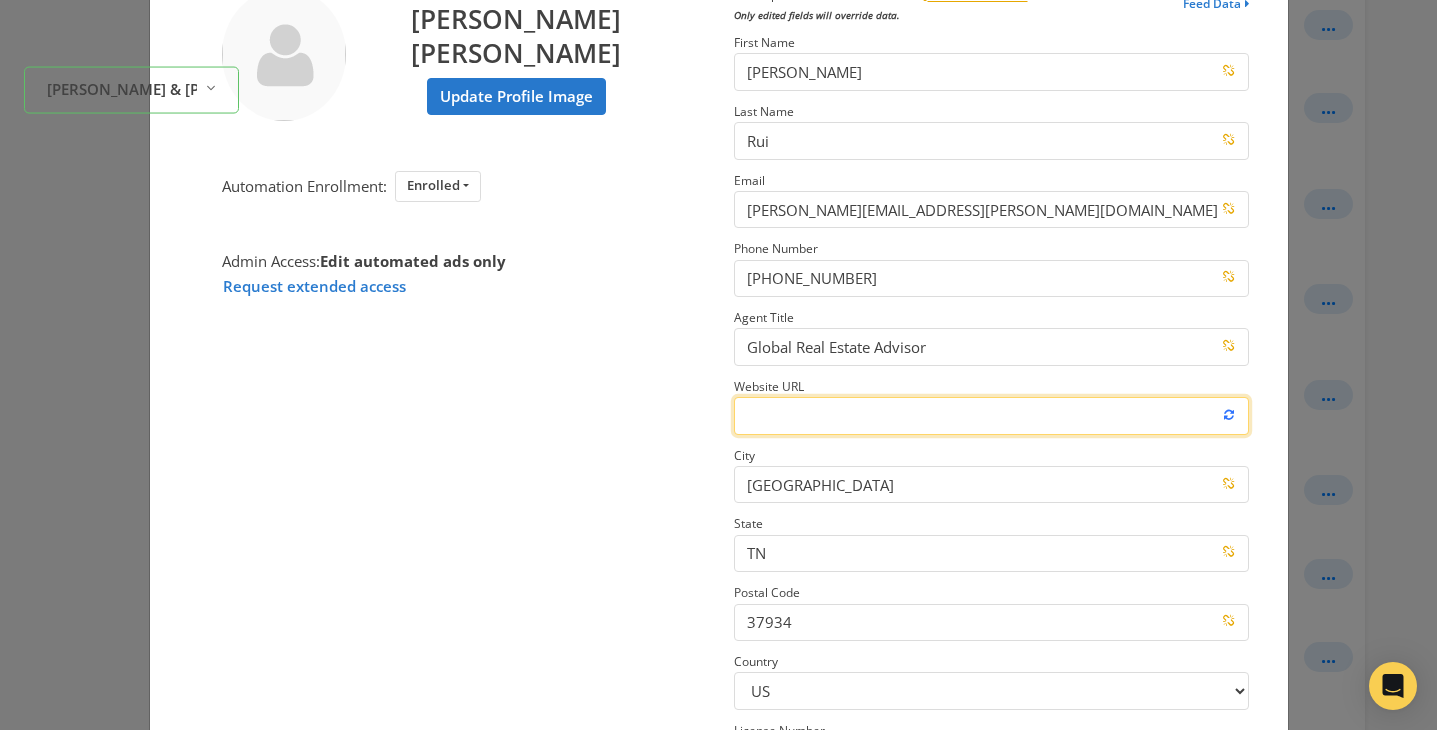 click on "Website URL" at bounding box center [991, 415] 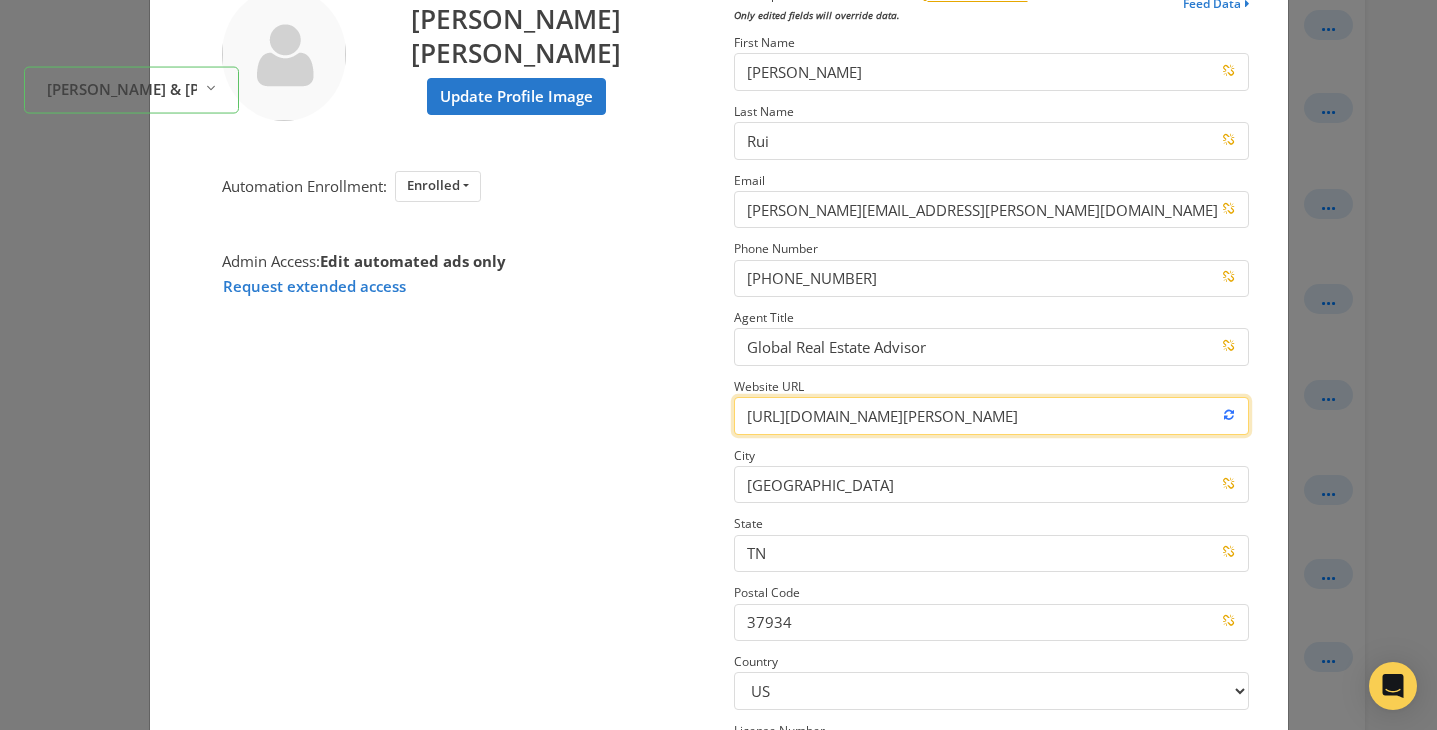 scroll, scrollTop: 0, scrollLeft: 668, axis: horizontal 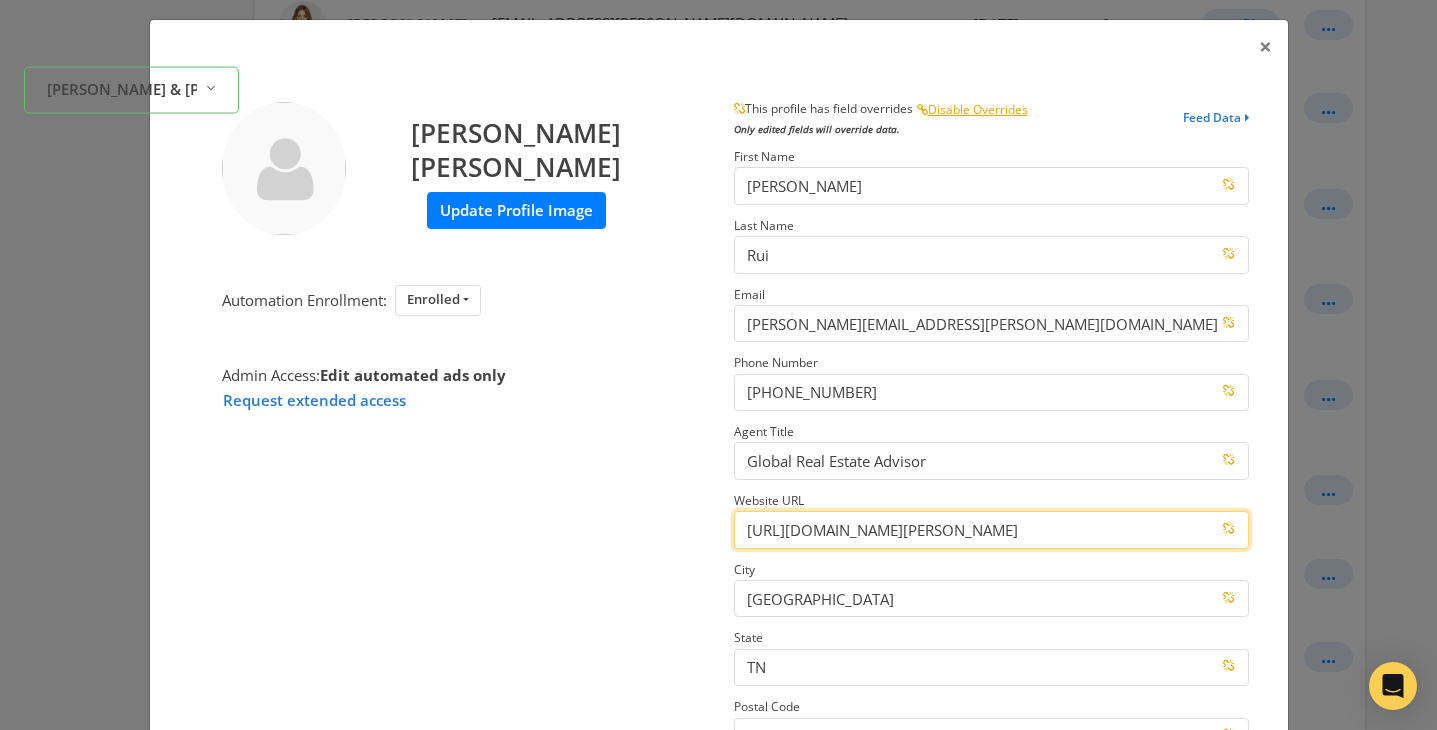 type on "[URL][DOMAIN_NAME][PERSON_NAME]" 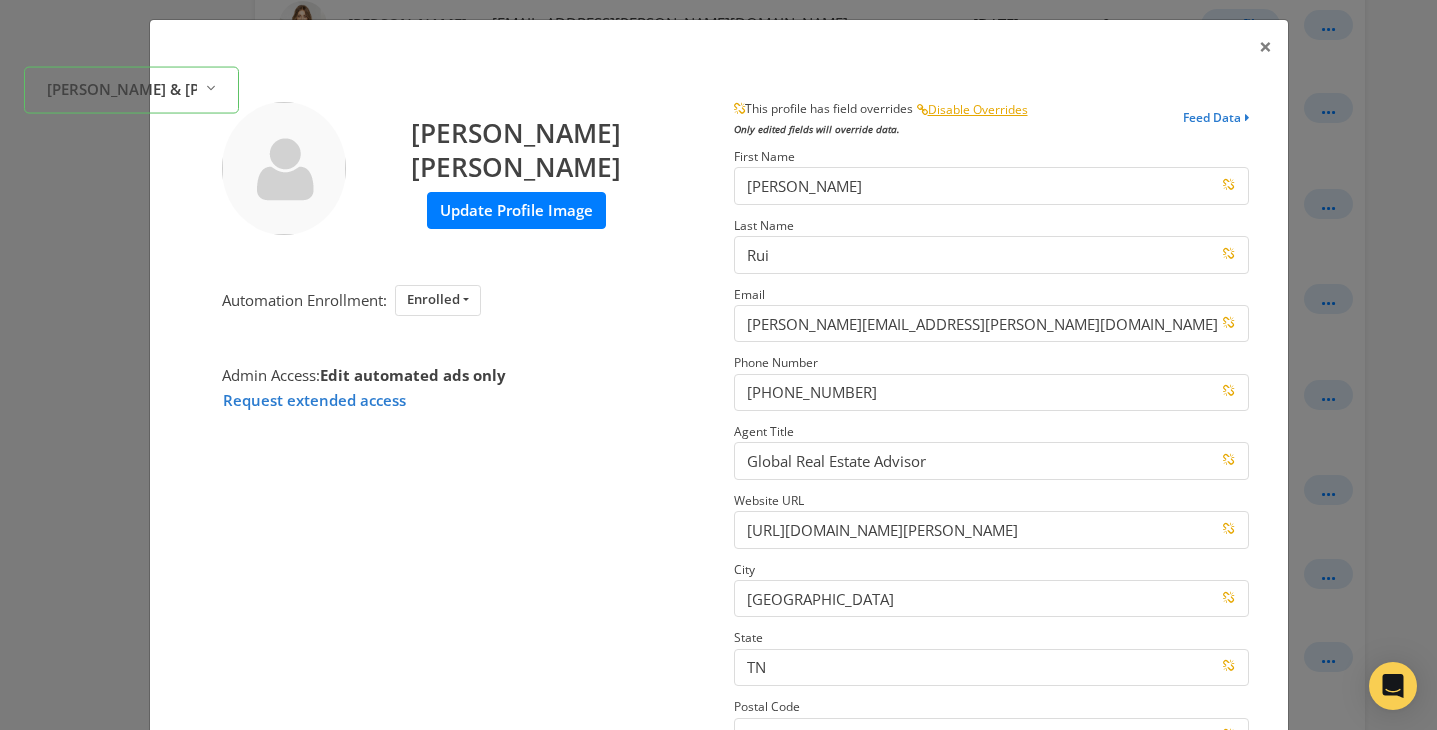 click on "Update Profile Image" at bounding box center (516, 210) 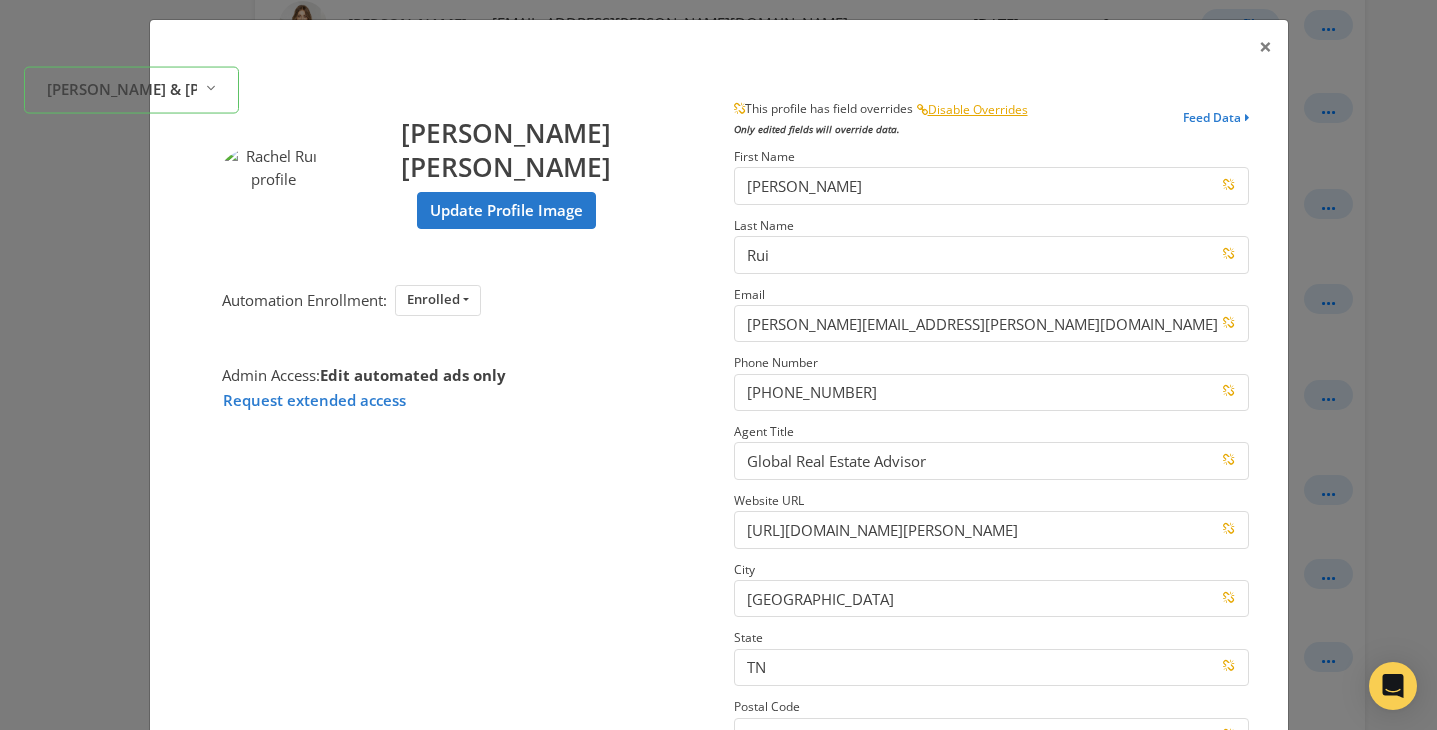 scroll, scrollTop: 286, scrollLeft: 0, axis: vertical 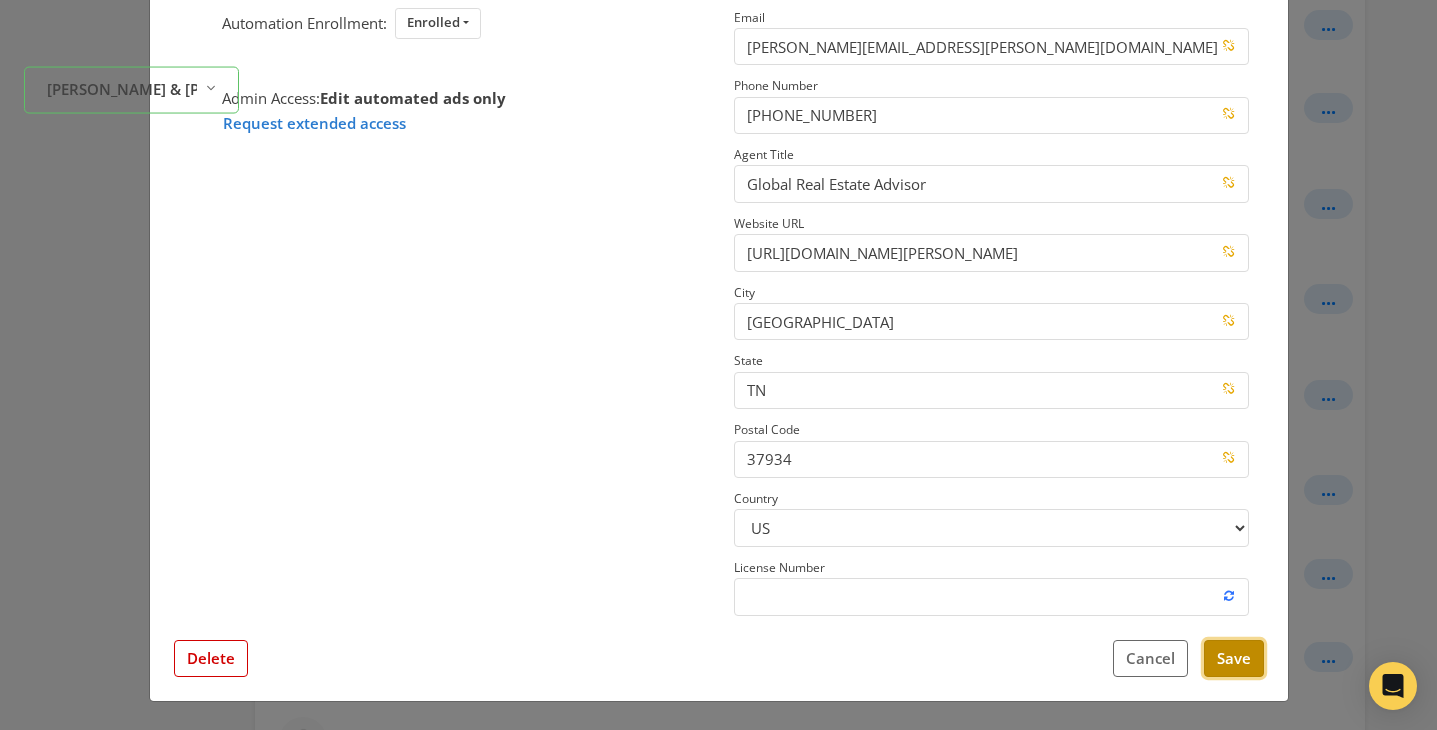 click on "Save" at bounding box center (1234, 658) 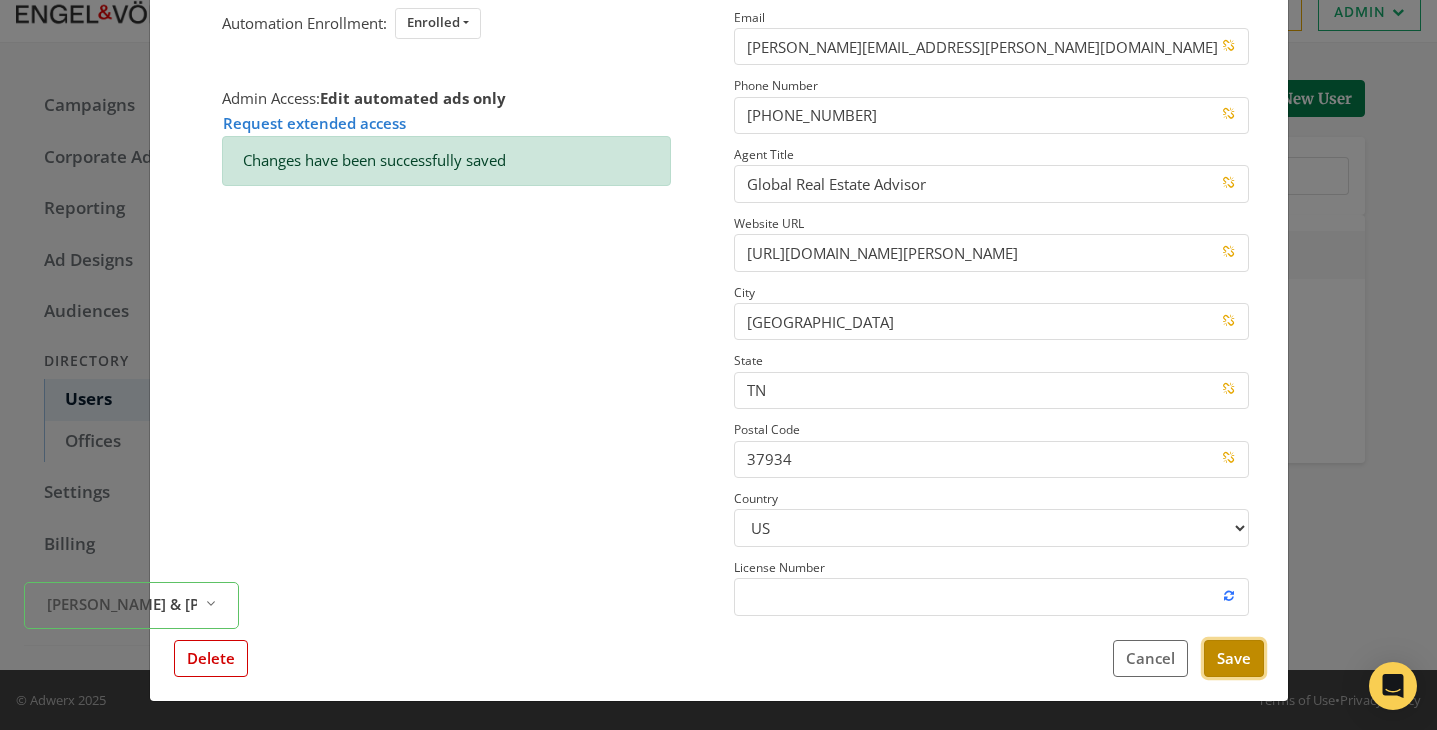 scroll, scrollTop: 690, scrollLeft: 0, axis: vertical 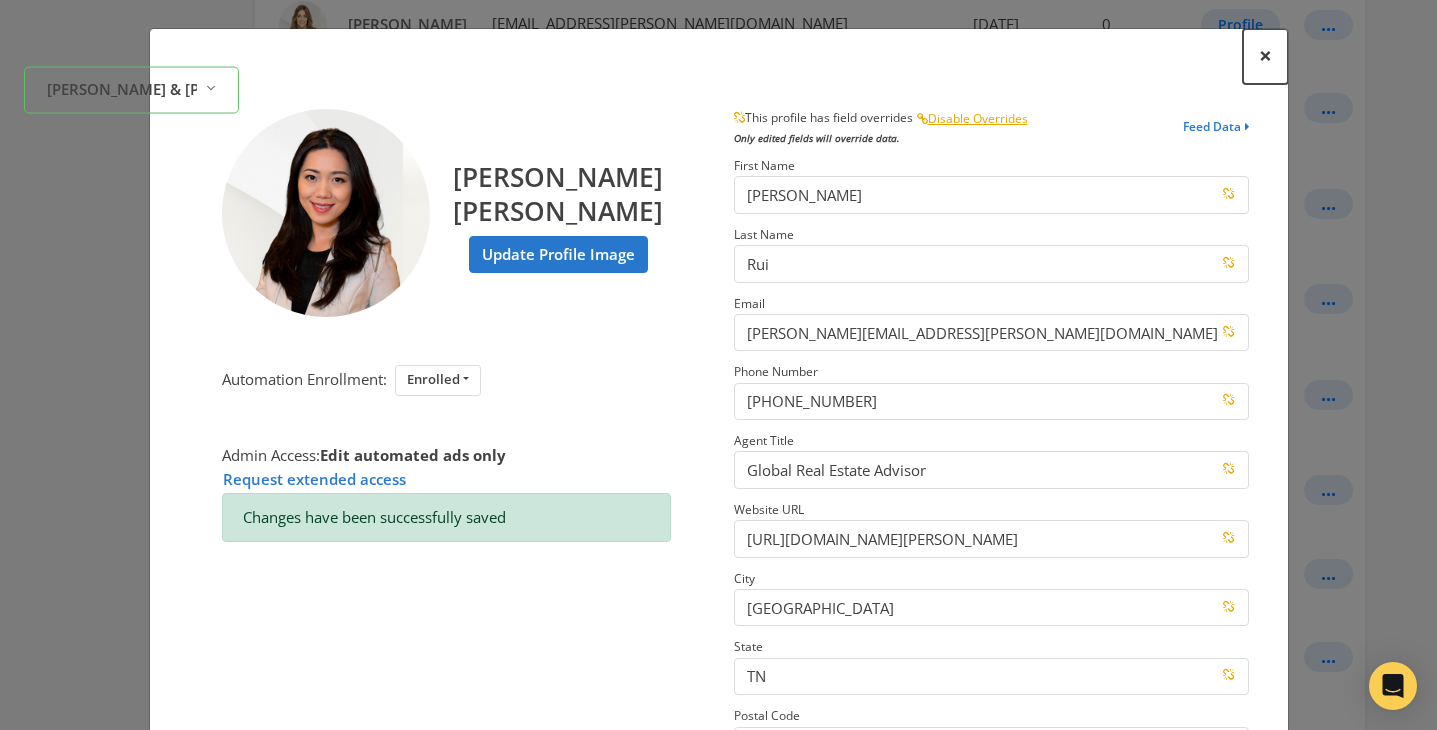 click on "×" at bounding box center [1265, 56] 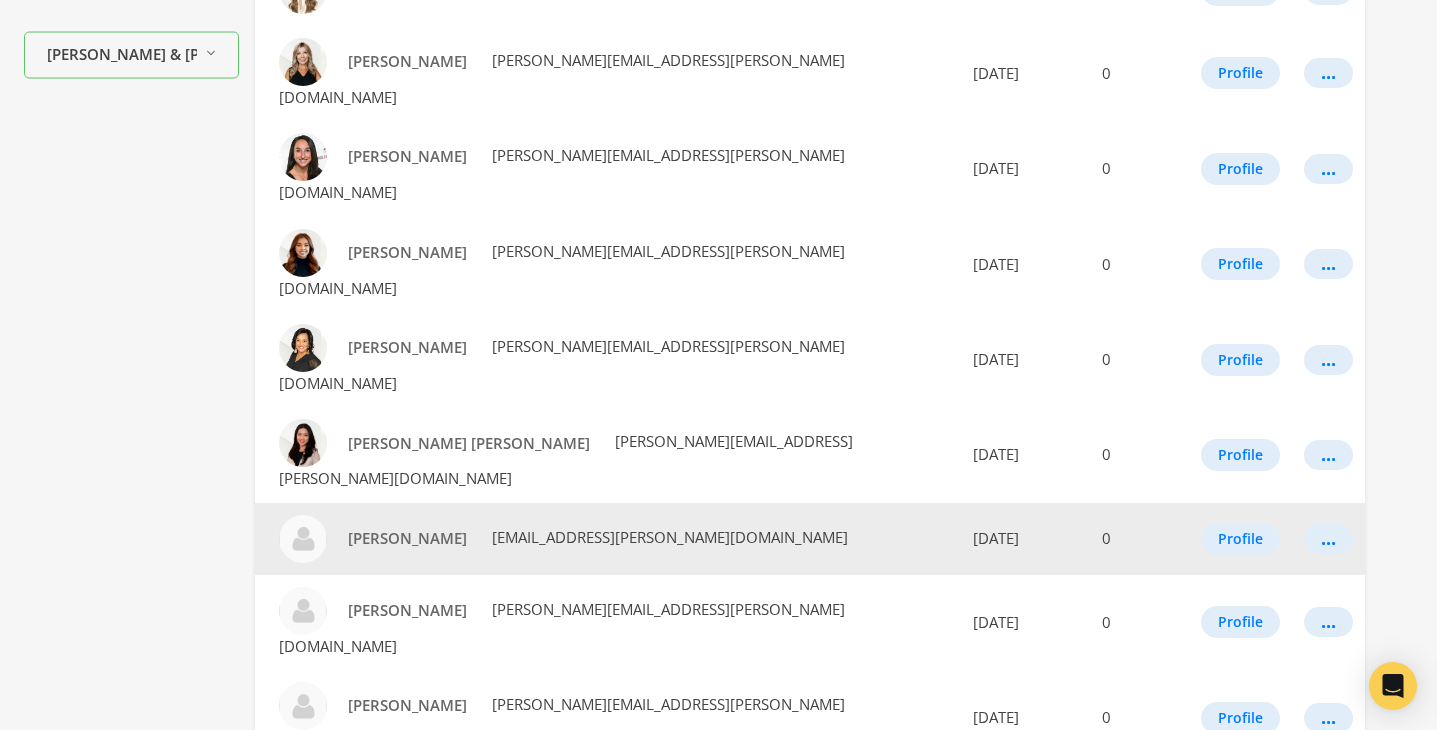 scroll, scrollTop: 726, scrollLeft: 0, axis: vertical 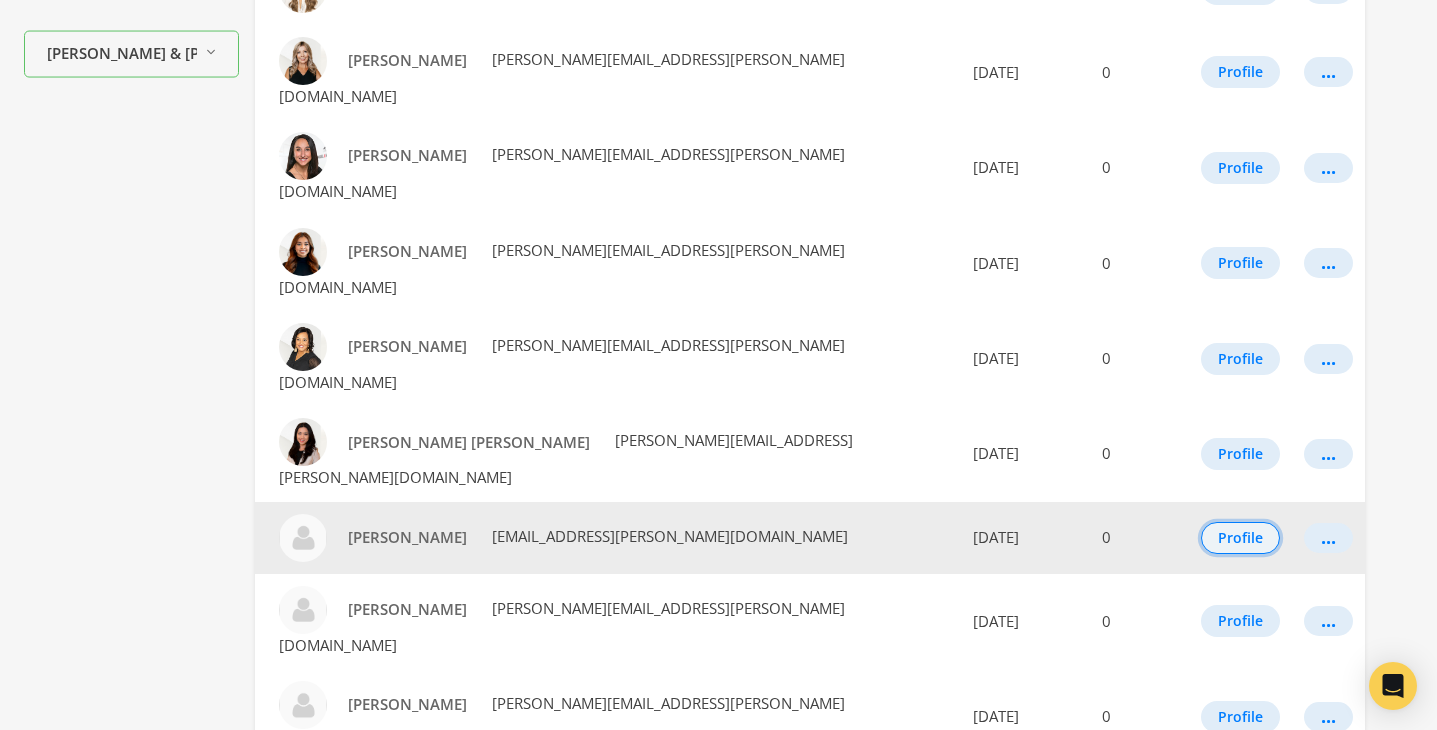 click on "Profile" at bounding box center [1240, 538] 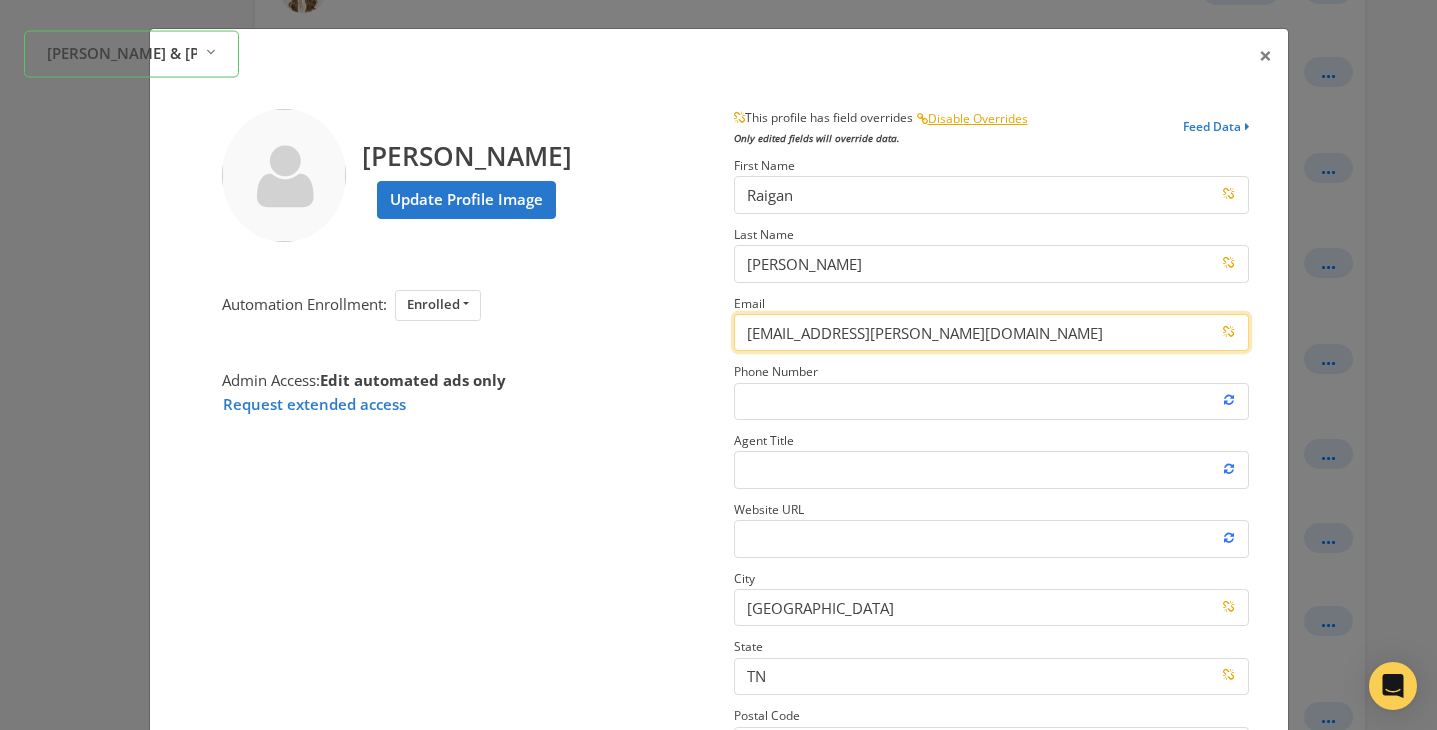 click on "[EMAIL_ADDRESS][PERSON_NAME][DOMAIN_NAME]" at bounding box center [991, 332] 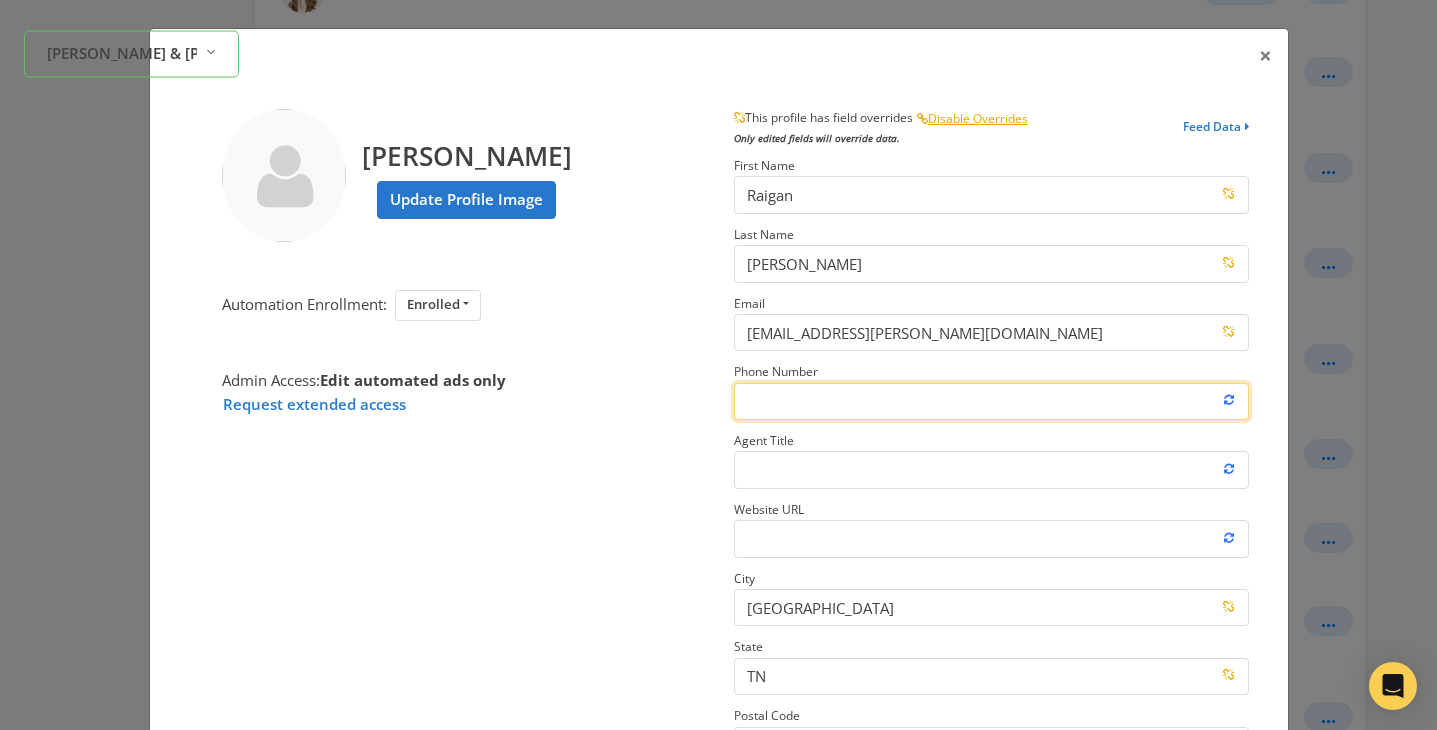 click on "Phone Number" at bounding box center (991, 401) 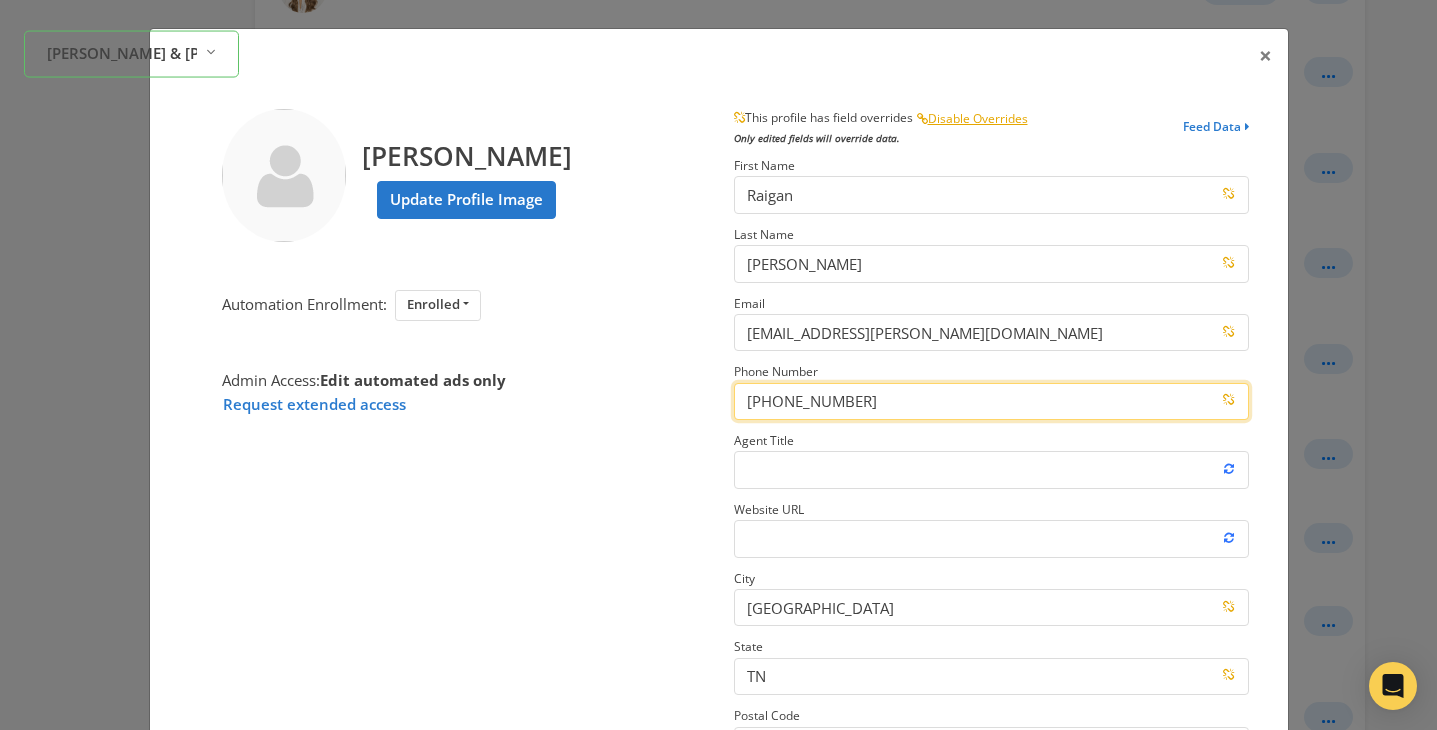 type on "[PHONE_NUMBER]" 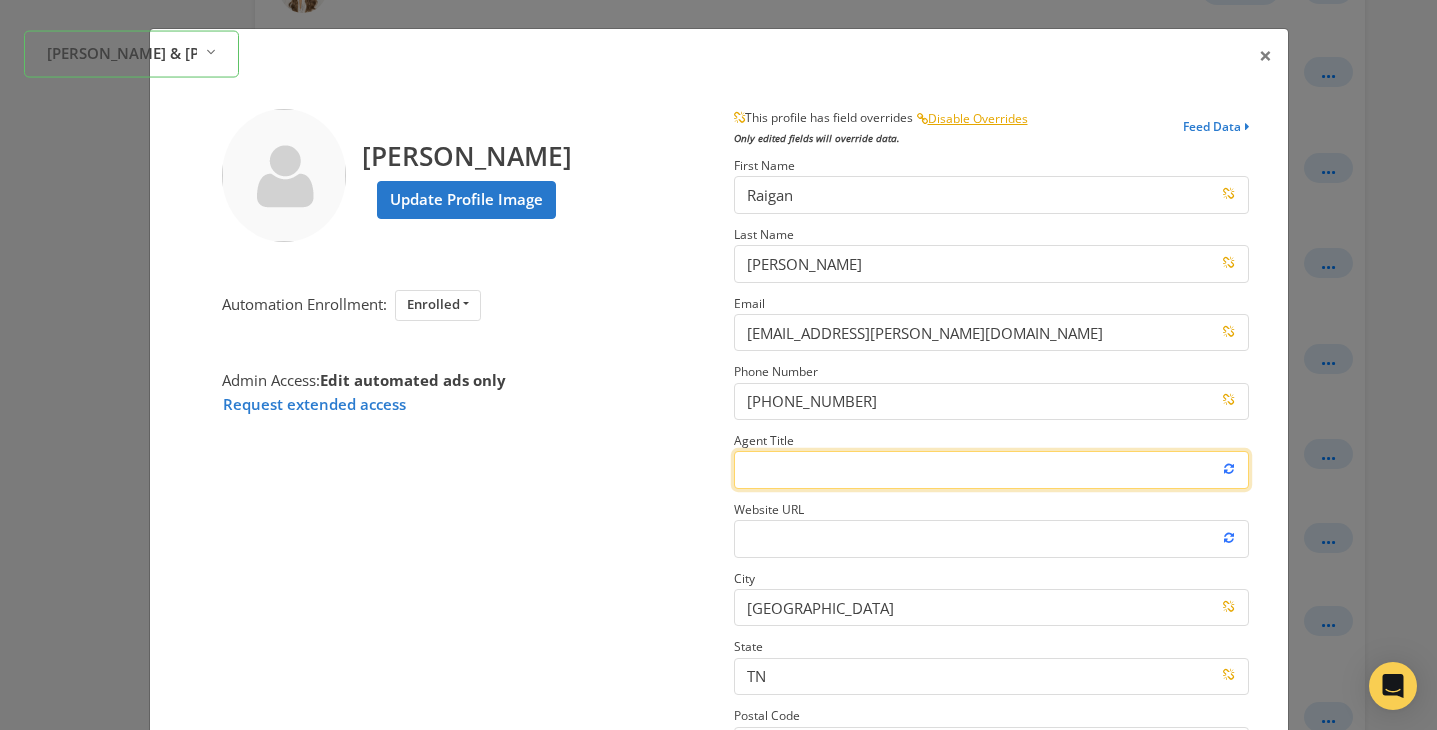 click on "Agent Title" at bounding box center [991, 469] 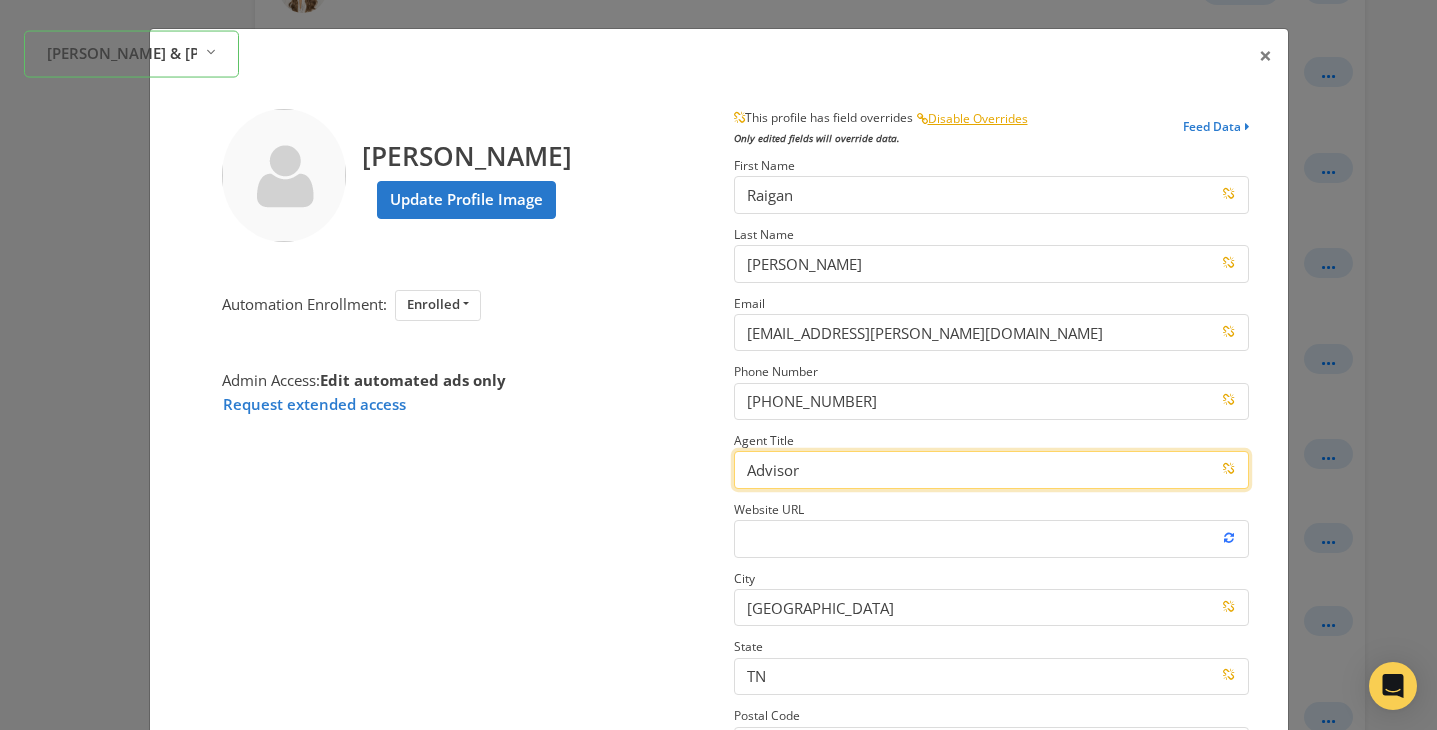 type on "Advisor" 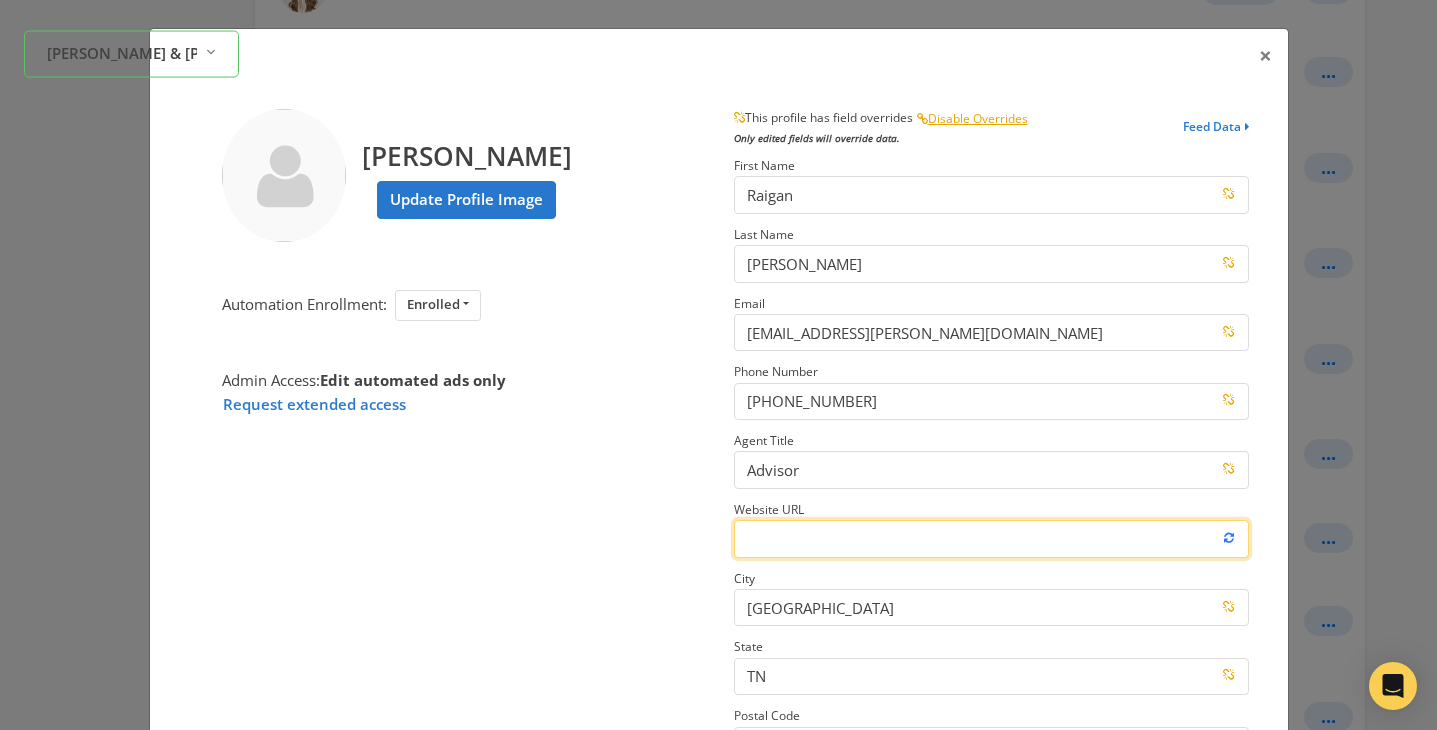click on "Website URL" at bounding box center [991, 538] 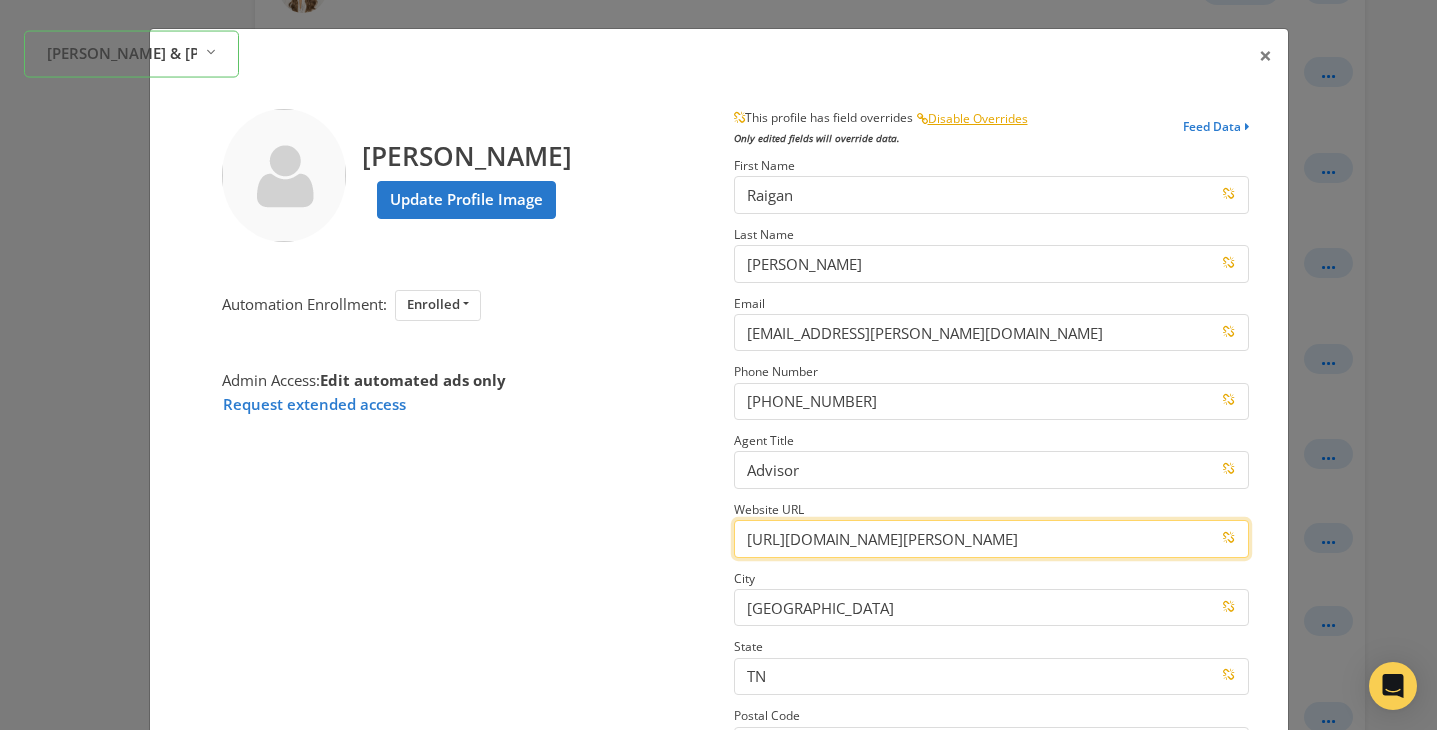 scroll, scrollTop: 0, scrollLeft: 685, axis: horizontal 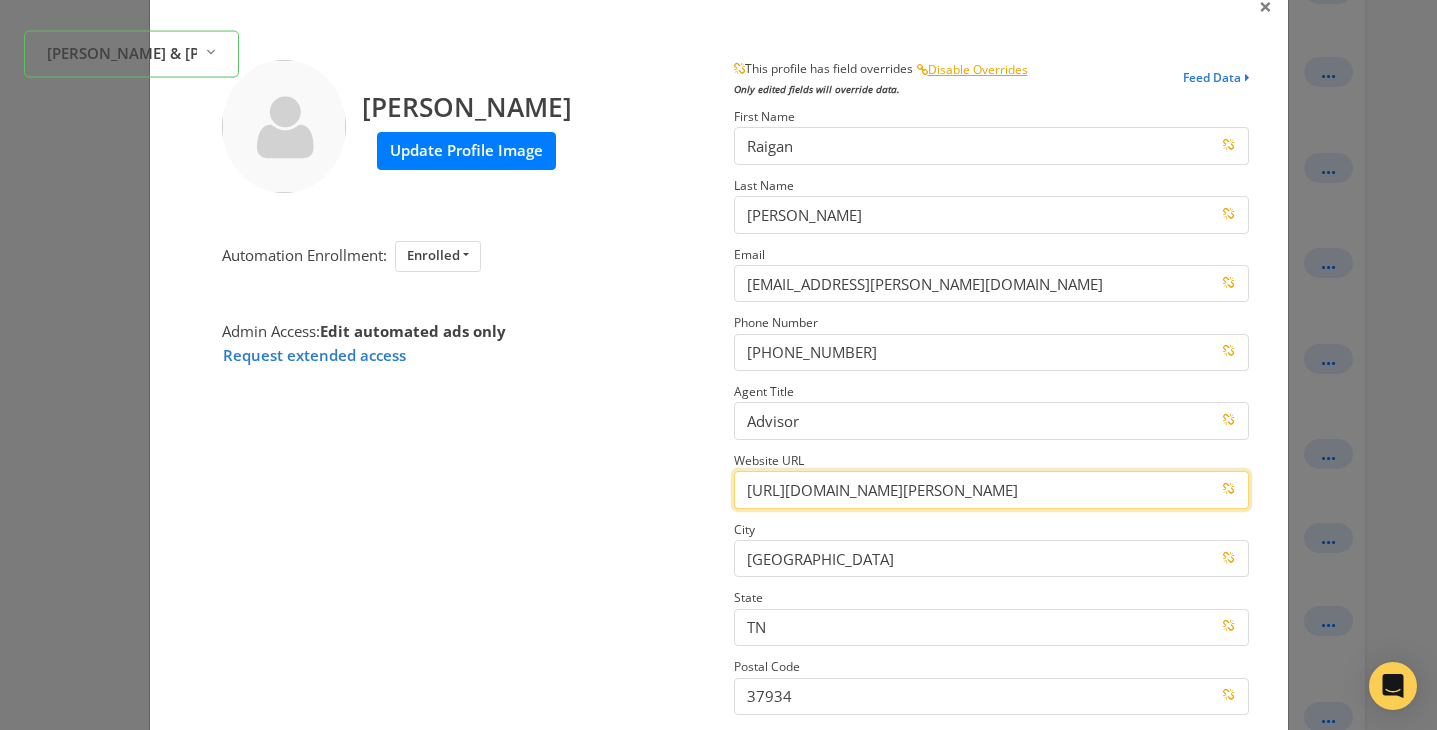 type on "[URL][DOMAIN_NAME][PERSON_NAME]" 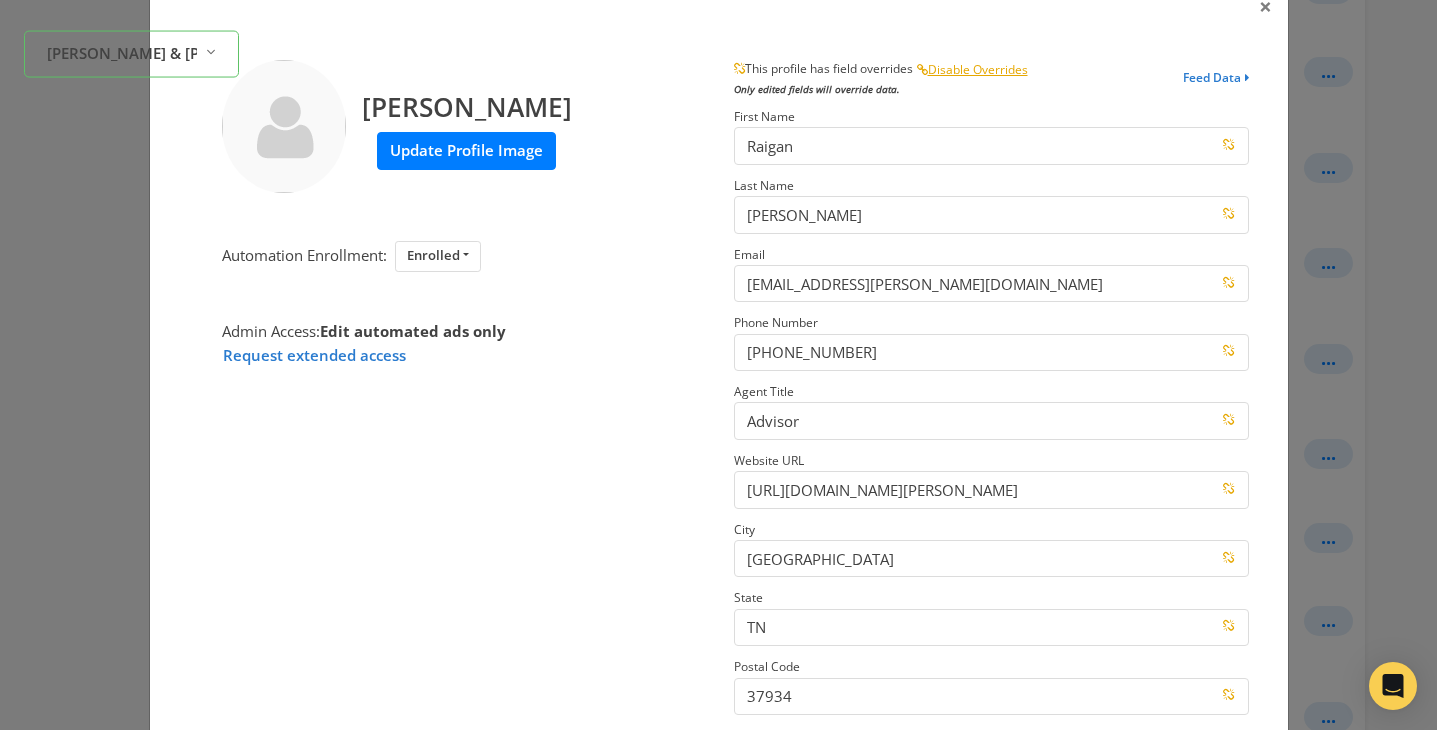 scroll, scrollTop: 0, scrollLeft: 0, axis: both 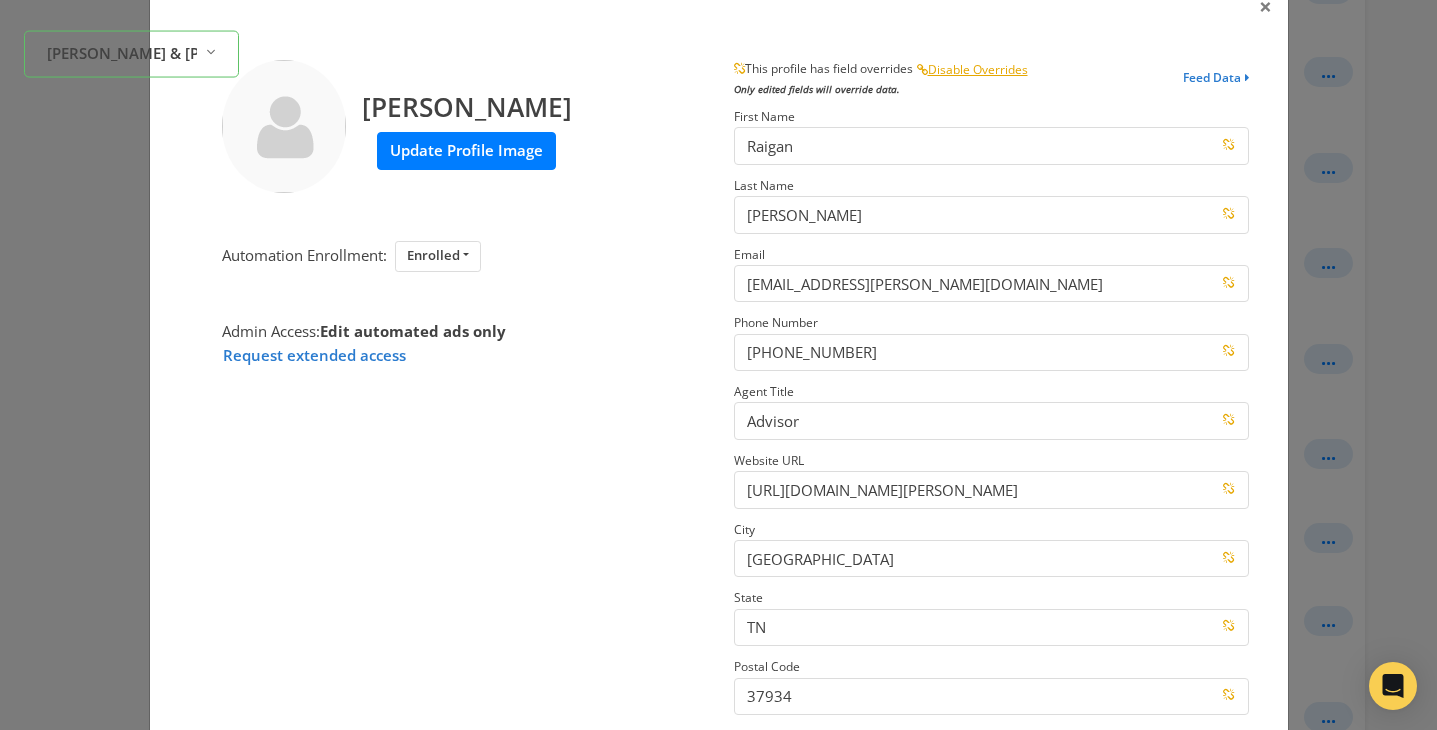 click on "Update Profile Image" at bounding box center (466, 150) 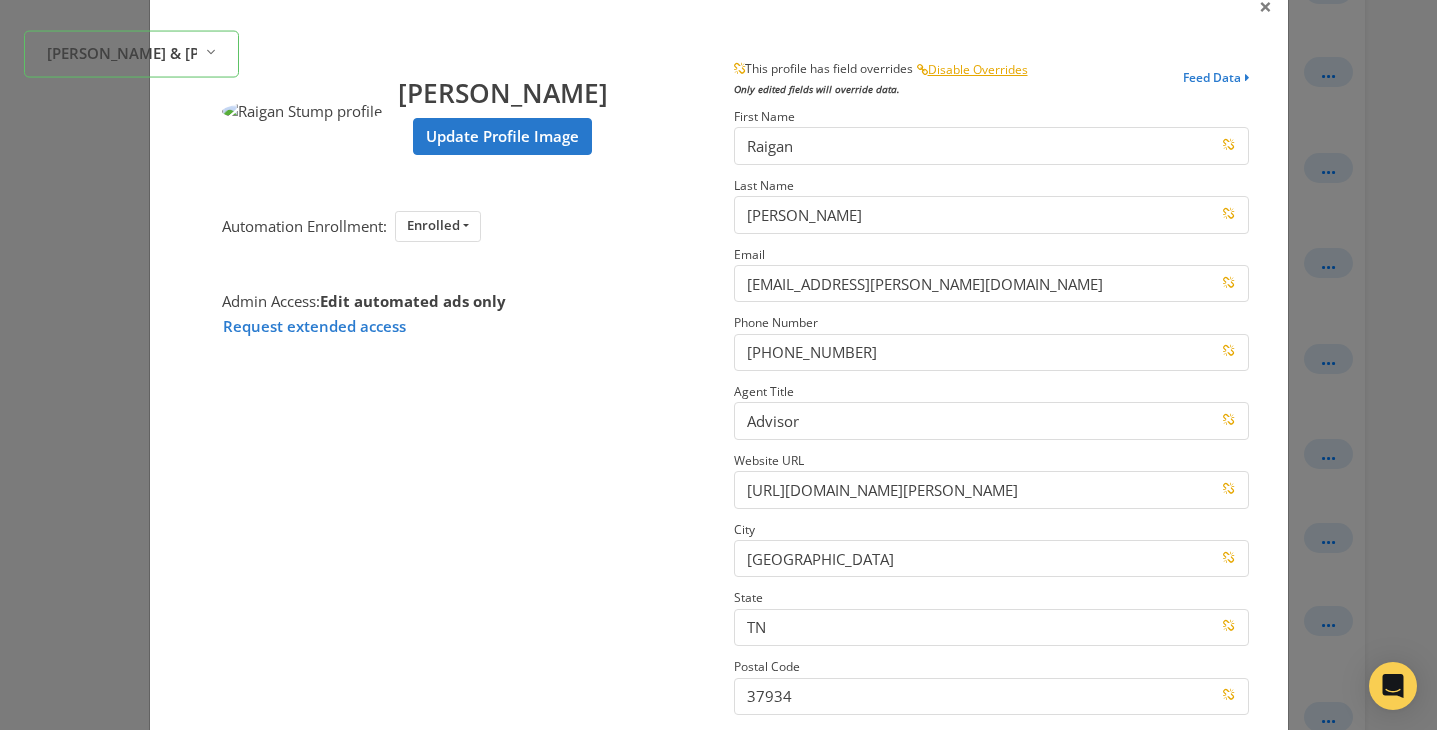 scroll, scrollTop: 286, scrollLeft: 0, axis: vertical 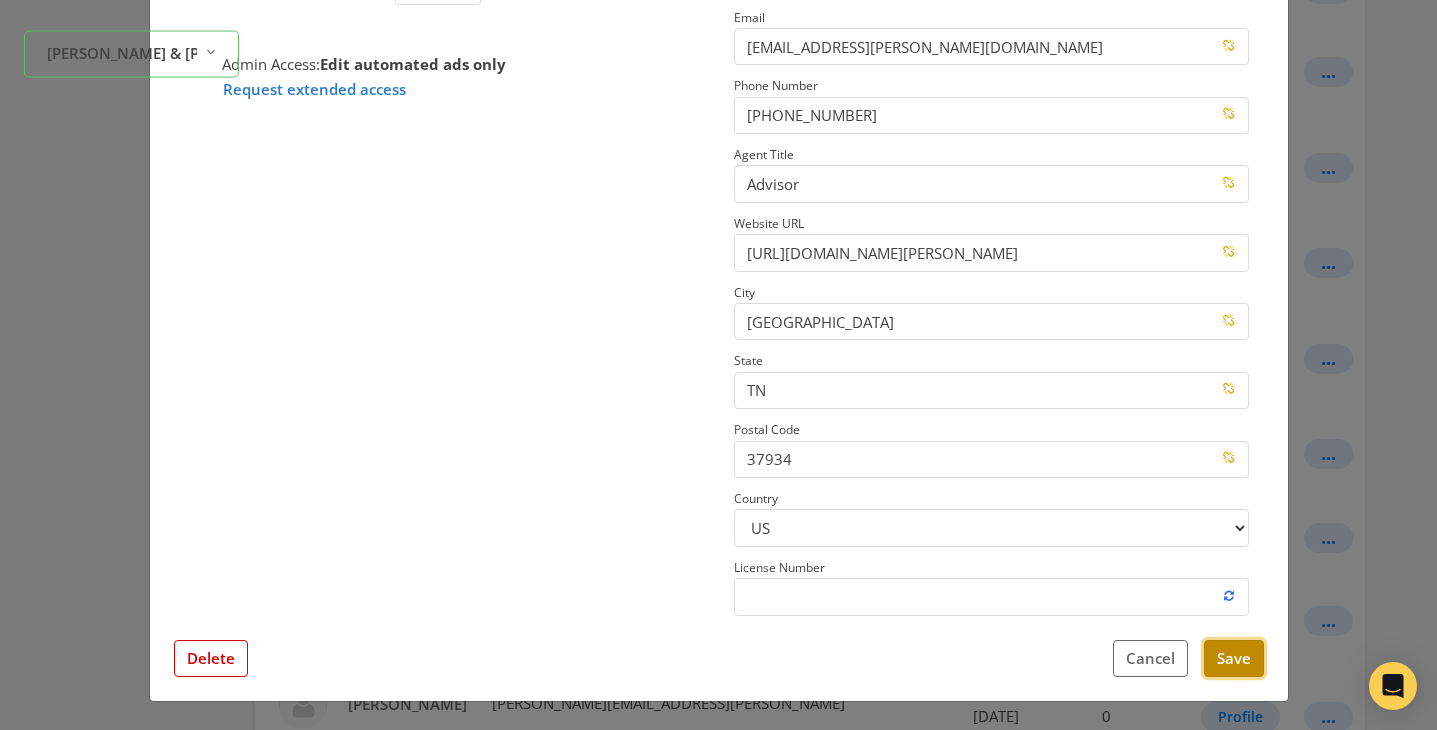 click on "Save" at bounding box center (1234, 658) 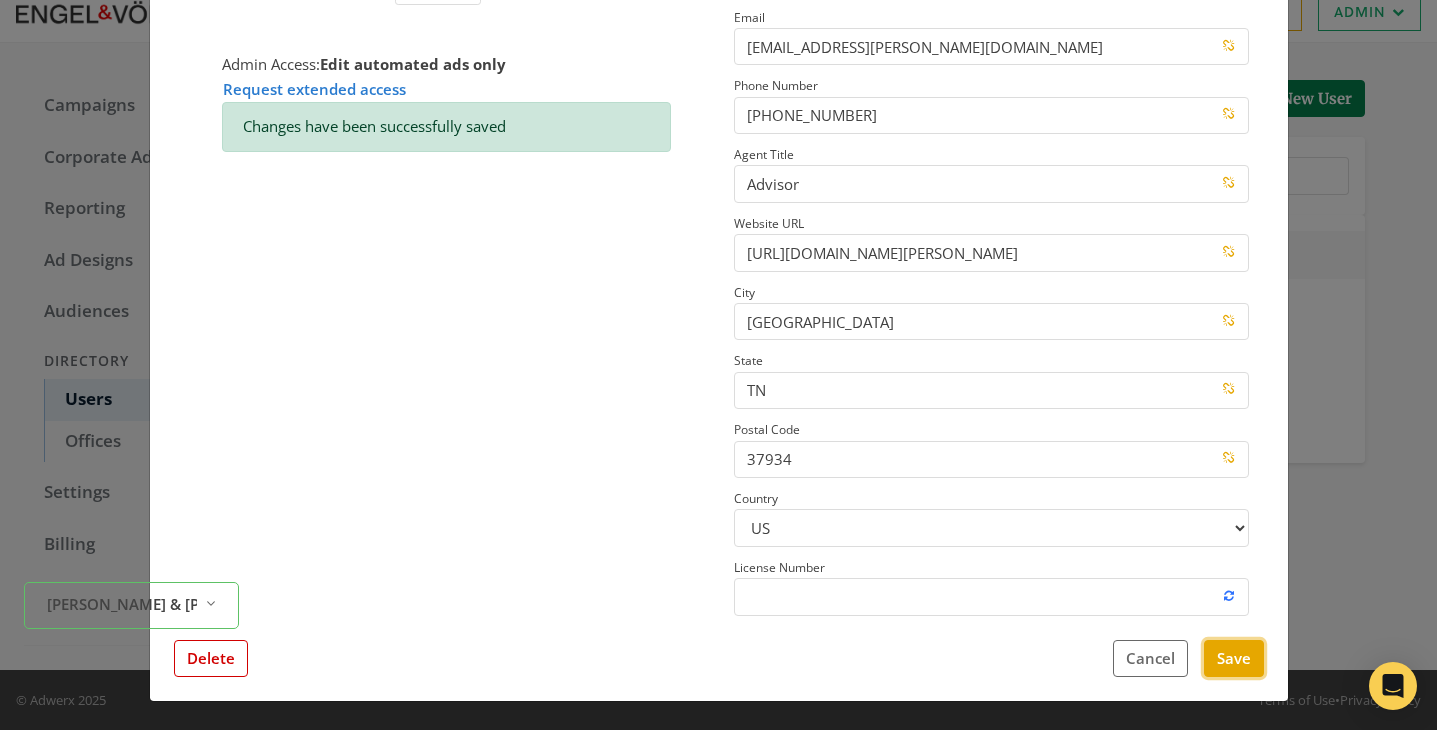 scroll, scrollTop: 726, scrollLeft: 0, axis: vertical 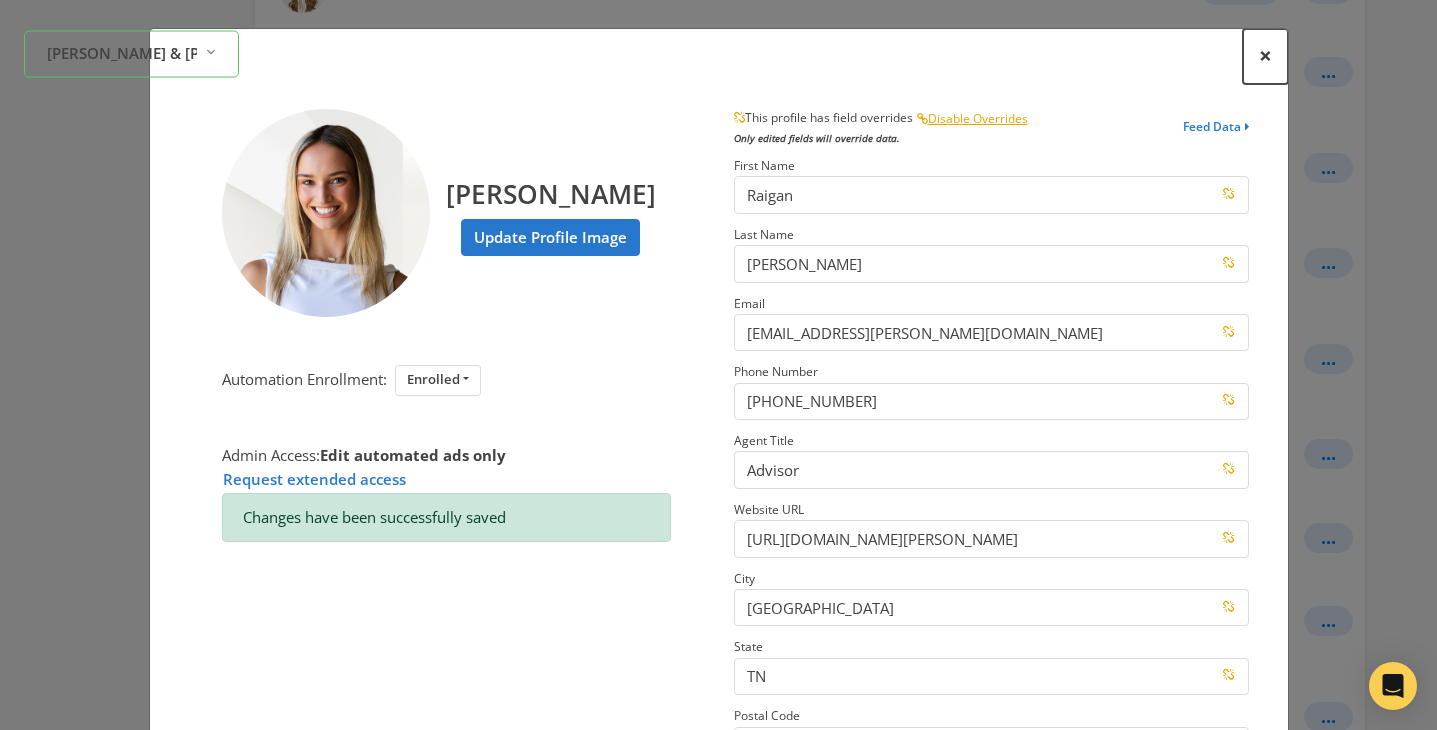 click on "×" at bounding box center (1265, 55) 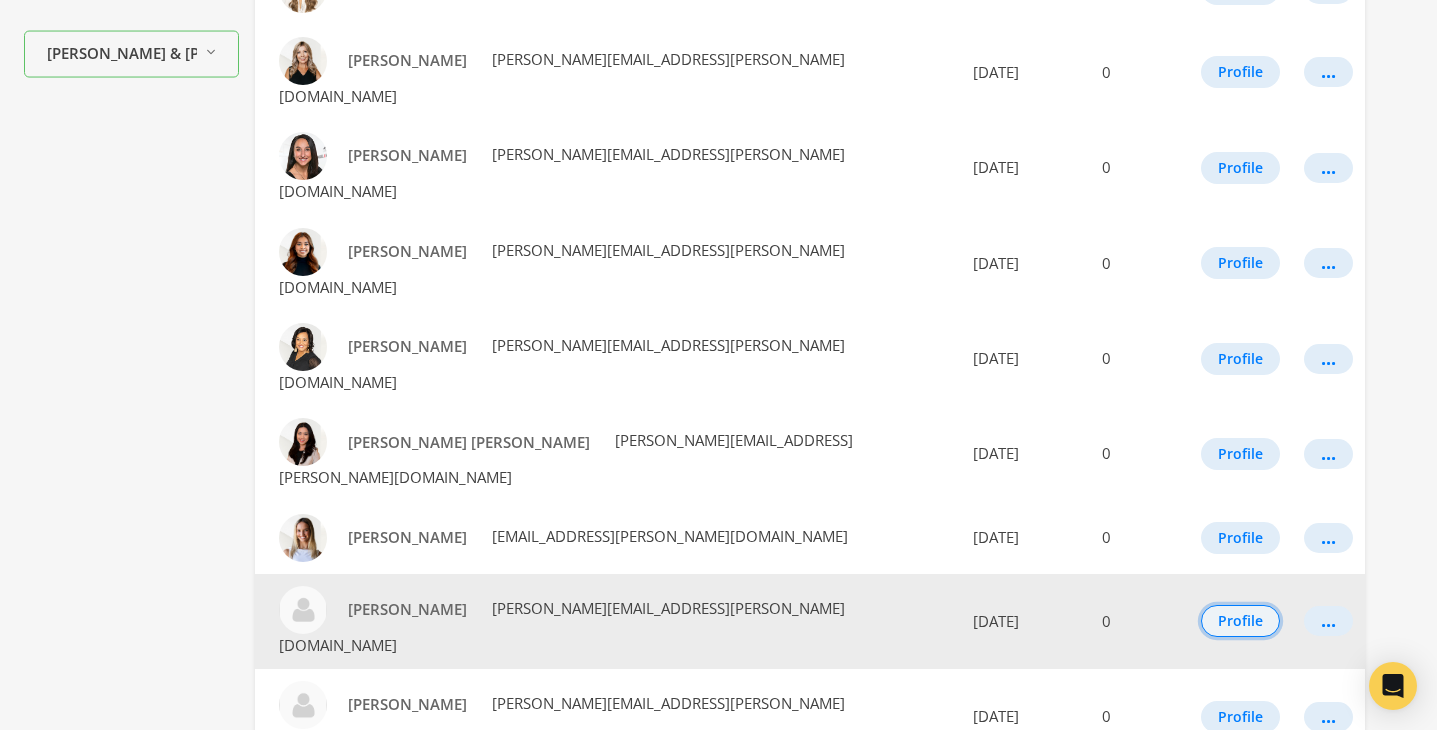 click on "Profile" at bounding box center (1240, 621) 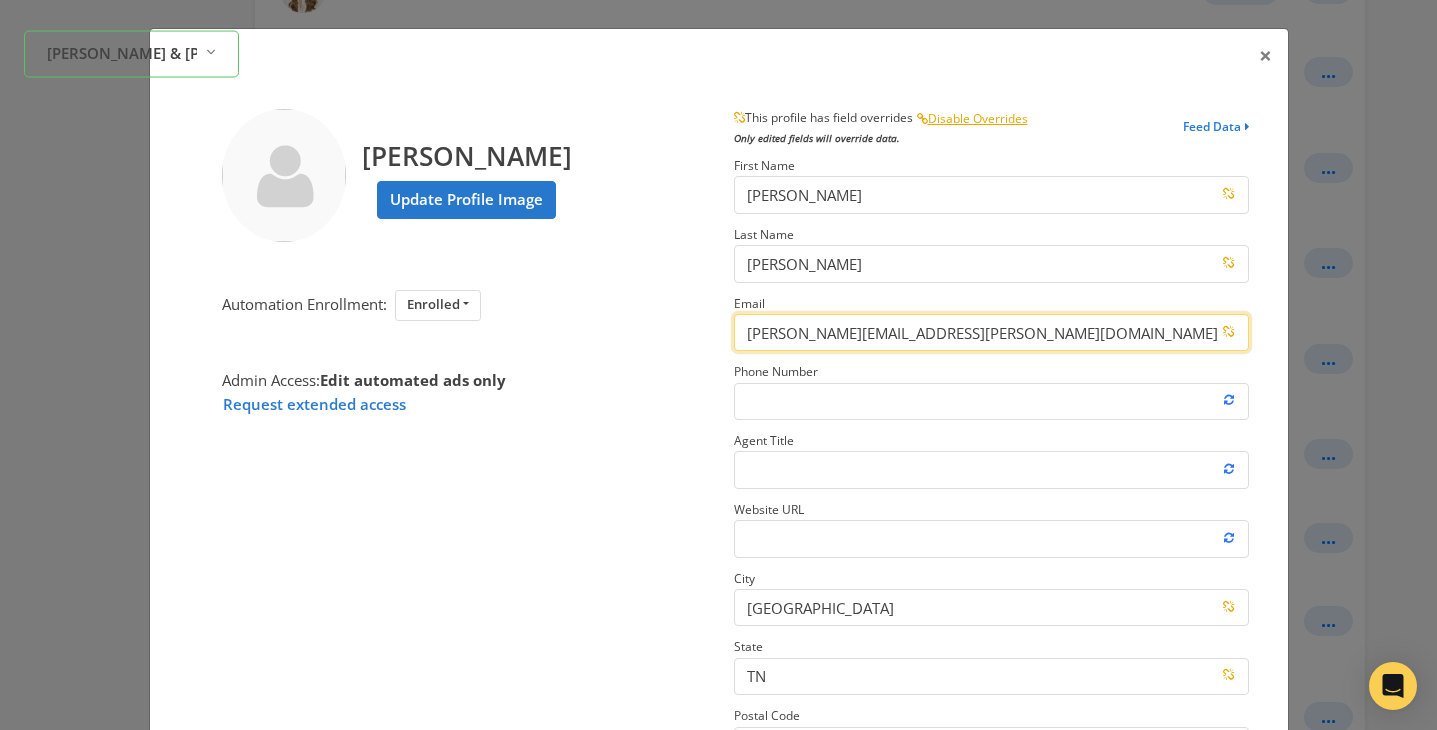 click on "[PERSON_NAME][EMAIL_ADDRESS][PERSON_NAME][DOMAIN_NAME]" at bounding box center [991, 332] 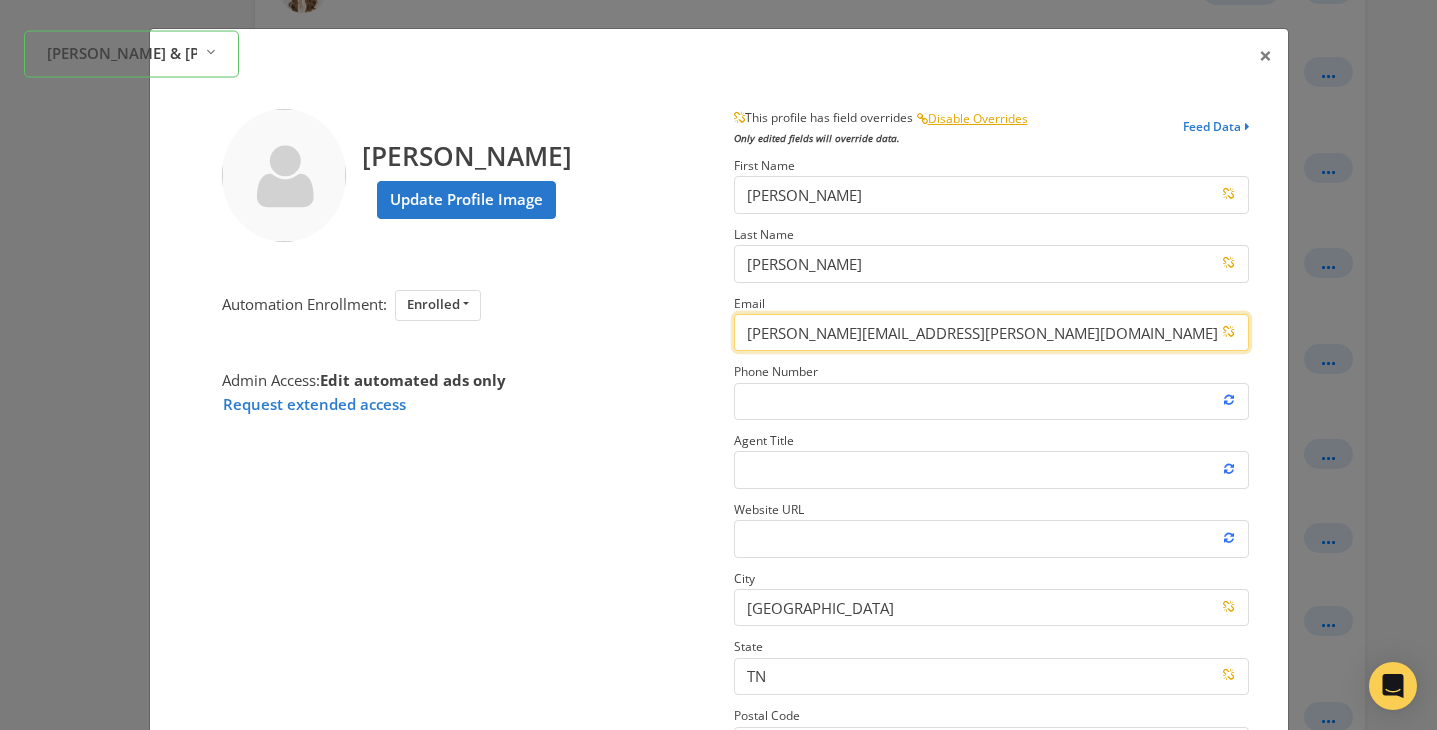 type on "[PERSON_NAME][EMAIL_ADDRESS][PERSON_NAME][DOMAIN_NAME]" 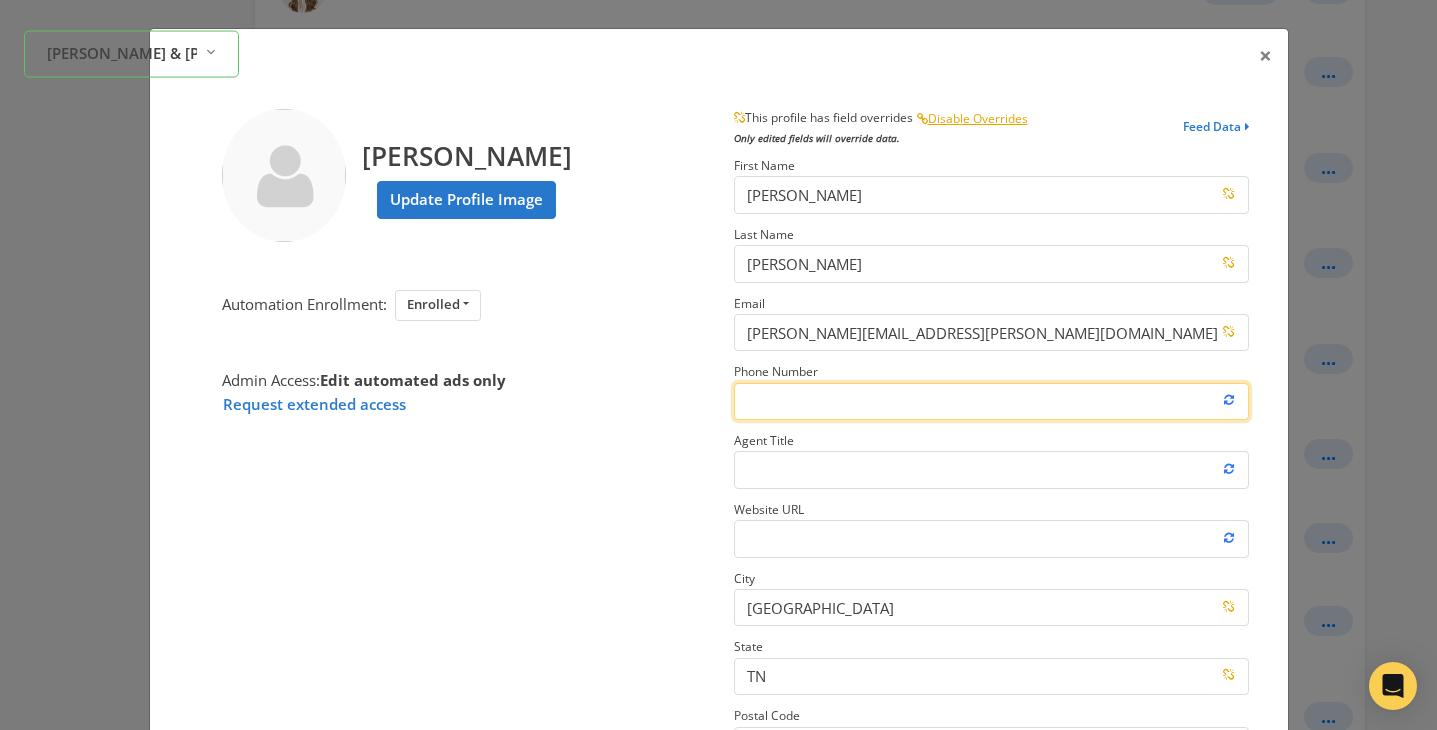 click on "Phone Number" at bounding box center (991, 401) 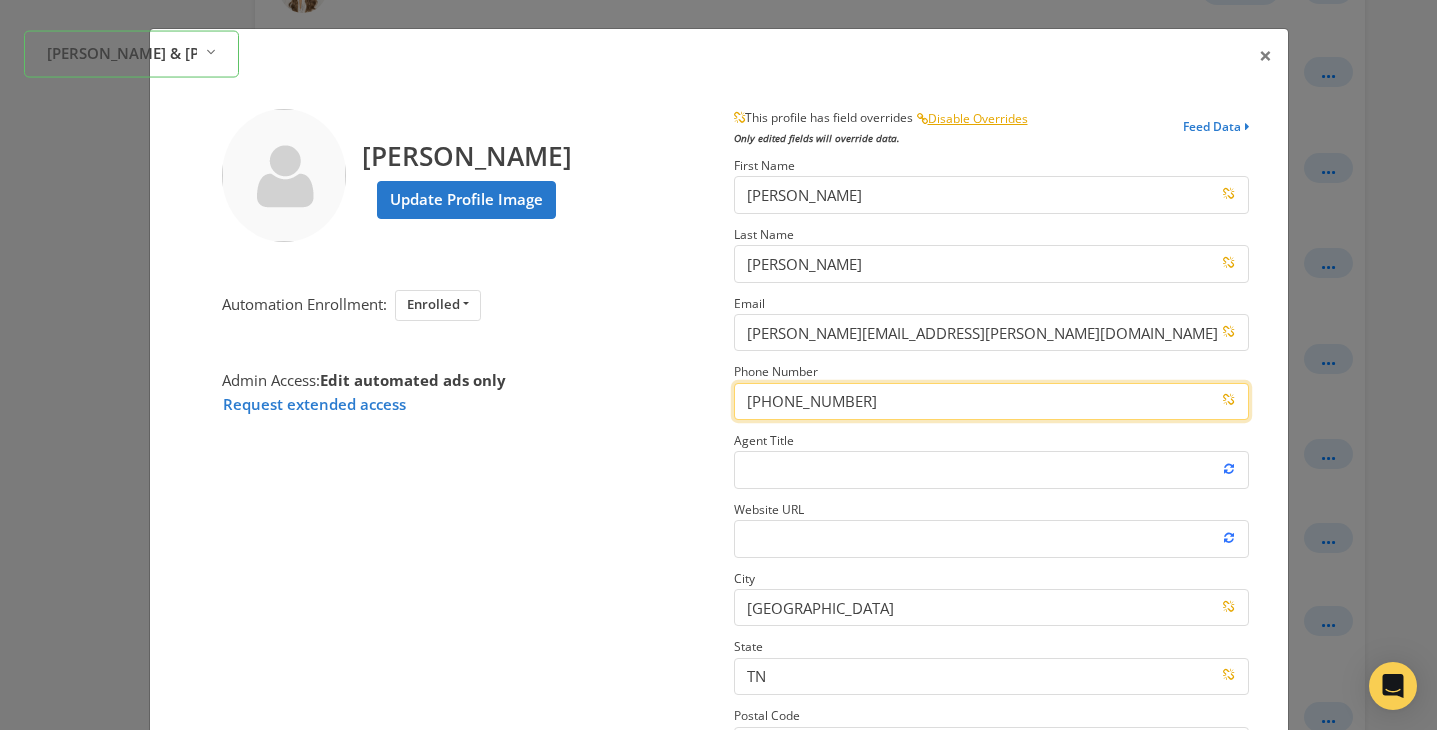 type on "[PHONE_NUMBER]" 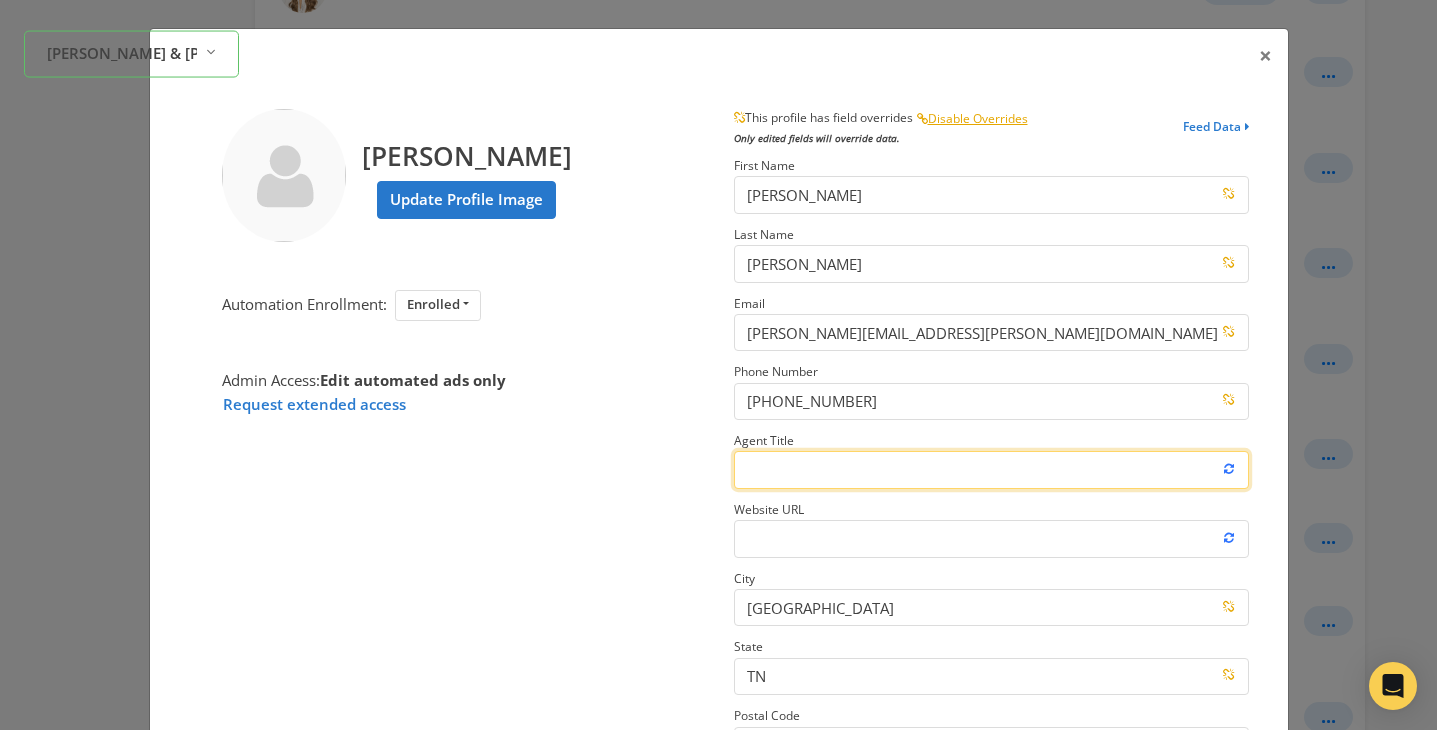 click on "Agent Title" at bounding box center (991, 469) 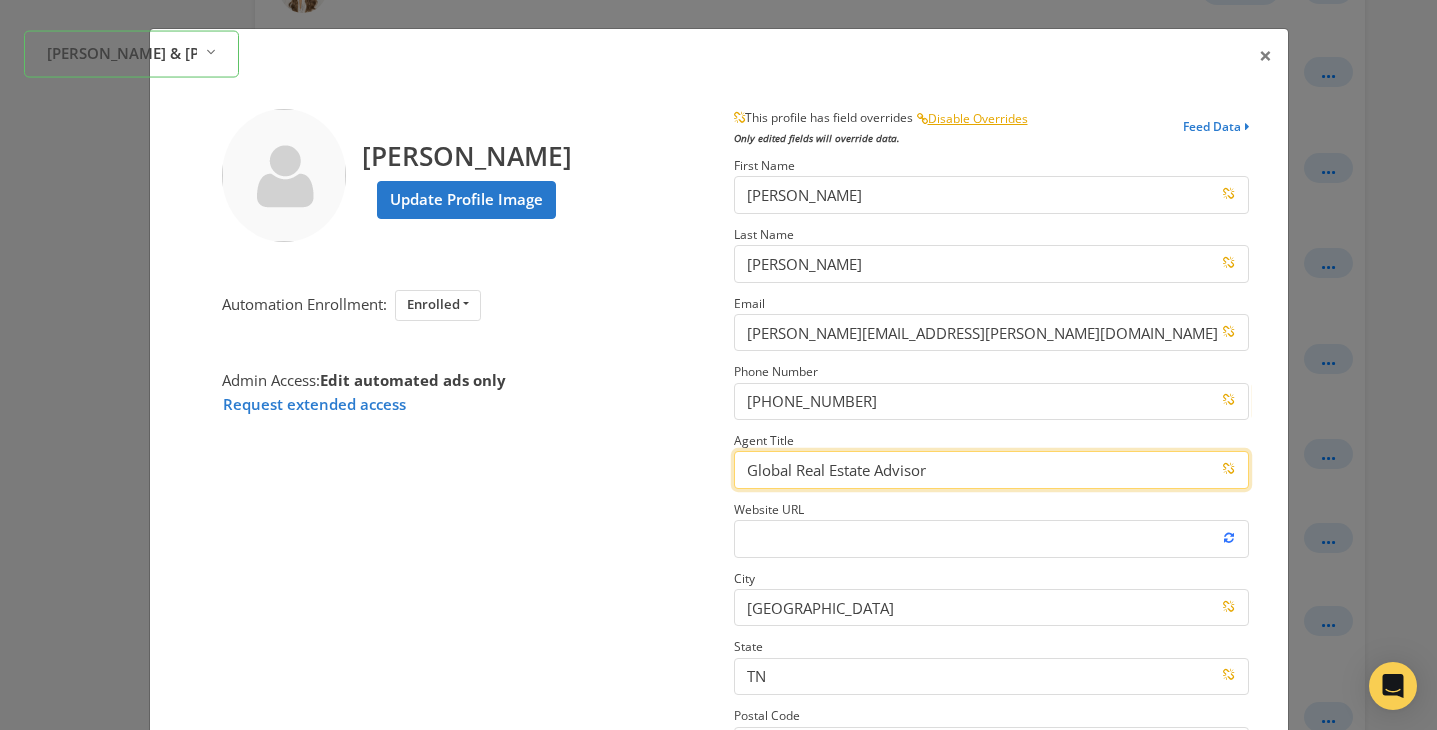 type on "Global Real Estate Advisor" 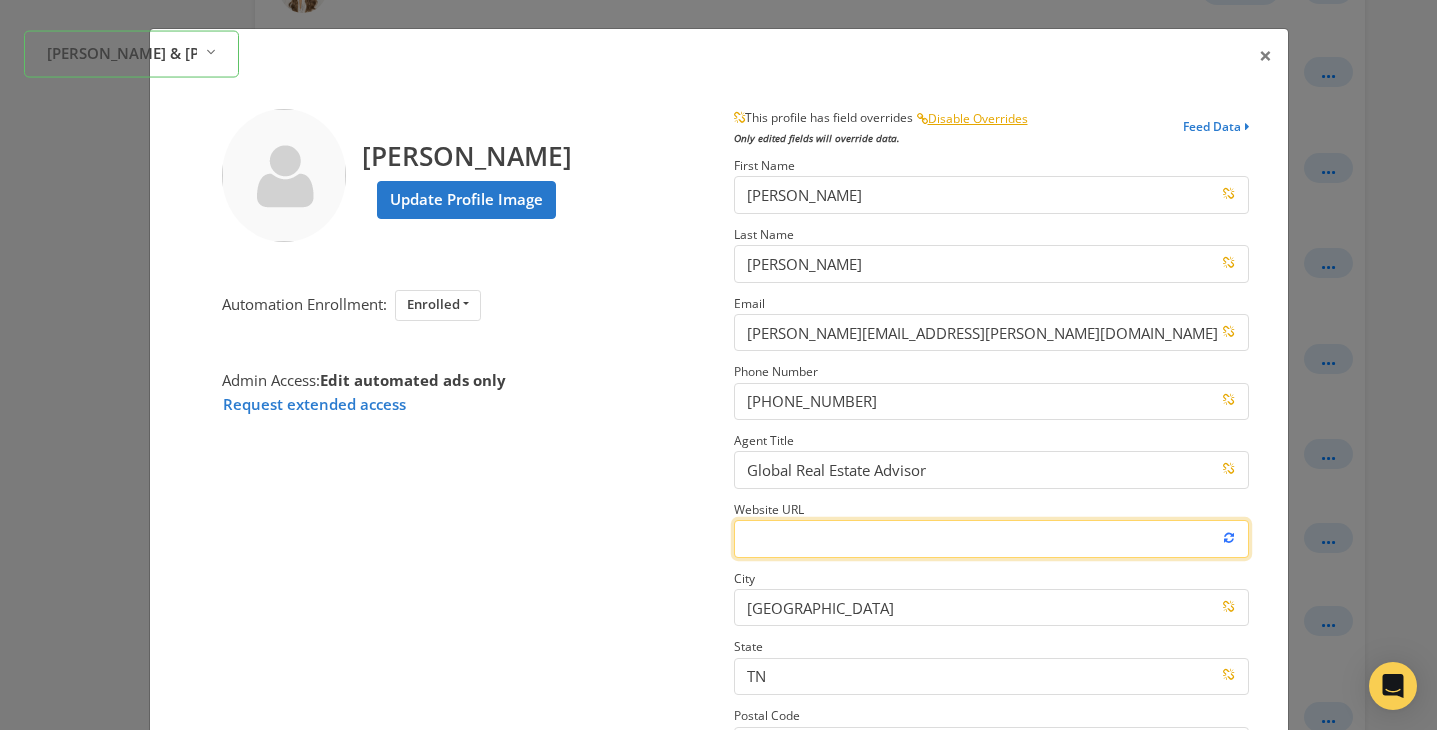 click on "Website URL" at bounding box center (991, 538) 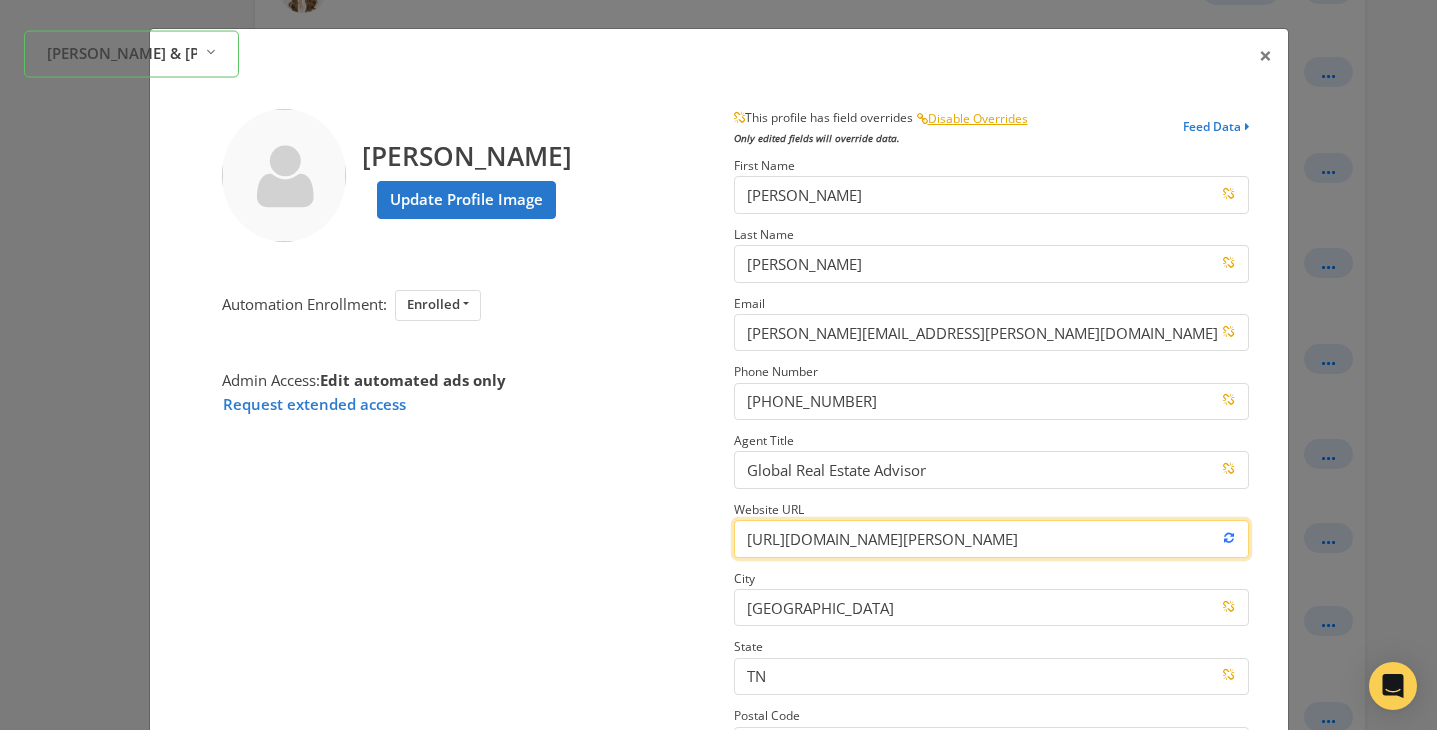 scroll, scrollTop: 0, scrollLeft: 717, axis: horizontal 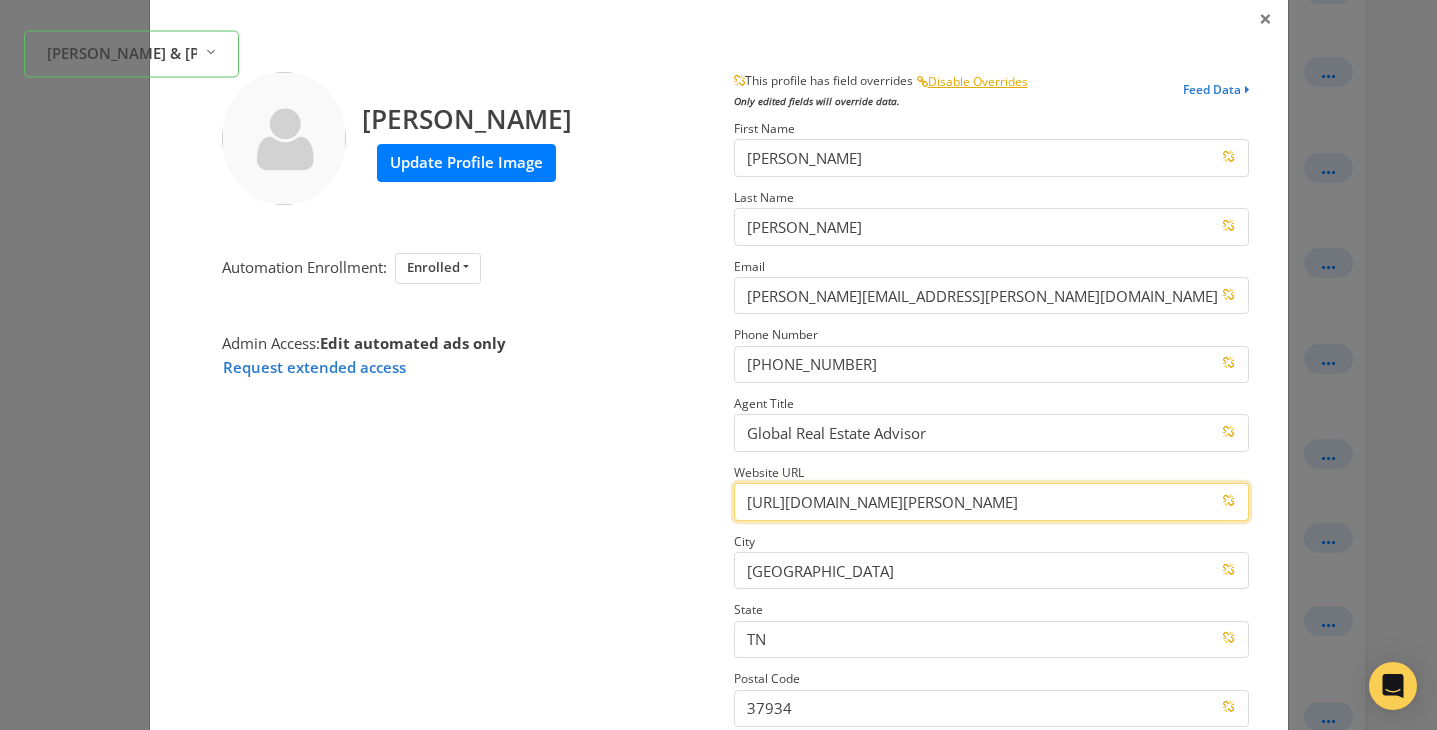 type on "[URL][DOMAIN_NAME][PERSON_NAME]" 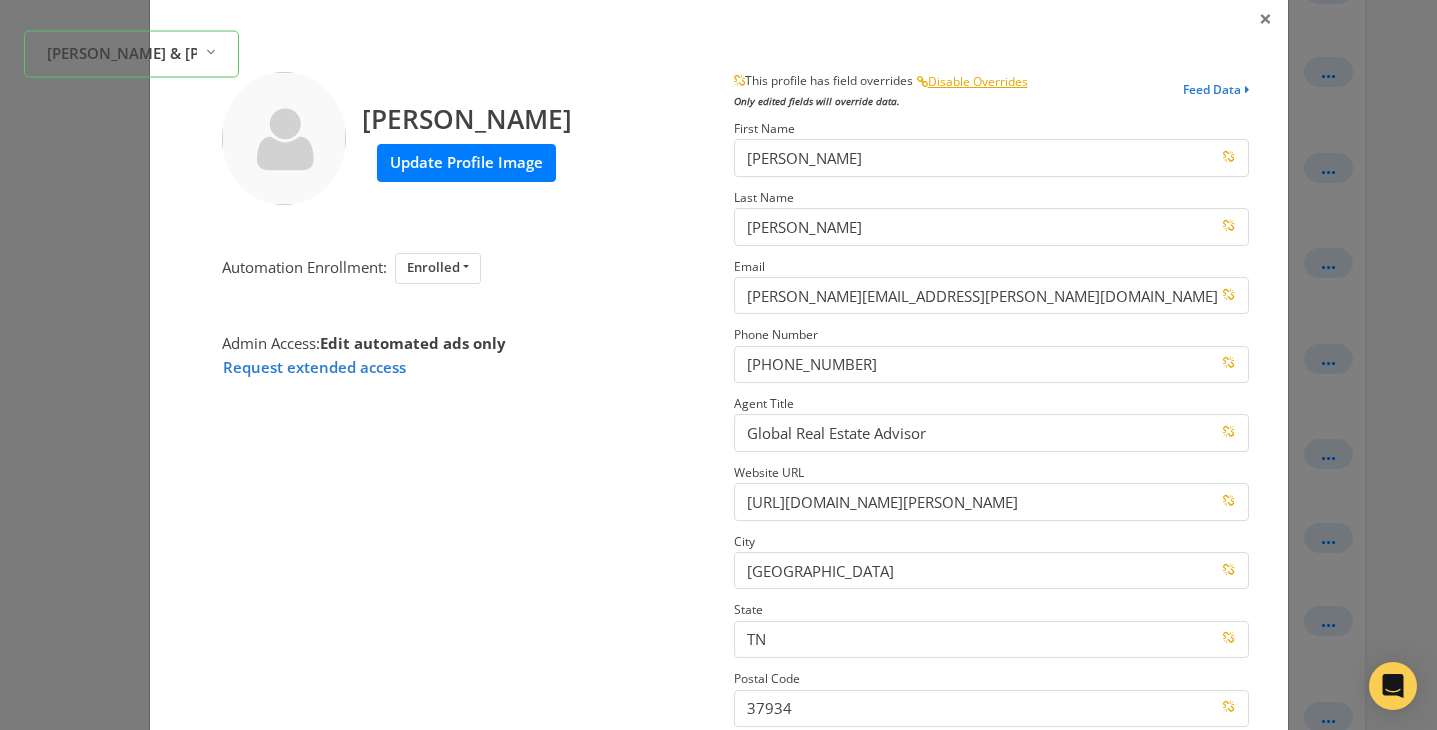 scroll, scrollTop: 0, scrollLeft: 0, axis: both 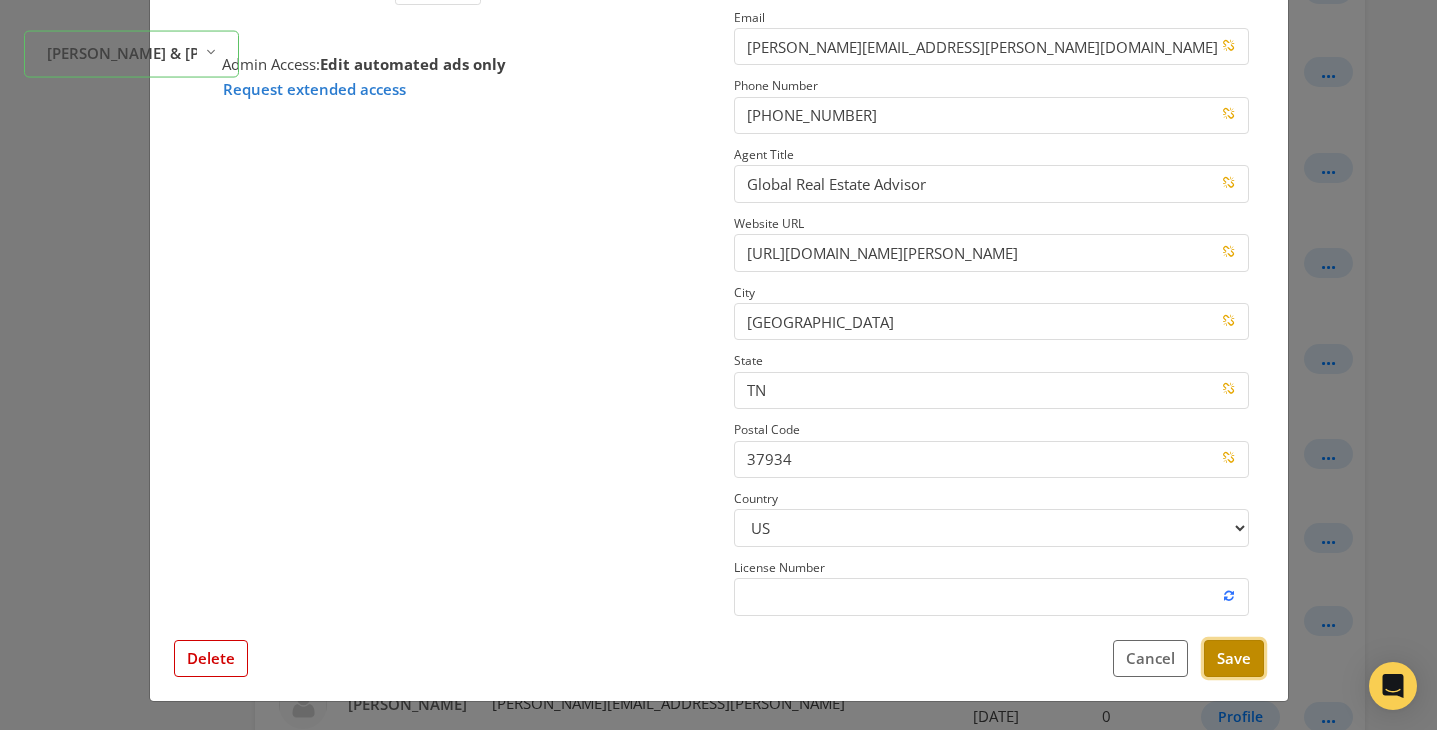 click on "Save" at bounding box center (1234, 658) 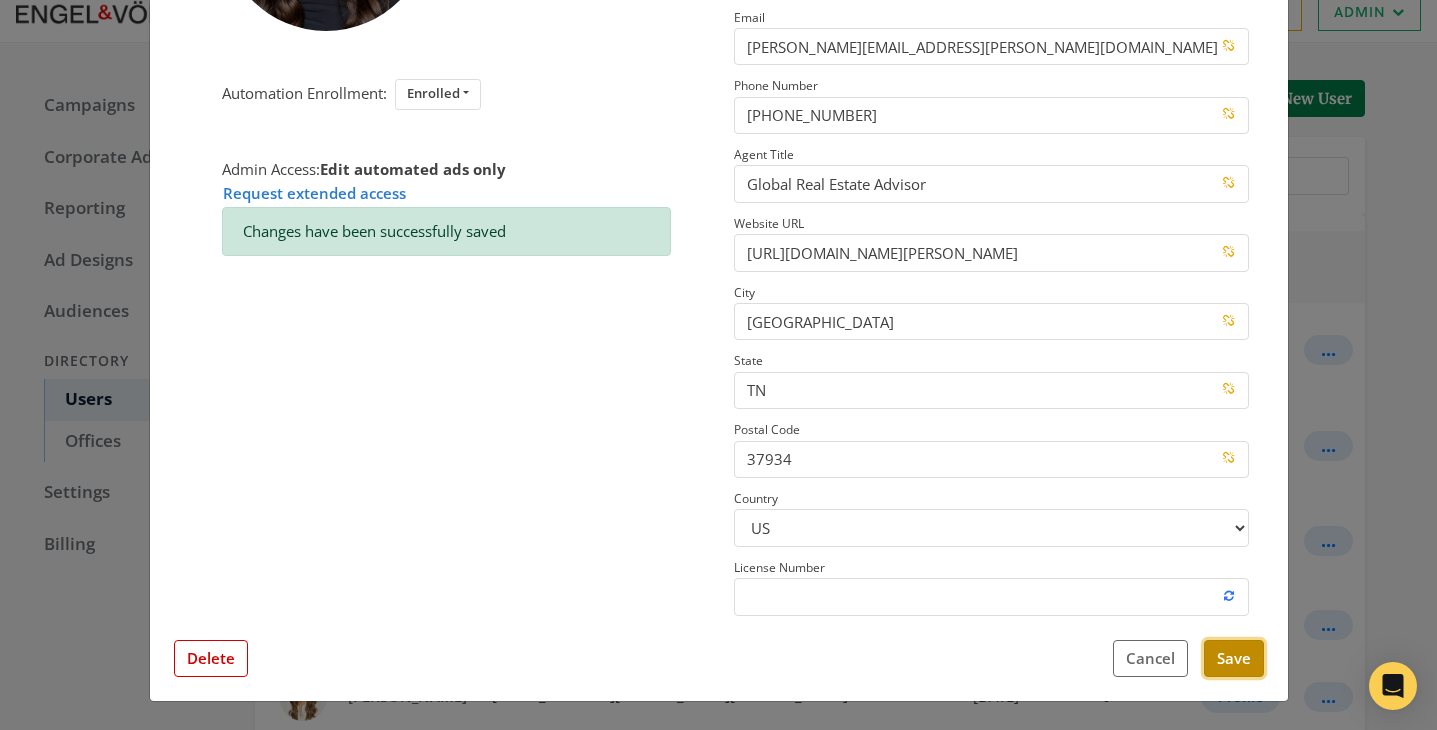 scroll, scrollTop: 726, scrollLeft: 0, axis: vertical 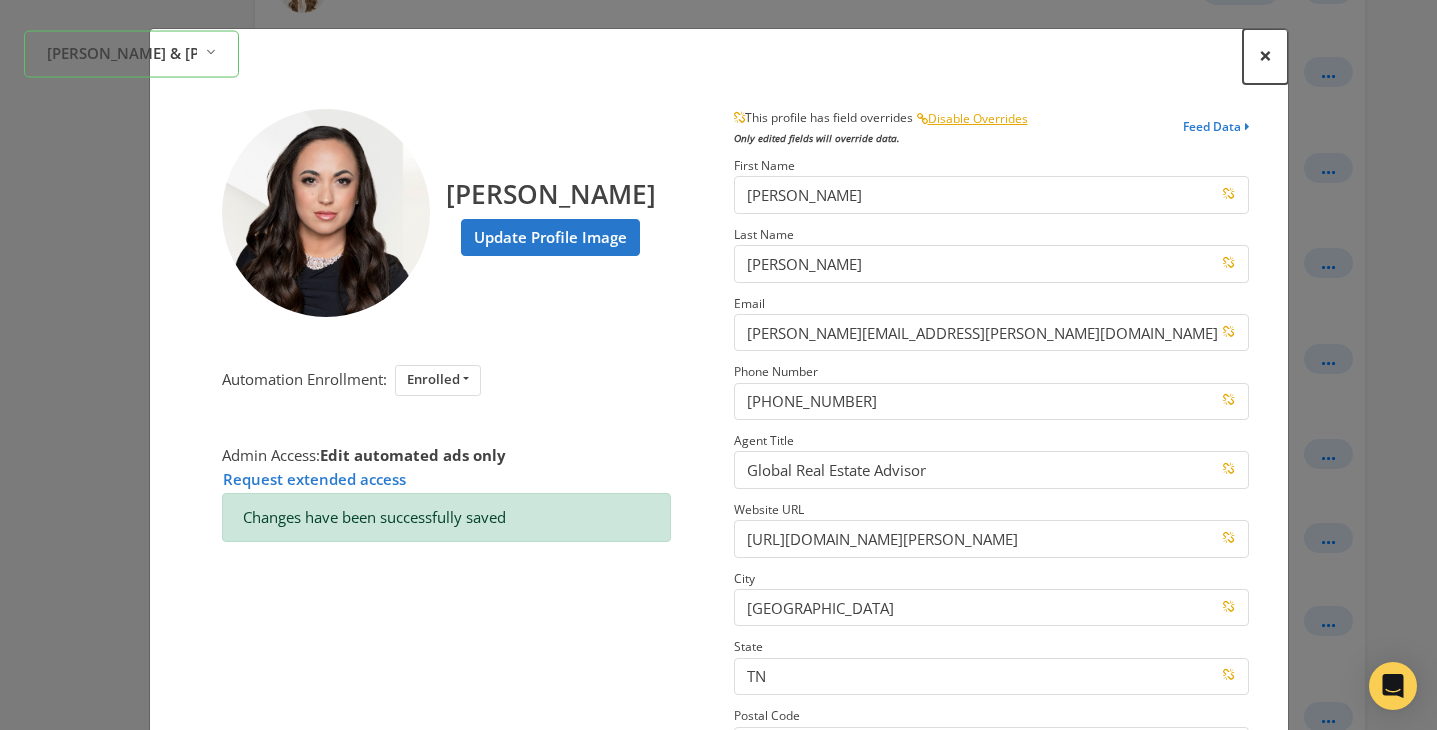 click on "×" at bounding box center [1265, 55] 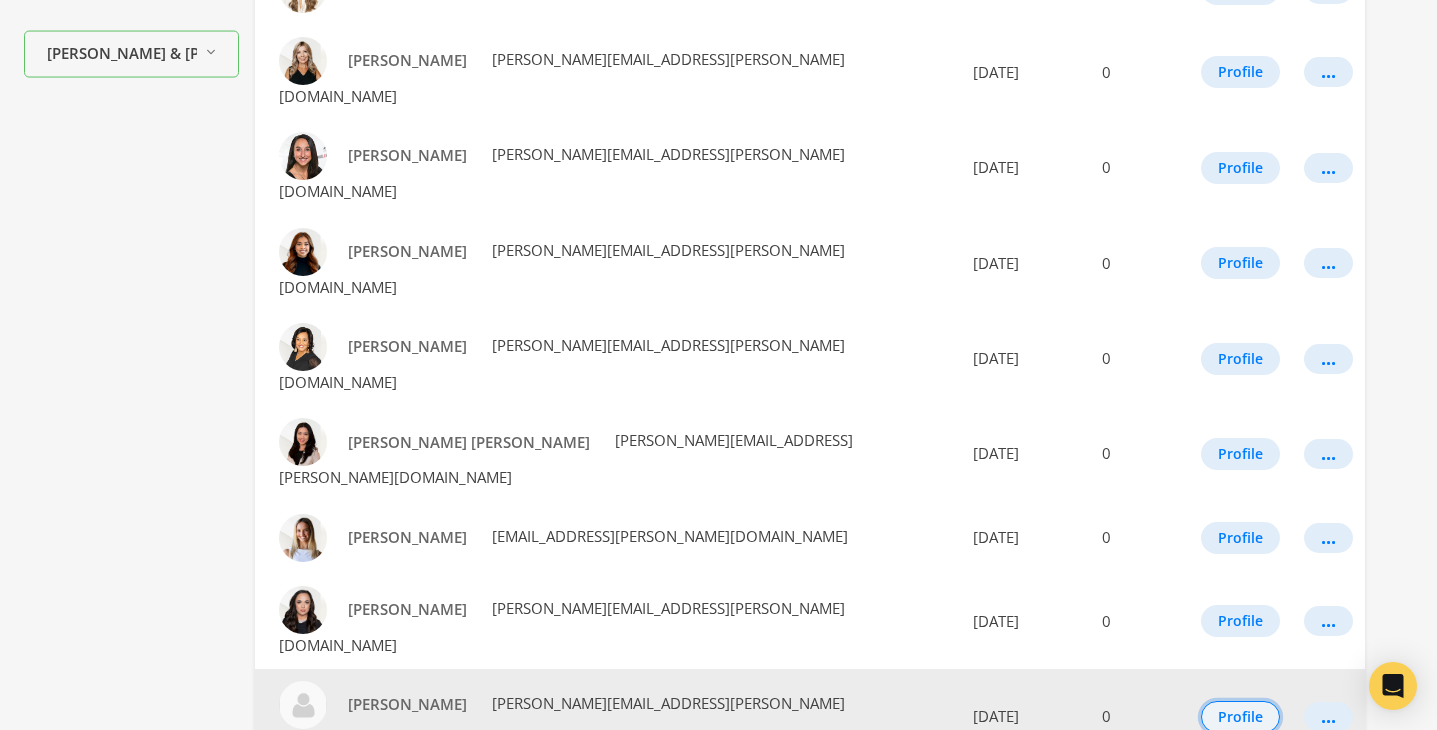 click on "Profile" at bounding box center (1240, 717) 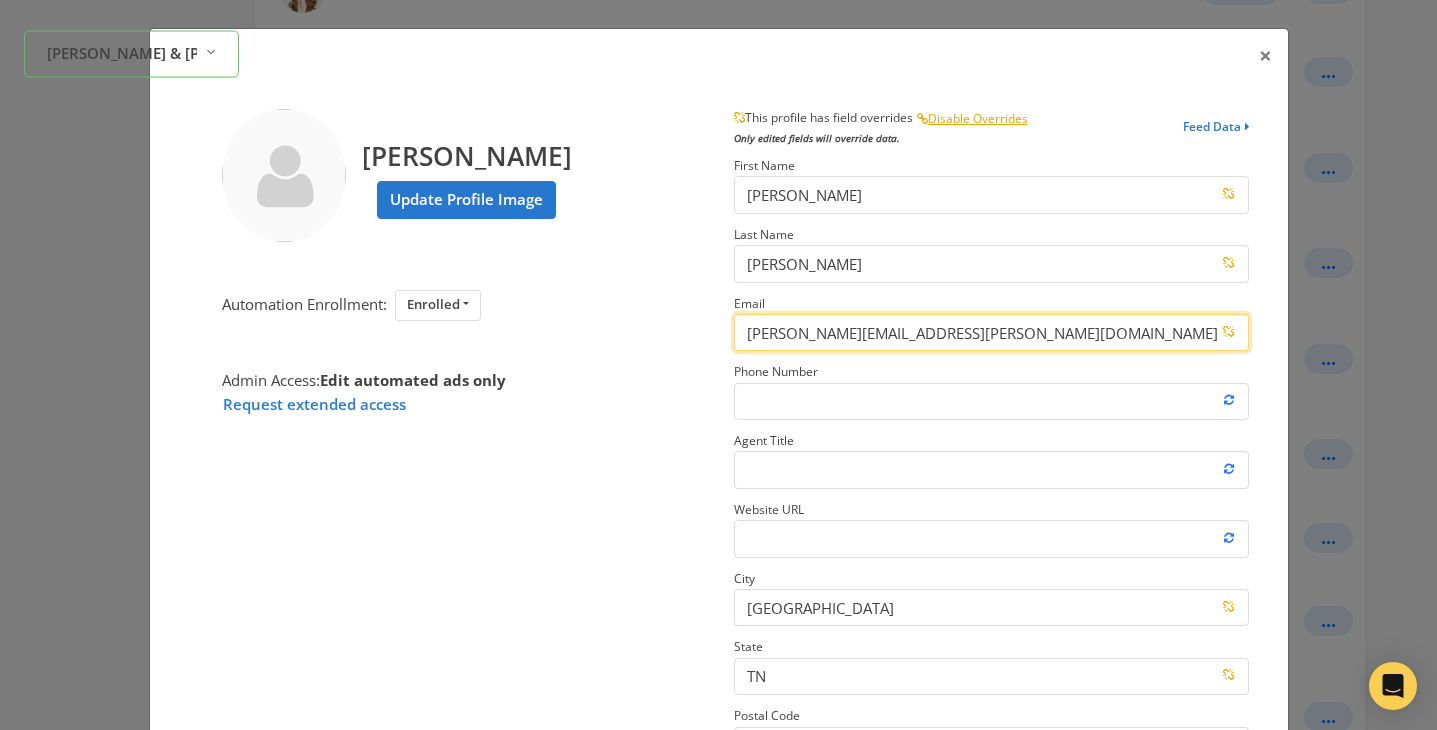 click on "[PERSON_NAME][EMAIL_ADDRESS][PERSON_NAME][DOMAIN_NAME]" at bounding box center [991, 332] 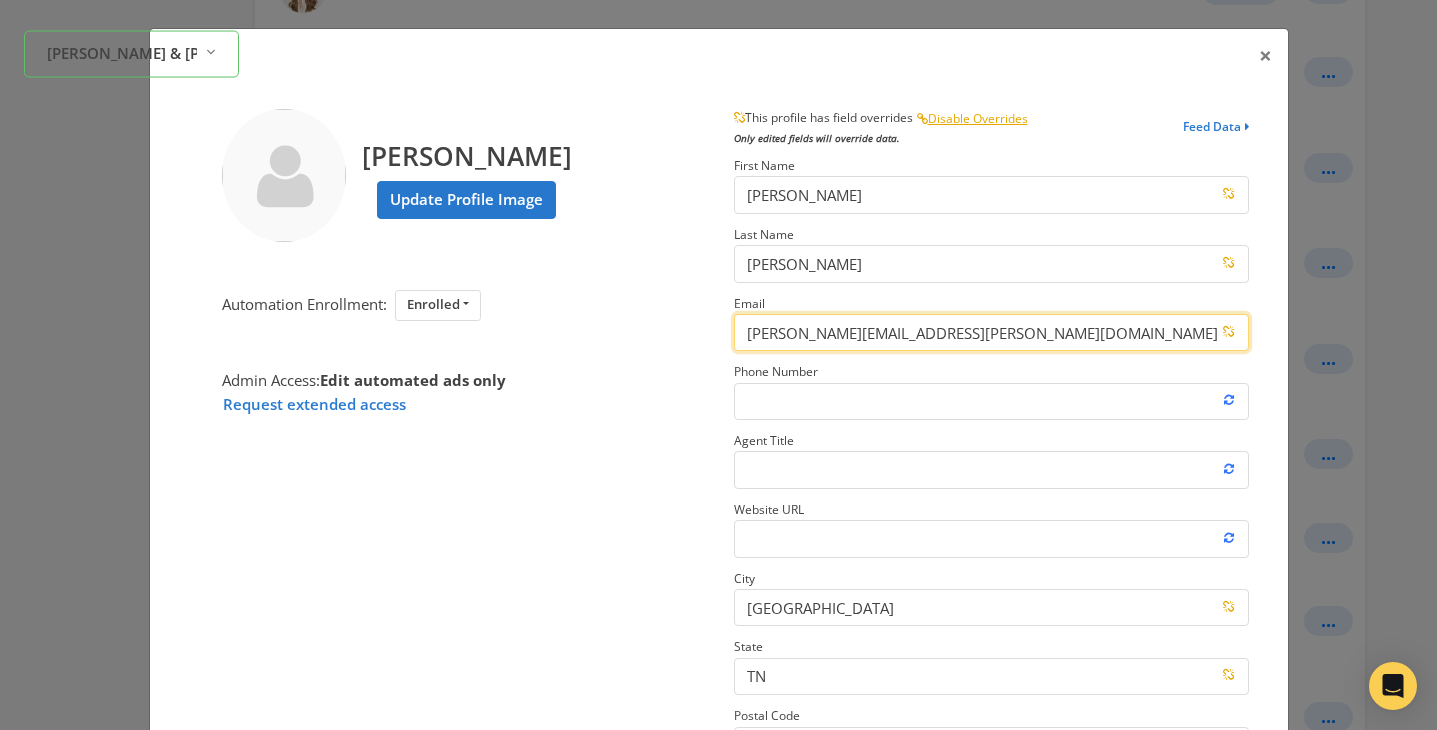 type on "[PERSON_NAME][EMAIL_ADDRESS][PERSON_NAME][DOMAIN_NAME]" 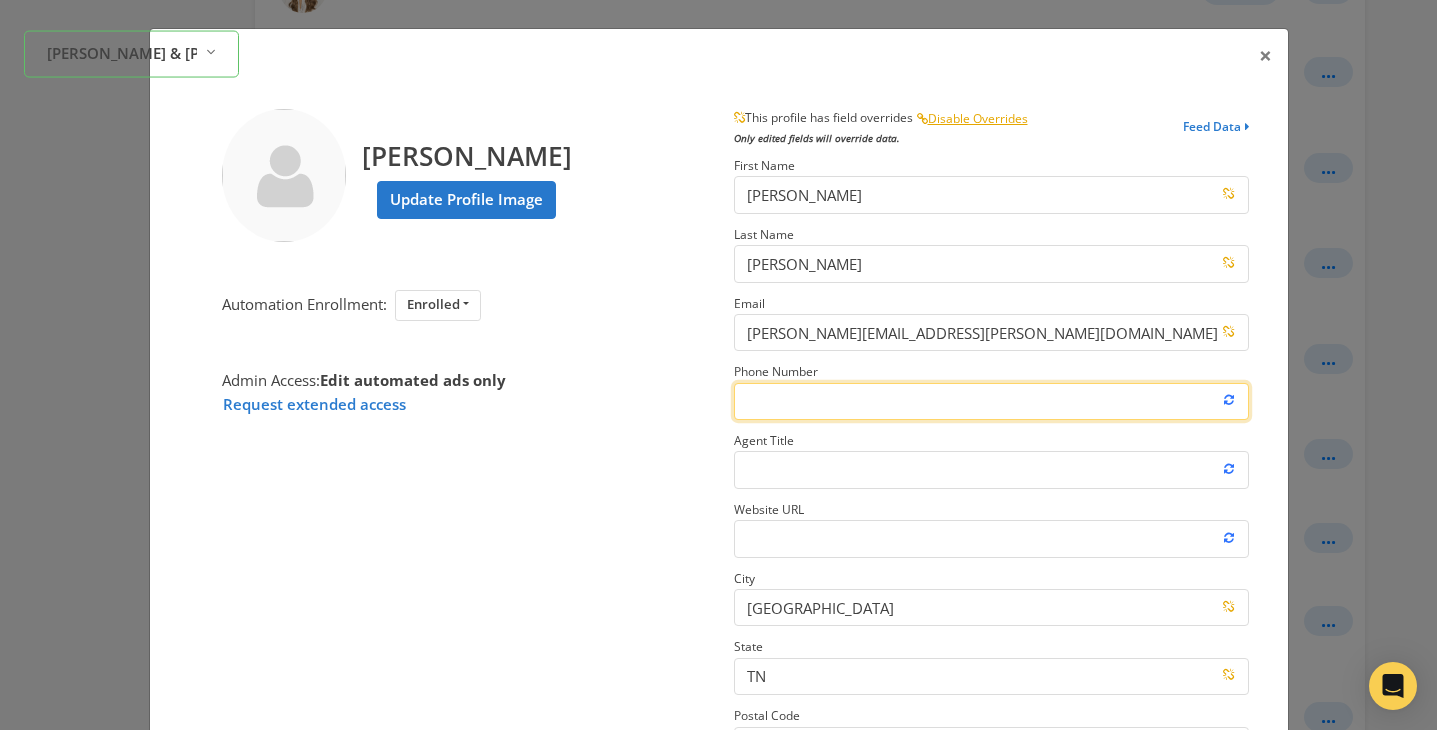 click on "Phone Number" at bounding box center (991, 401) 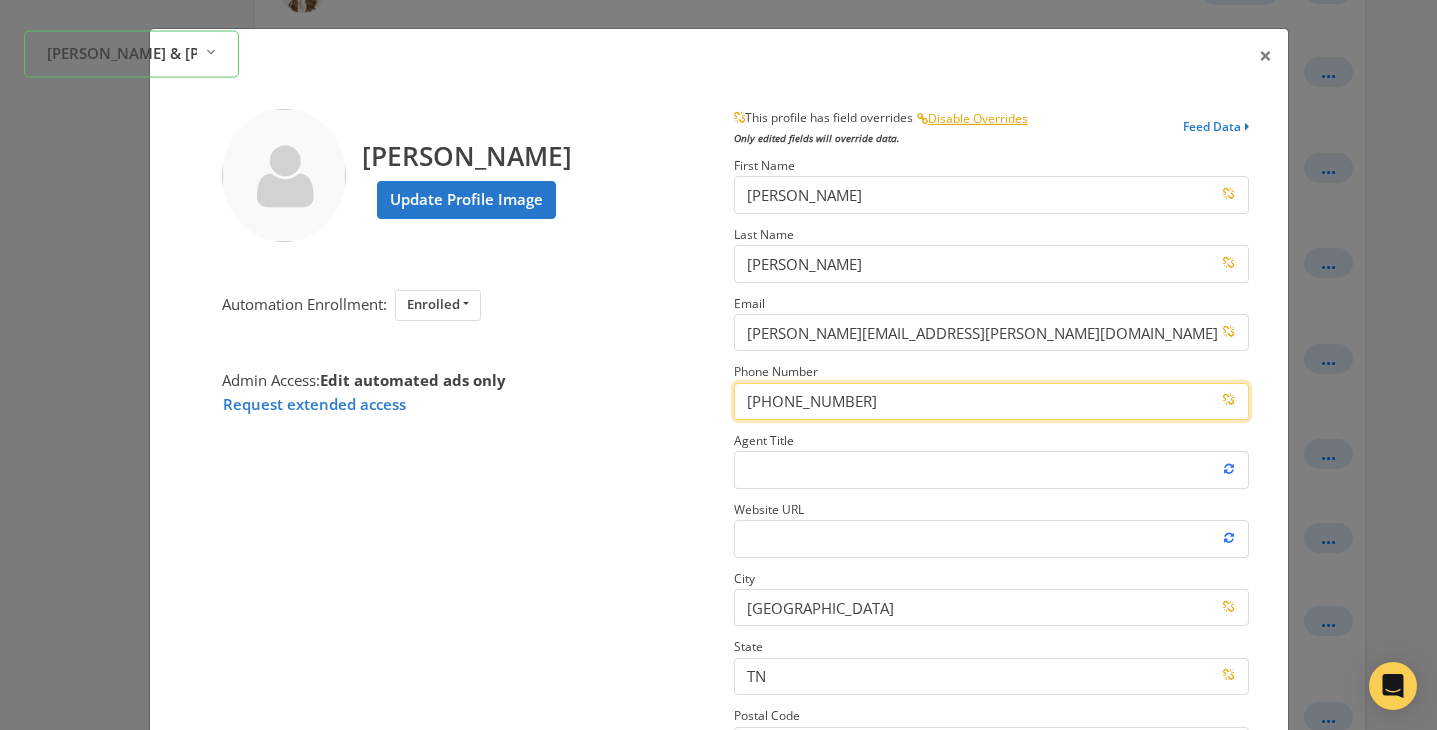 type on "[PHONE_NUMBER]" 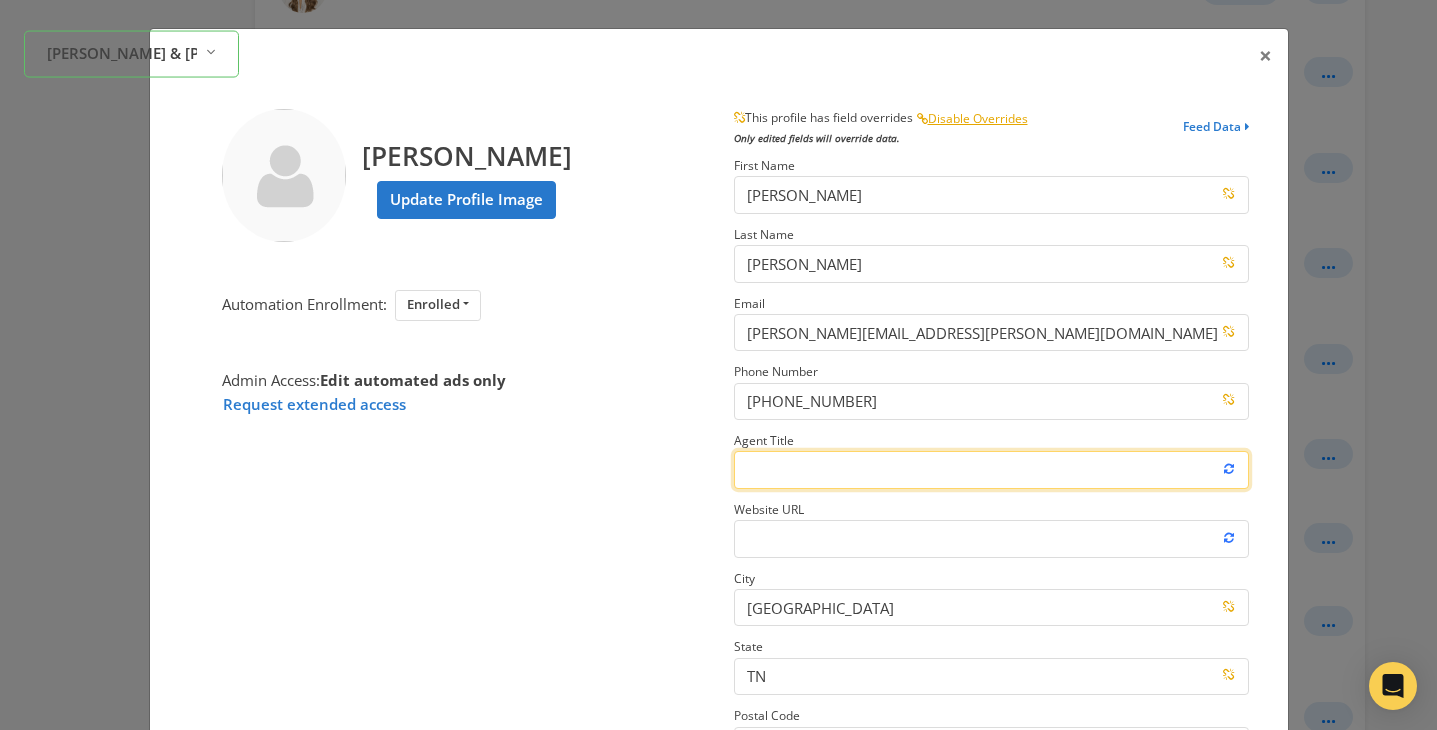 click on "Agent Title" at bounding box center [991, 469] 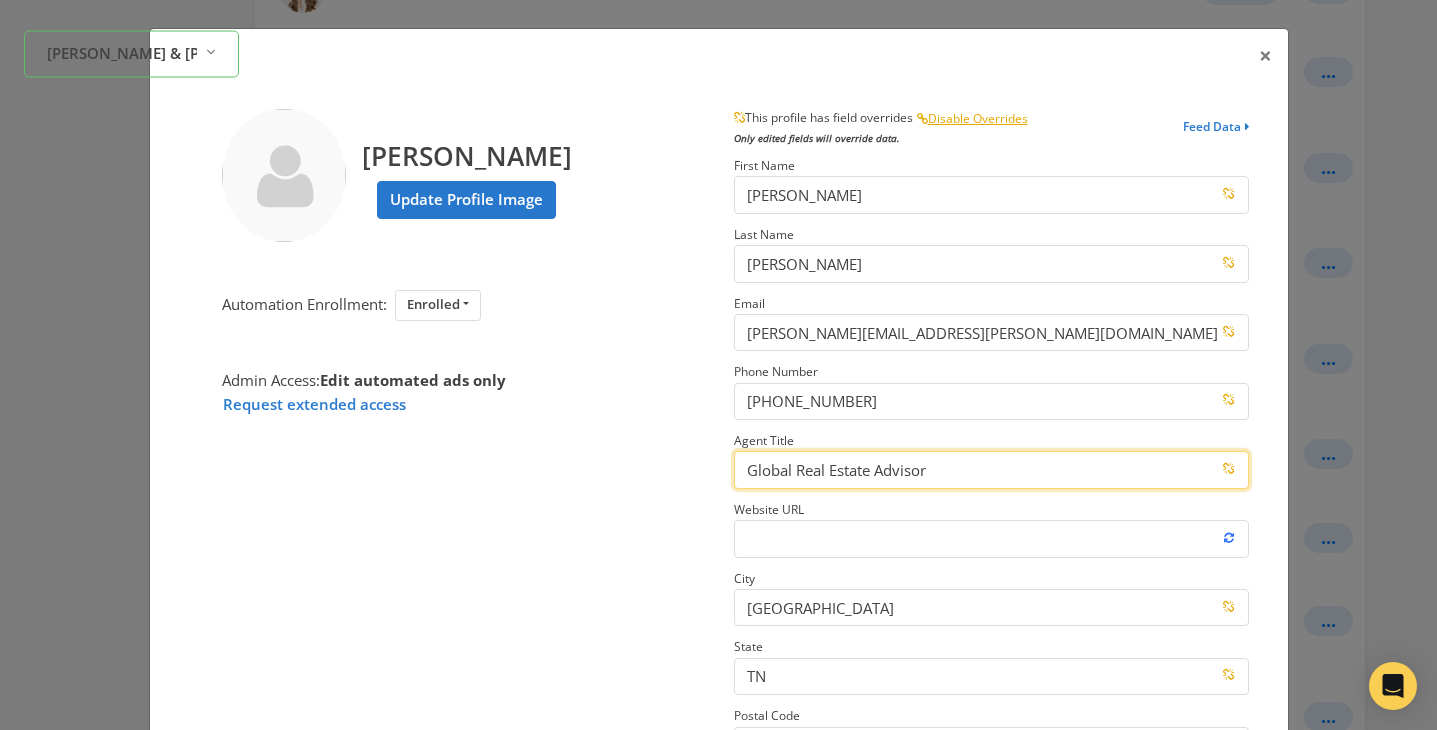 type on "Global Real Estate Advisor" 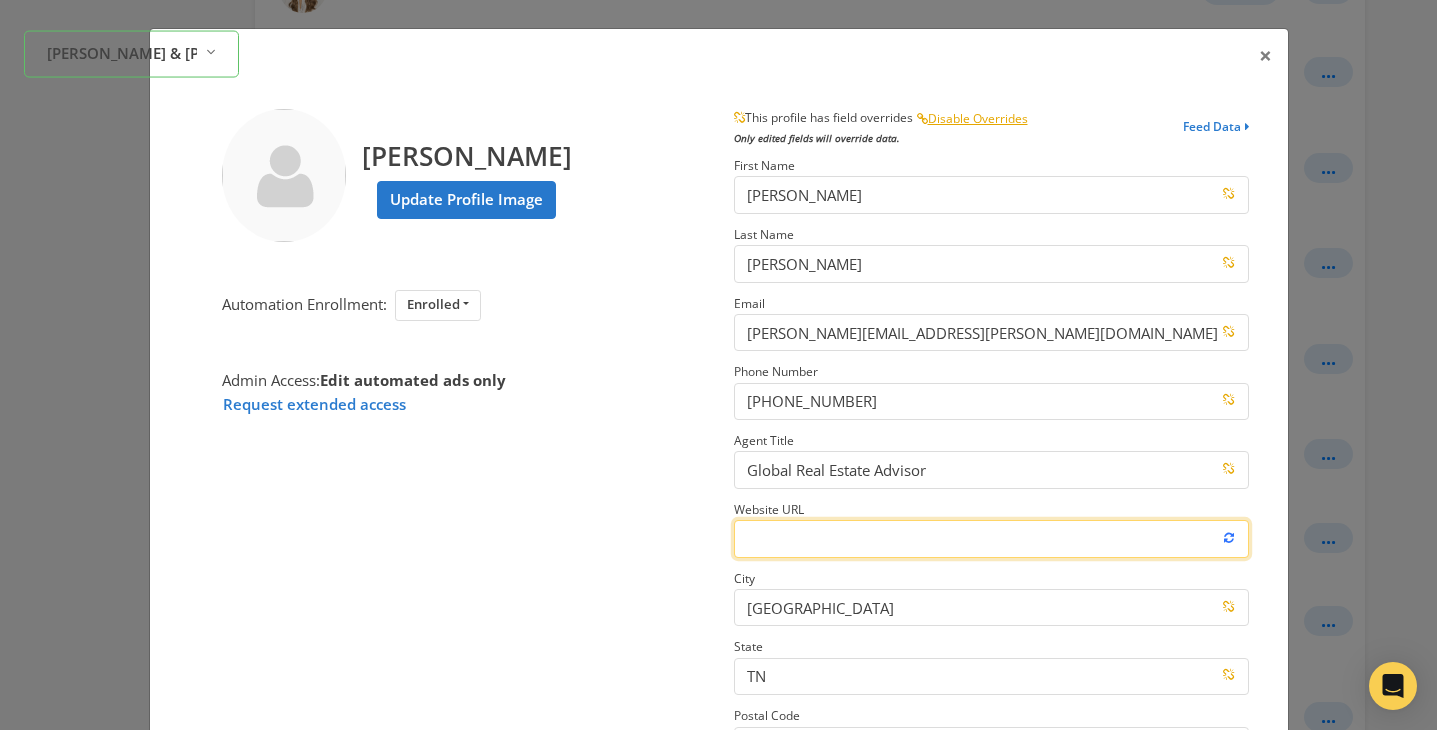 click on "Website URL" at bounding box center [991, 538] 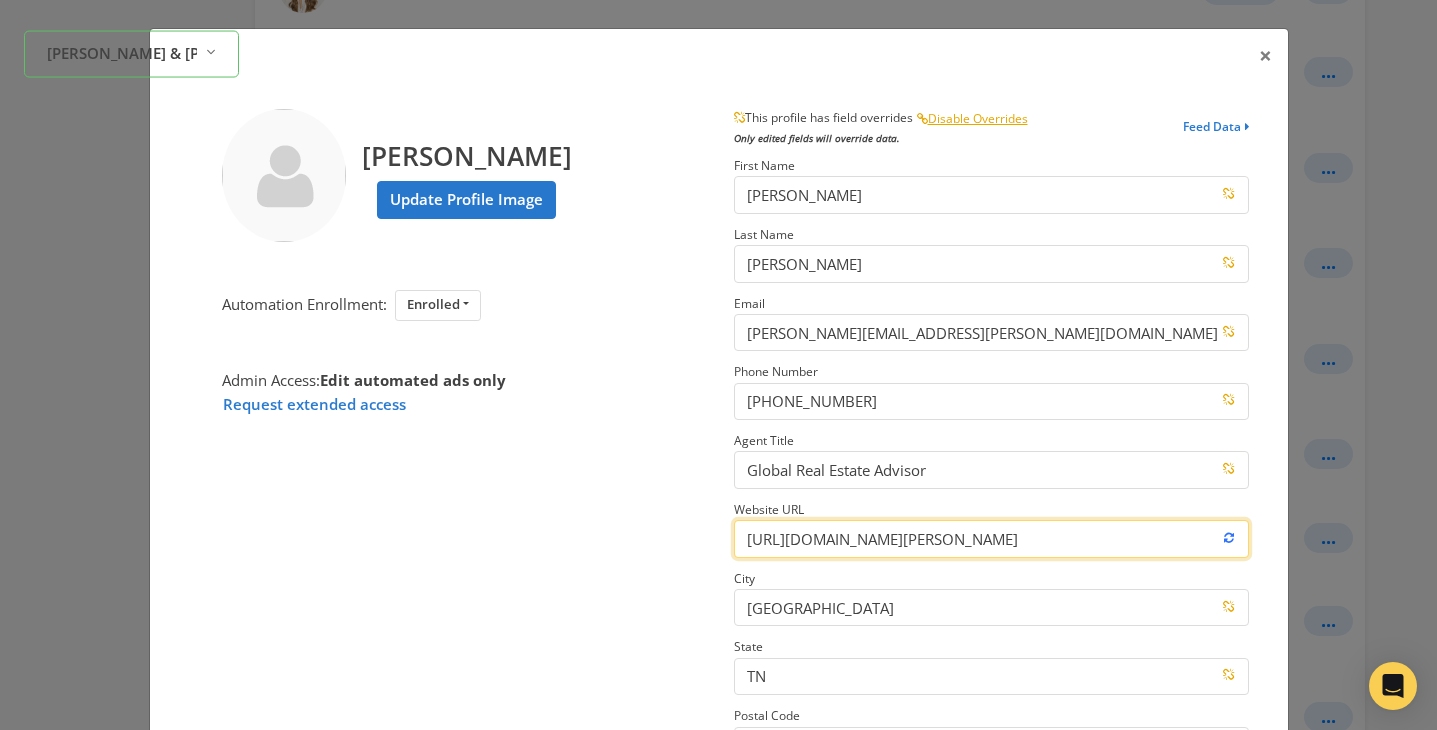 scroll, scrollTop: 0, scrollLeft: 659, axis: horizontal 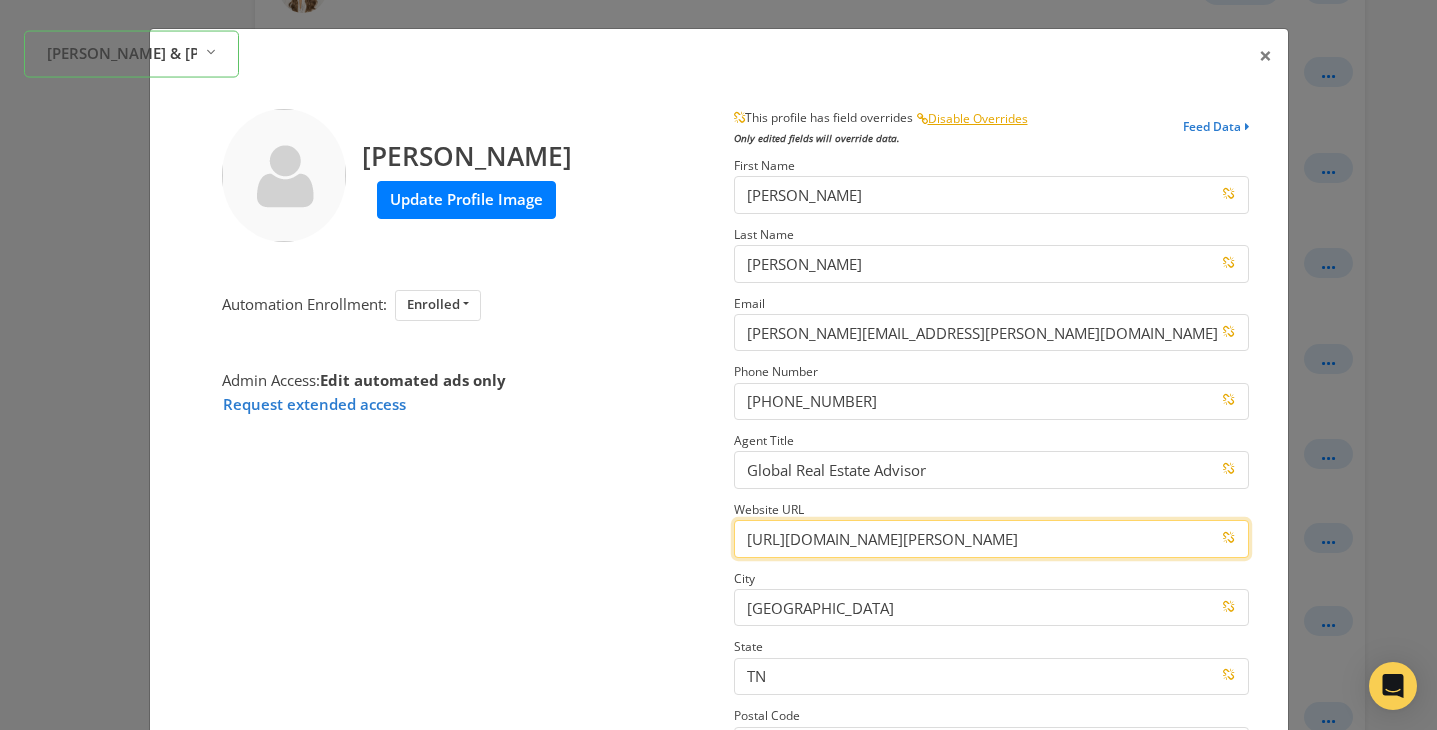 type on "[URL][DOMAIN_NAME][PERSON_NAME]" 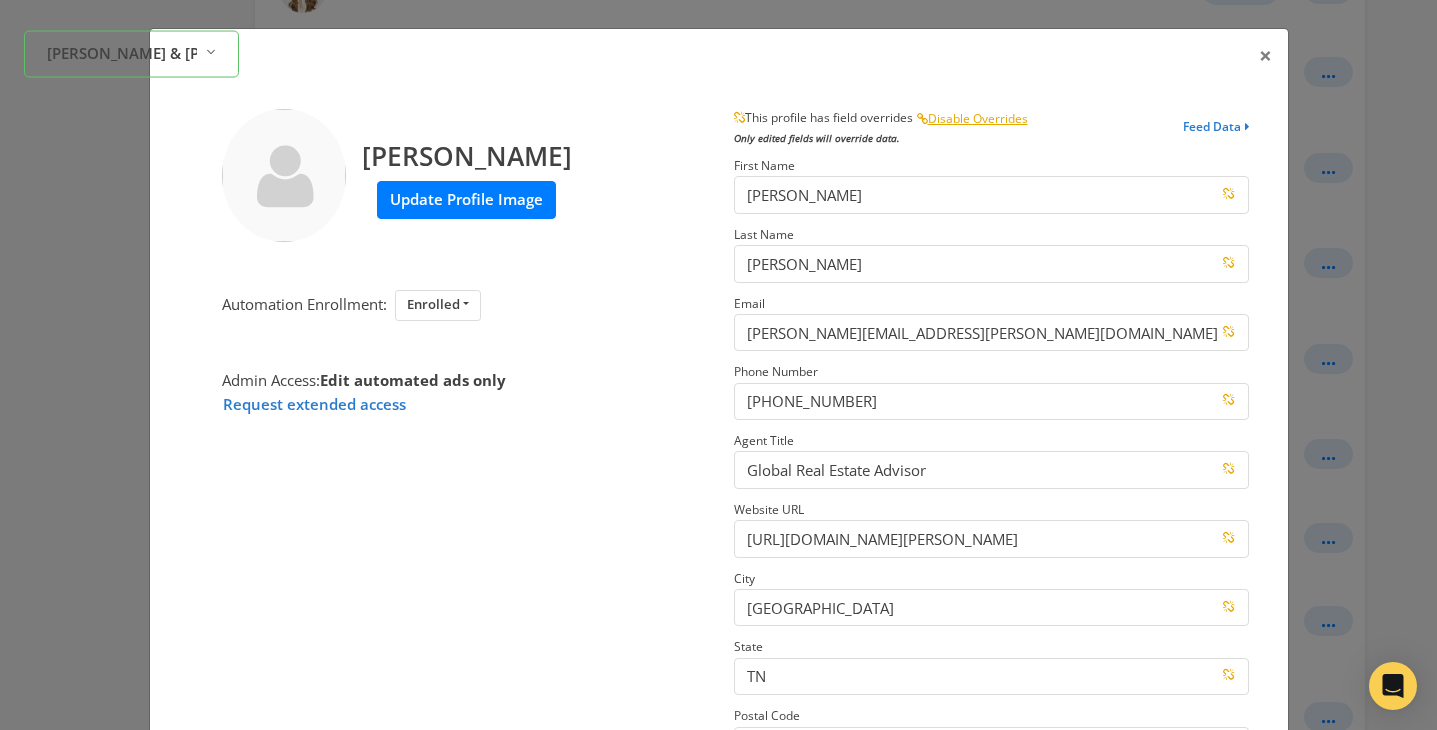 click on "Update Profile Image" at bounding box center [466, 199] 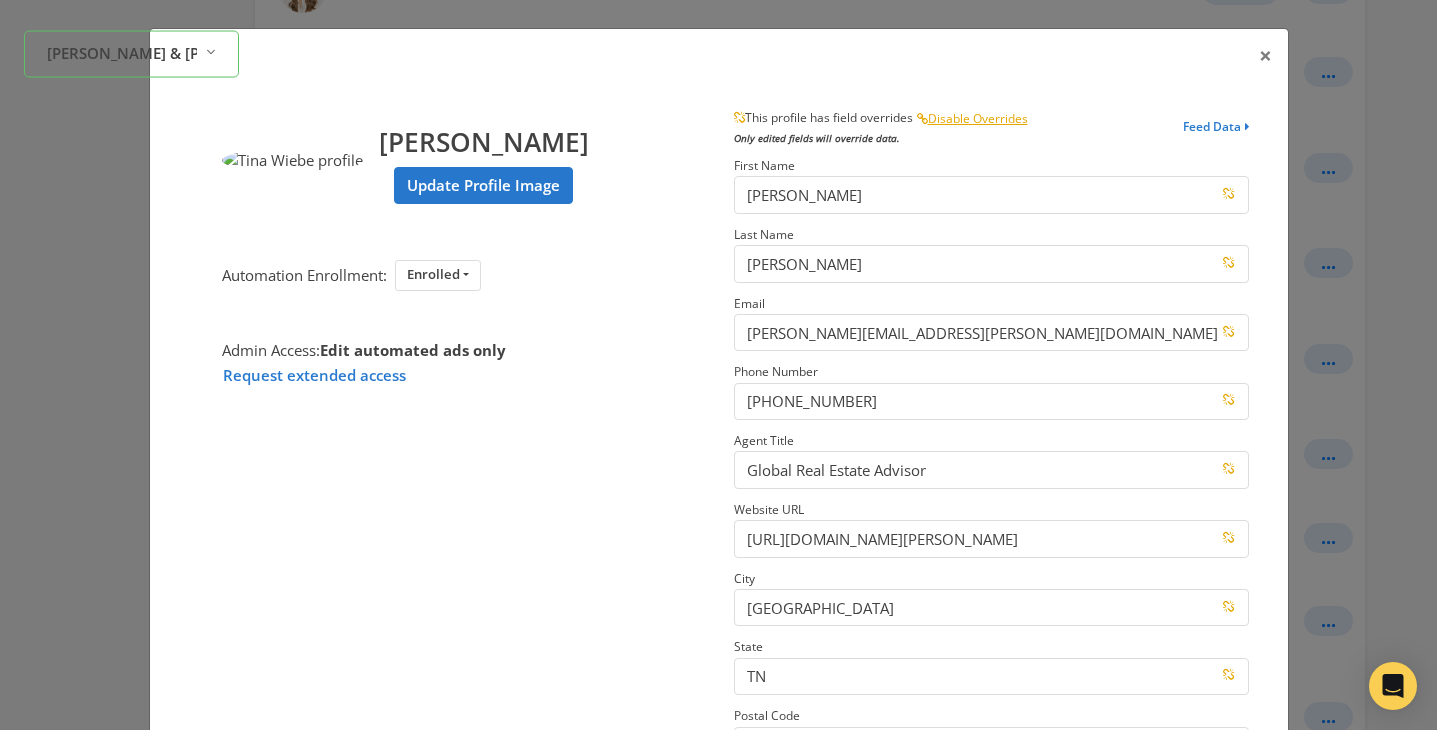scroll, scrollTop: 286, scrollLeft: 0, axis: vertical 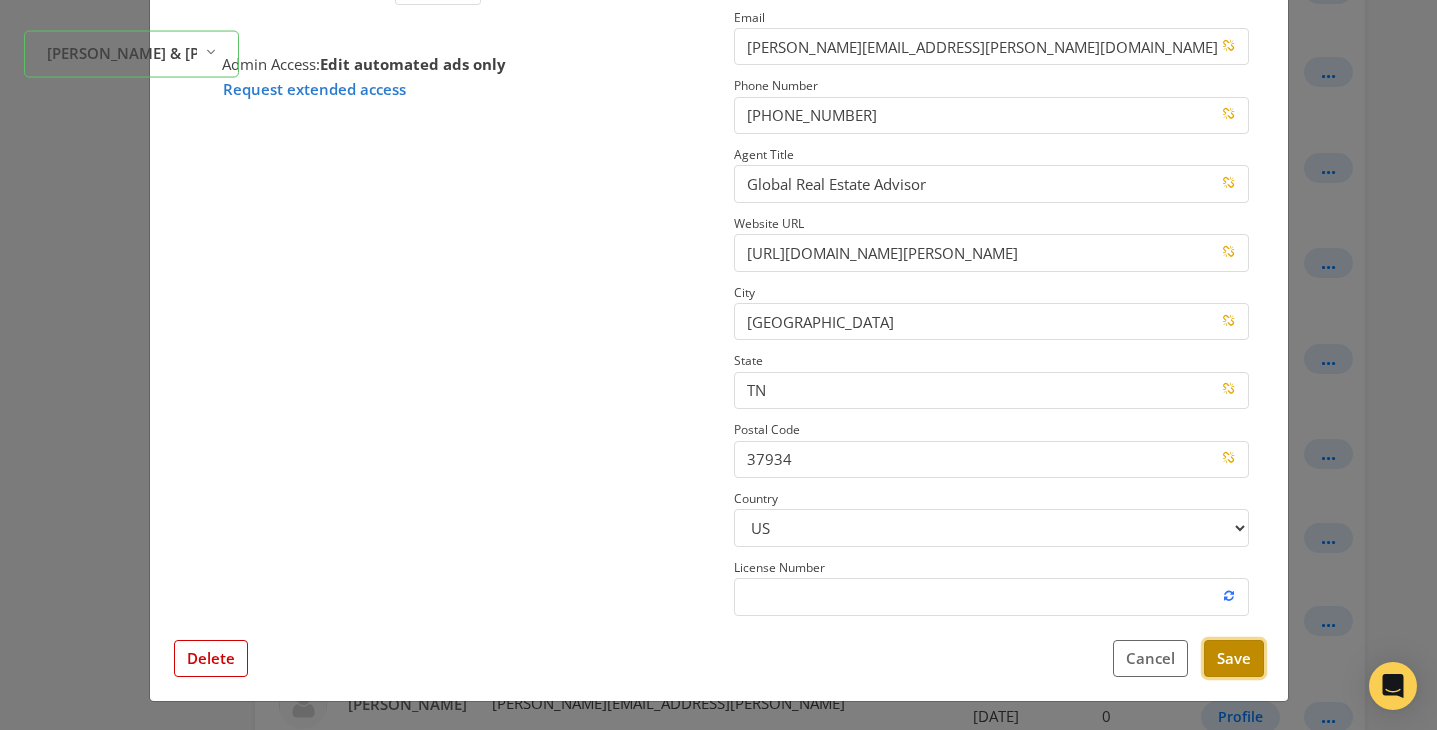 click on "Save" at bounding box center [1234, 658] 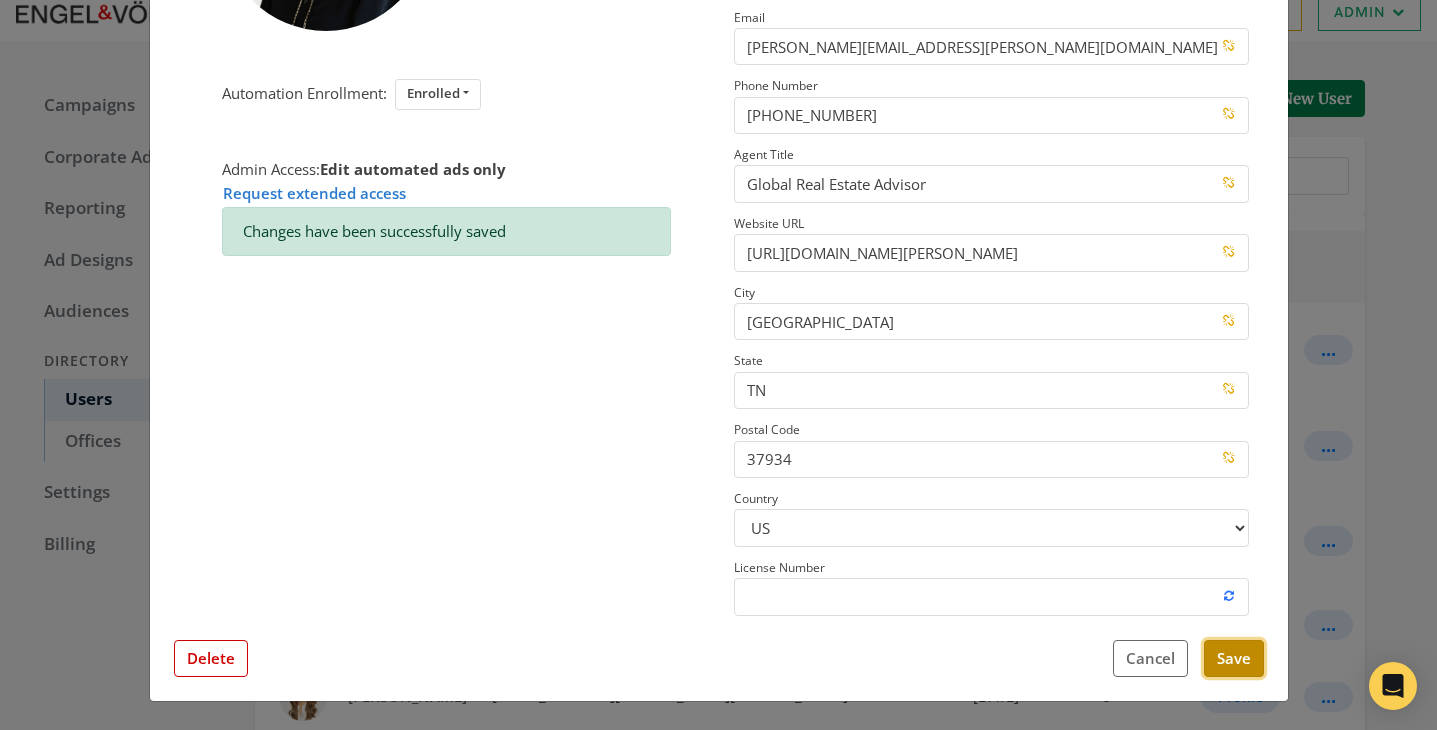 scroll, scrollTop: 726, scrollLeft: 0, axis: vertical 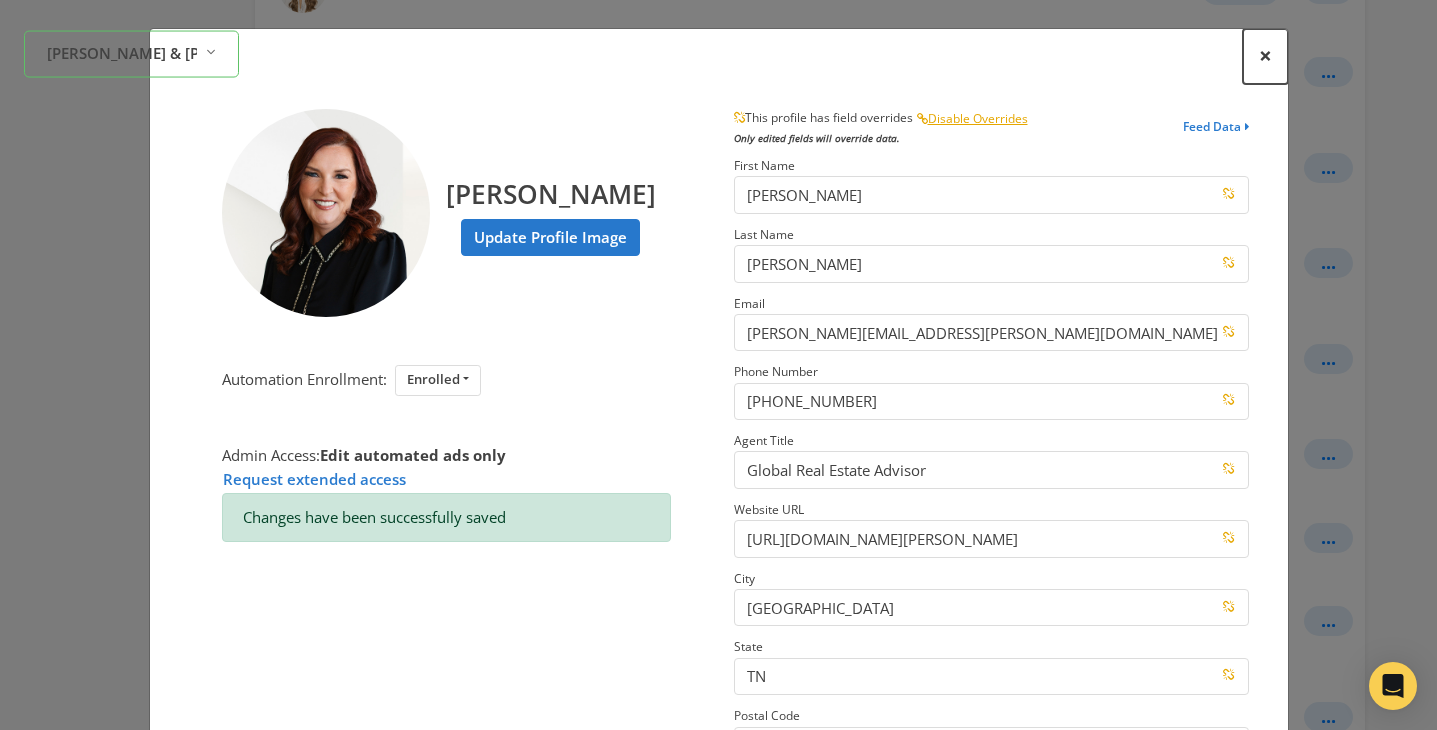 click on "×" at bounding box center (1265, 55) 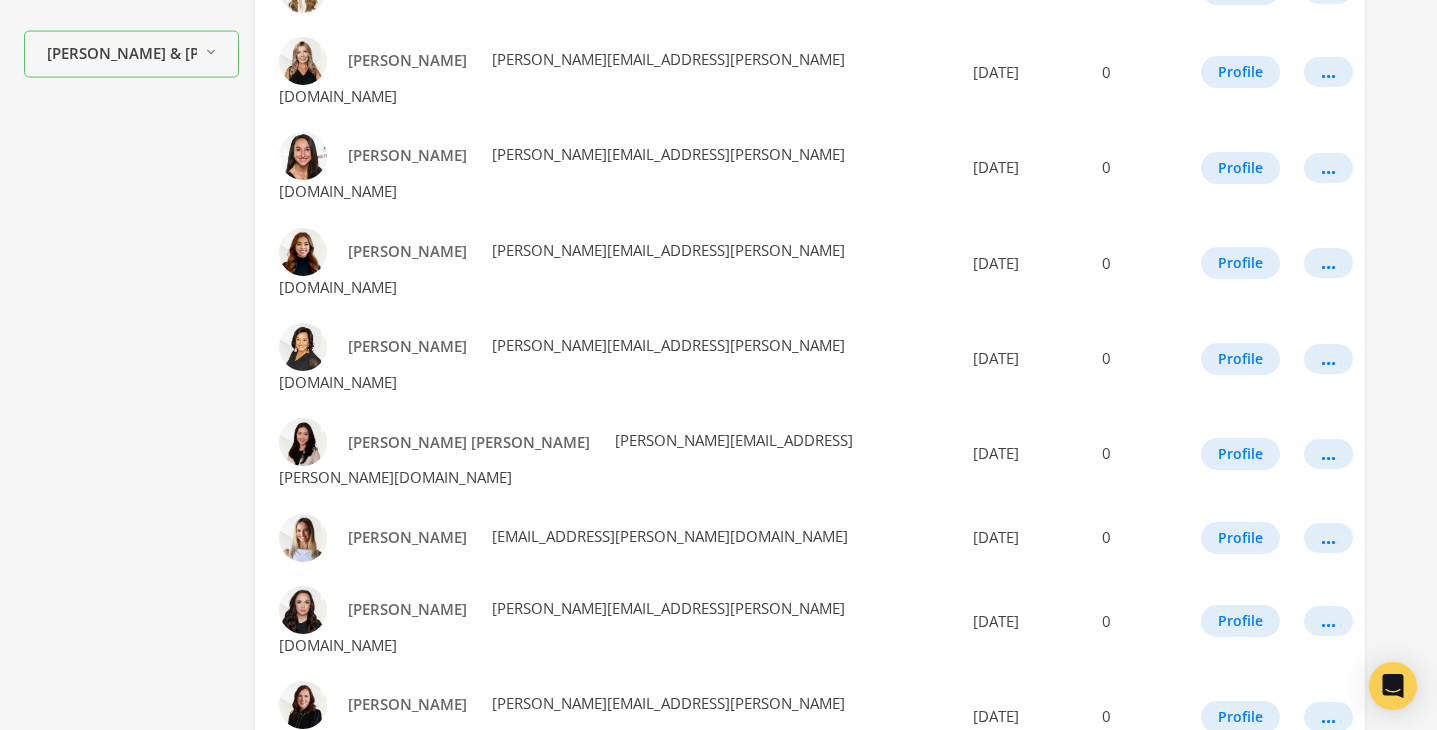 click on "Profile" at bounding box center (1240, 812) 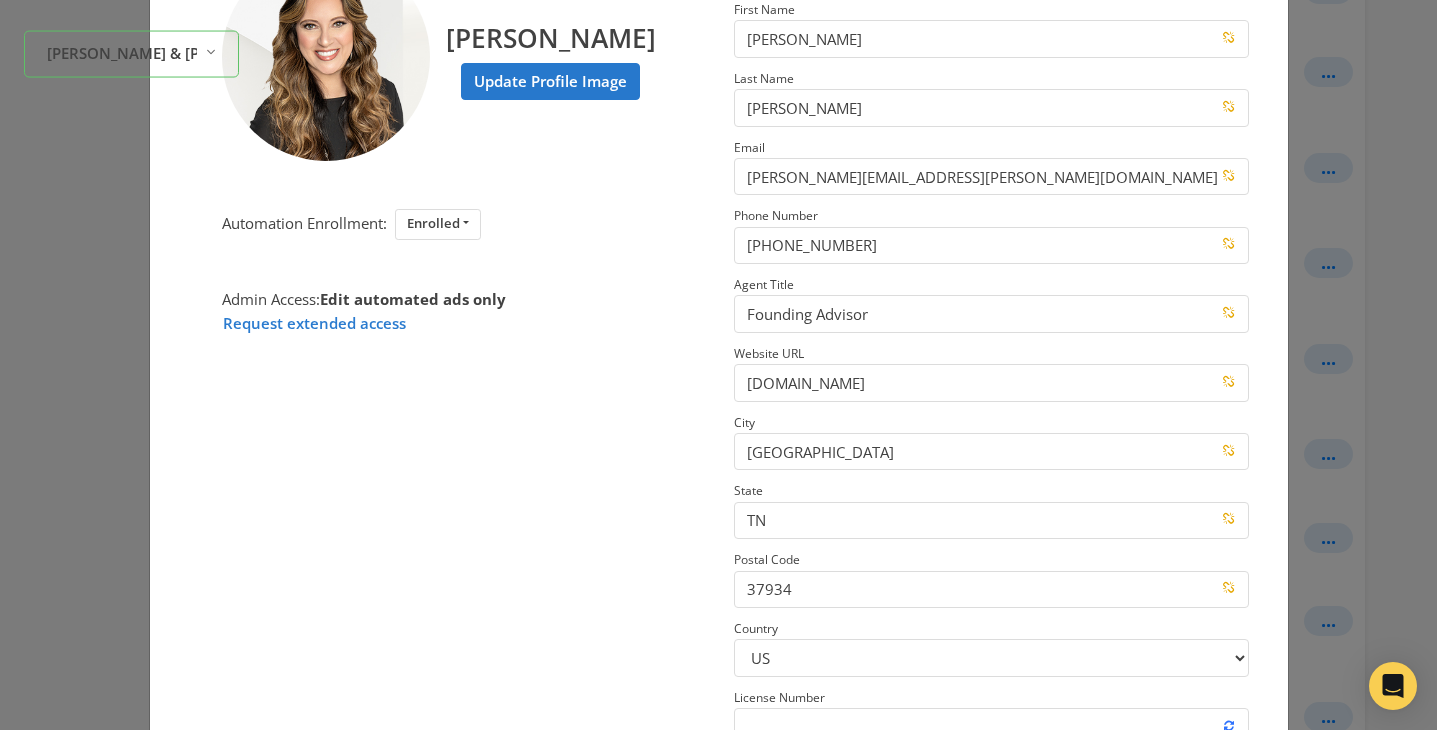 scroll, scrollTop: 286, scrollLeft: 0, axis: vertical 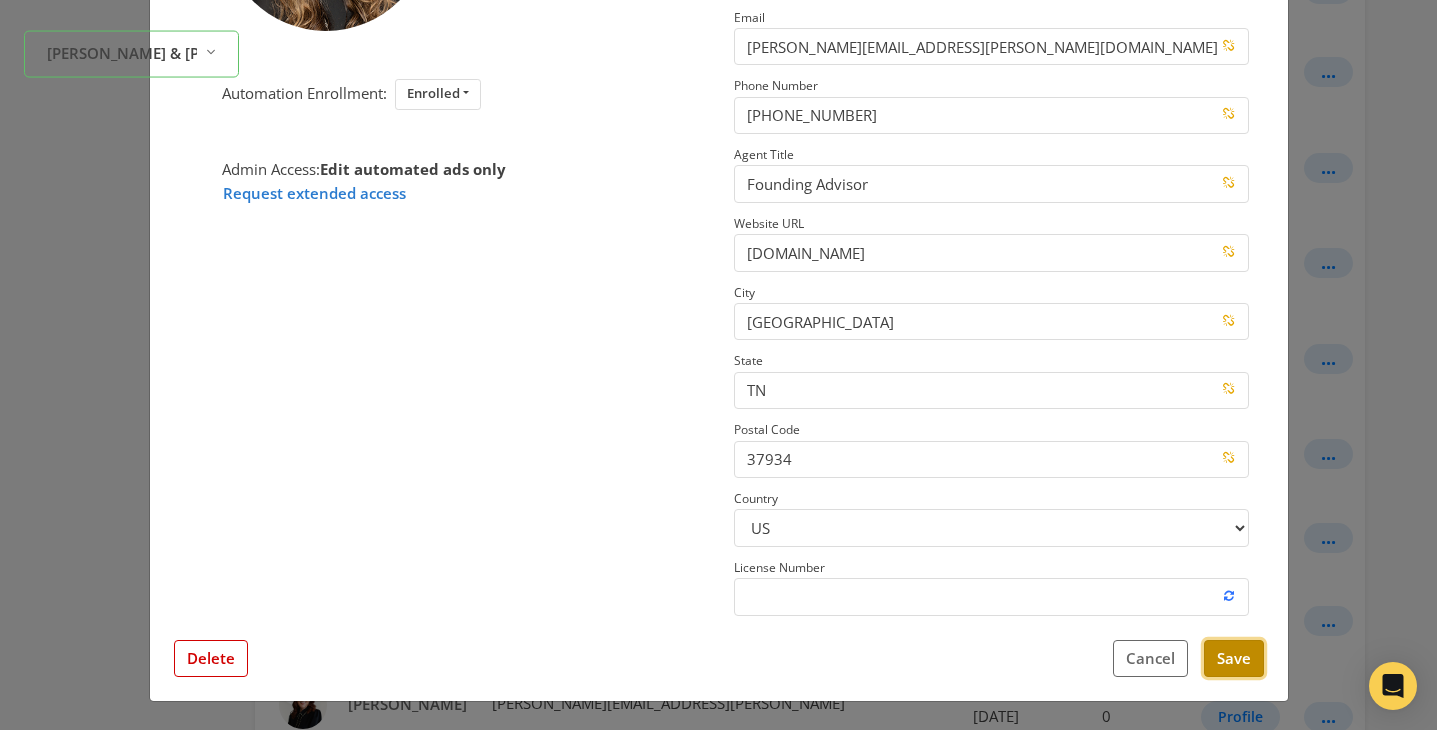 click on "Save" at bounding box center [1234, 658] 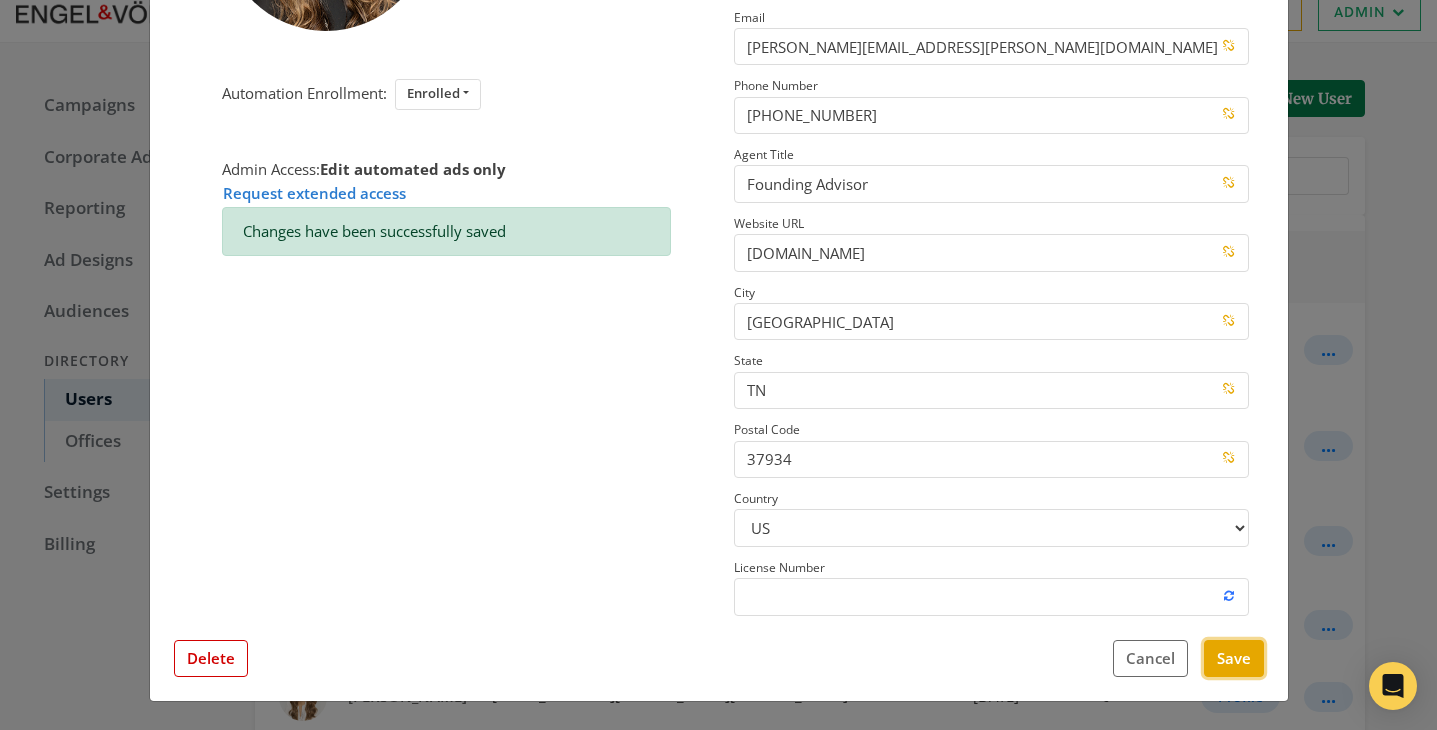 scroll, scrollTop: 726, scrollLeft: 0, axis: vertical 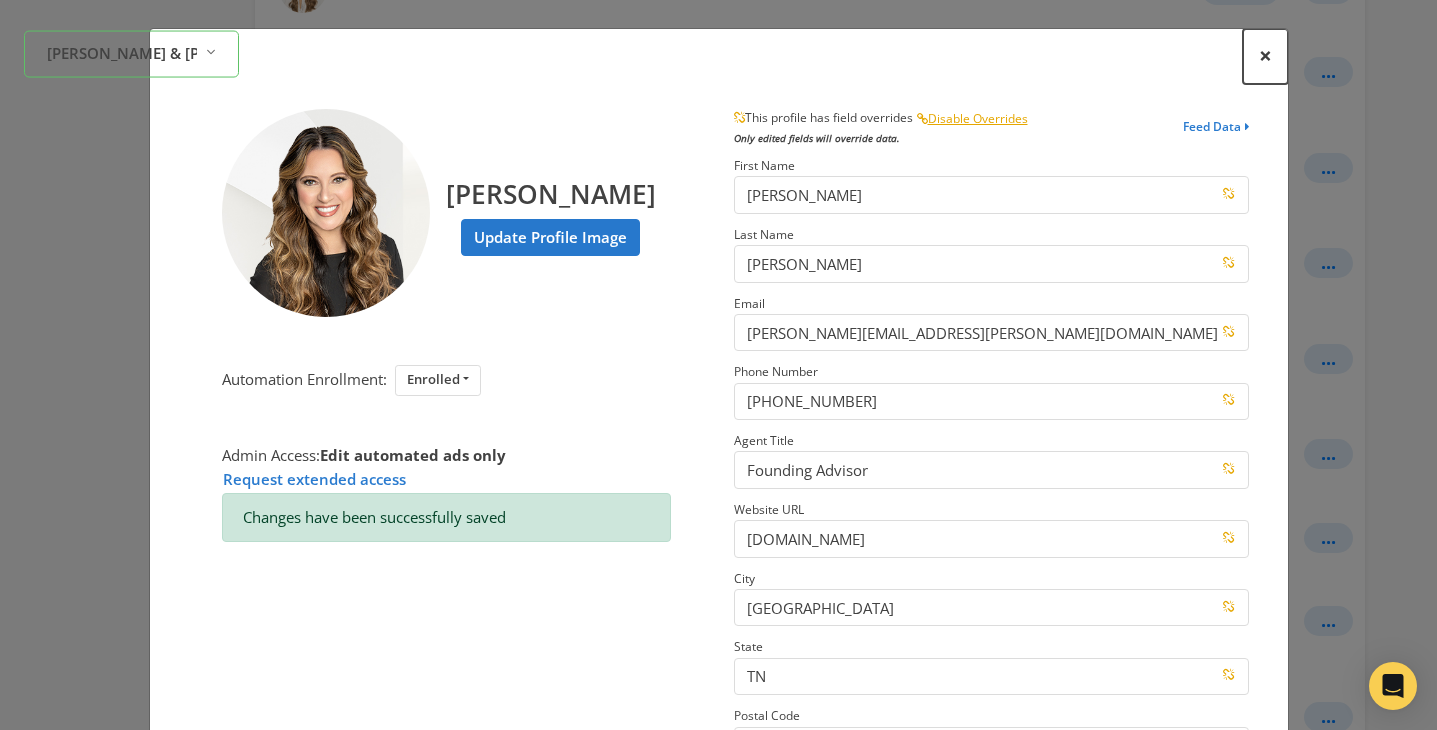 click on "×" at bounding box center [1265, 56] 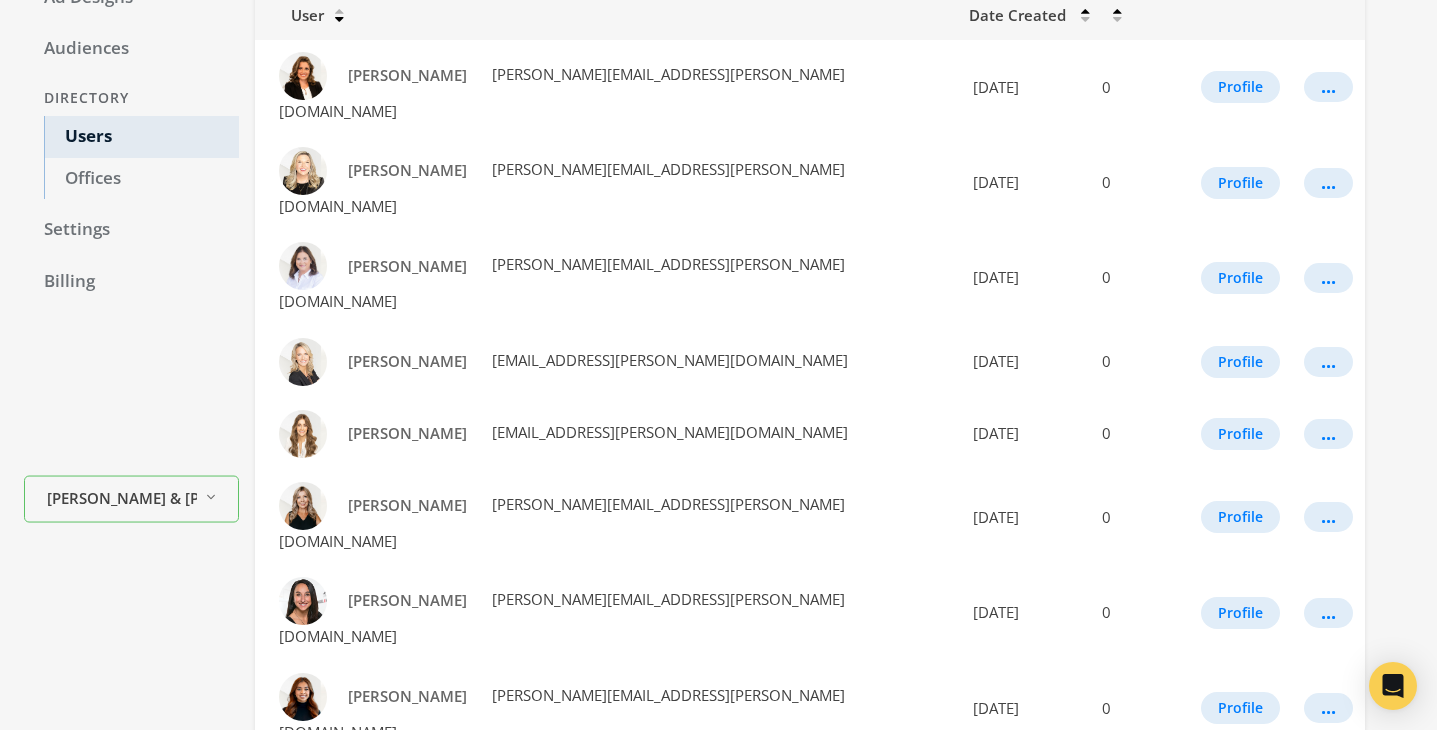 scroll, scrollTop: 0, scrollLeft: 0, axis: both 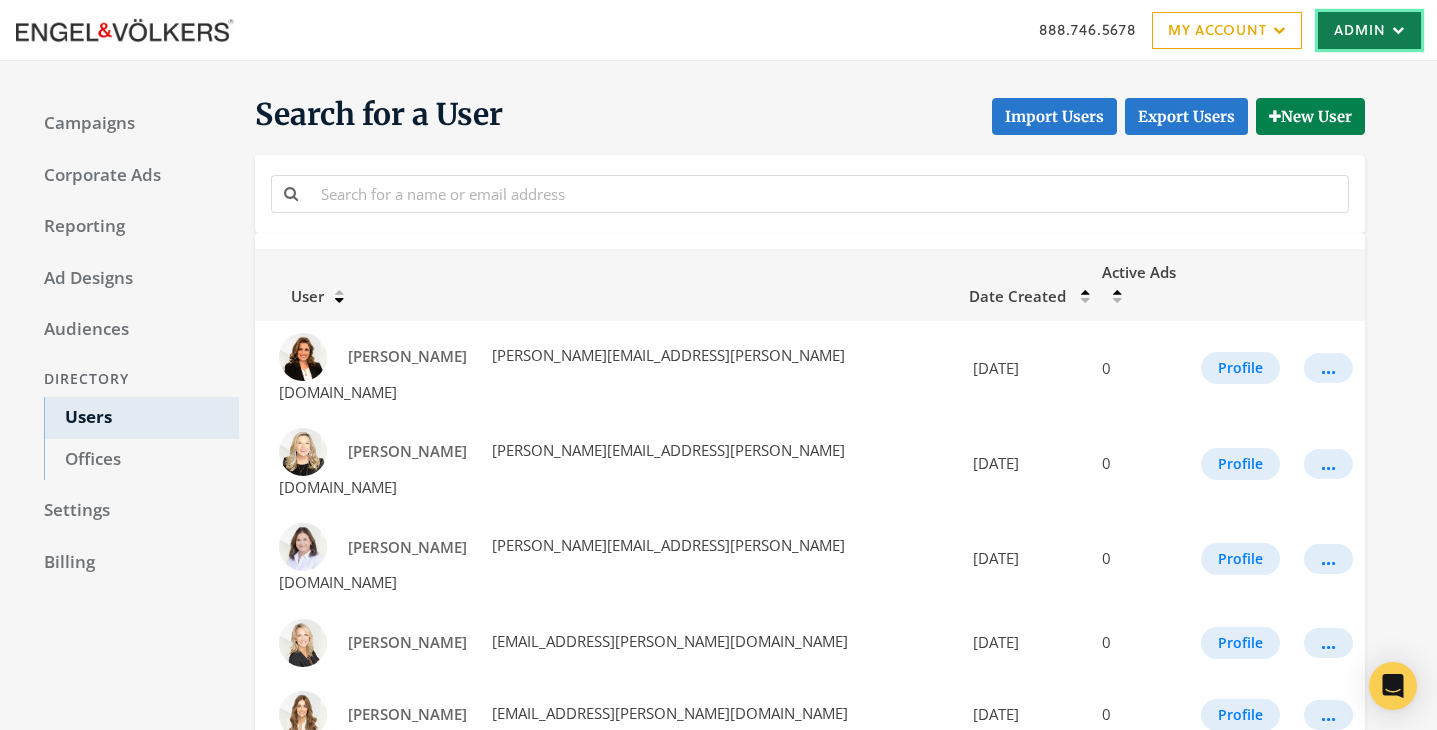 click on "Admin" at bounding box center [1369, 30] 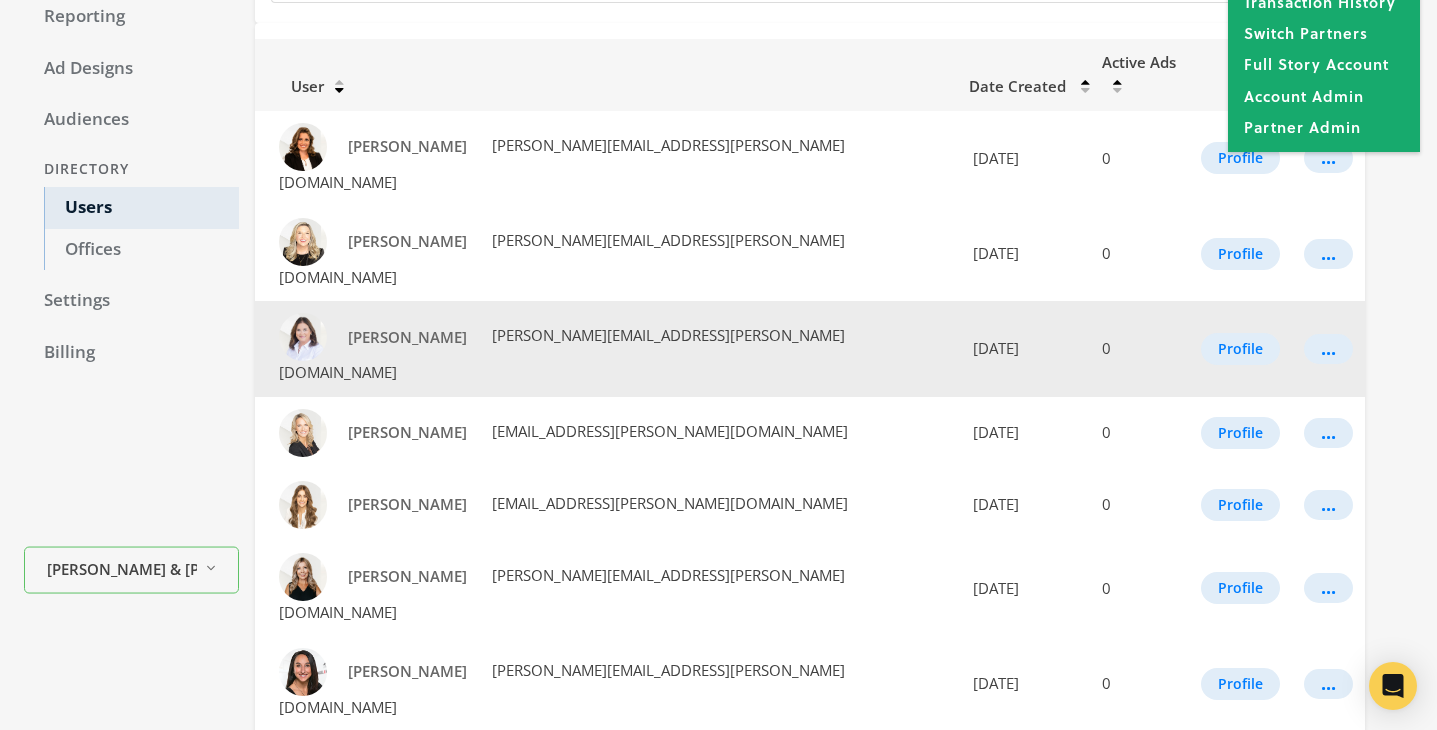 scroll, scrollTop: 258, scrollLeft: 0, axis: vertical 